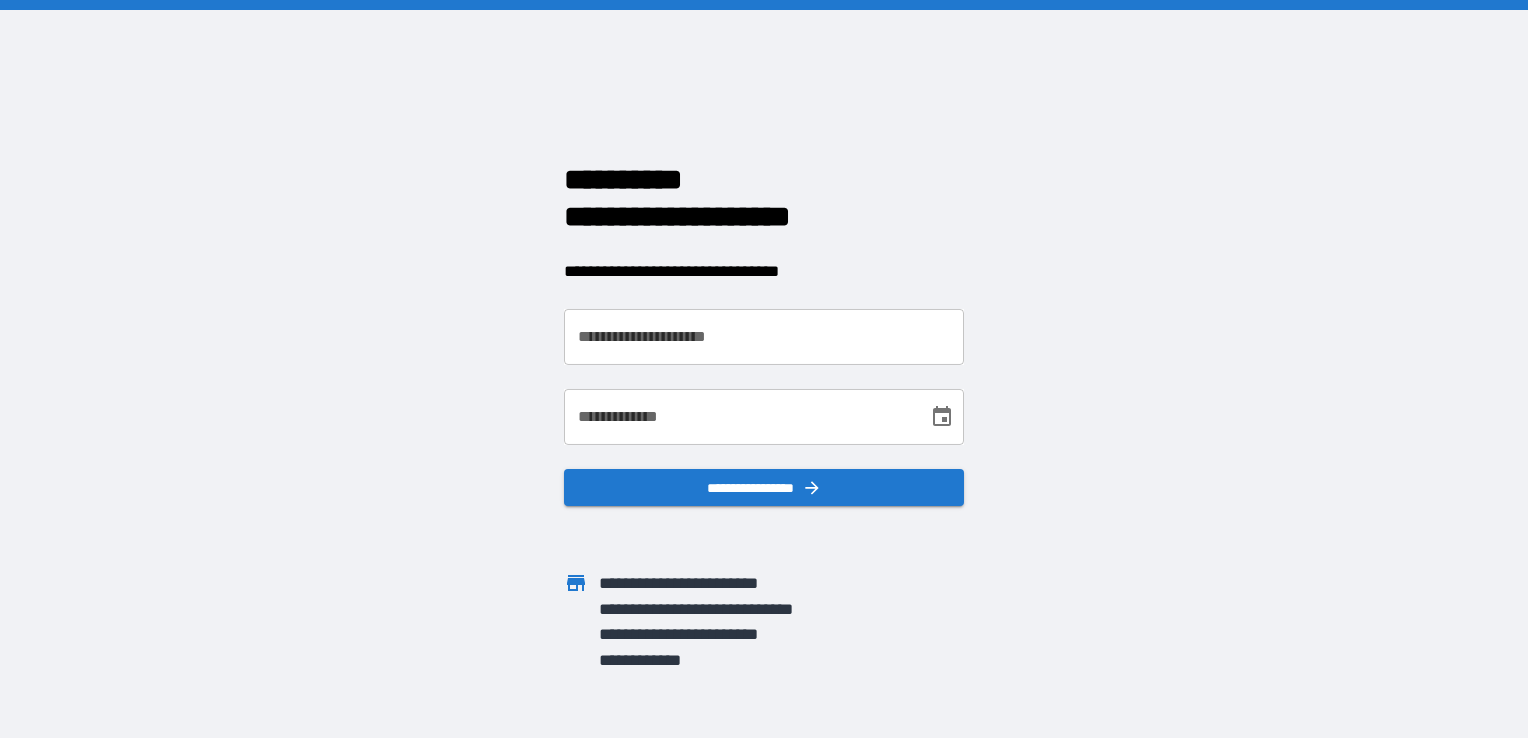 scroll, scrollTop: 0, scrollLeft: 0, axis: both 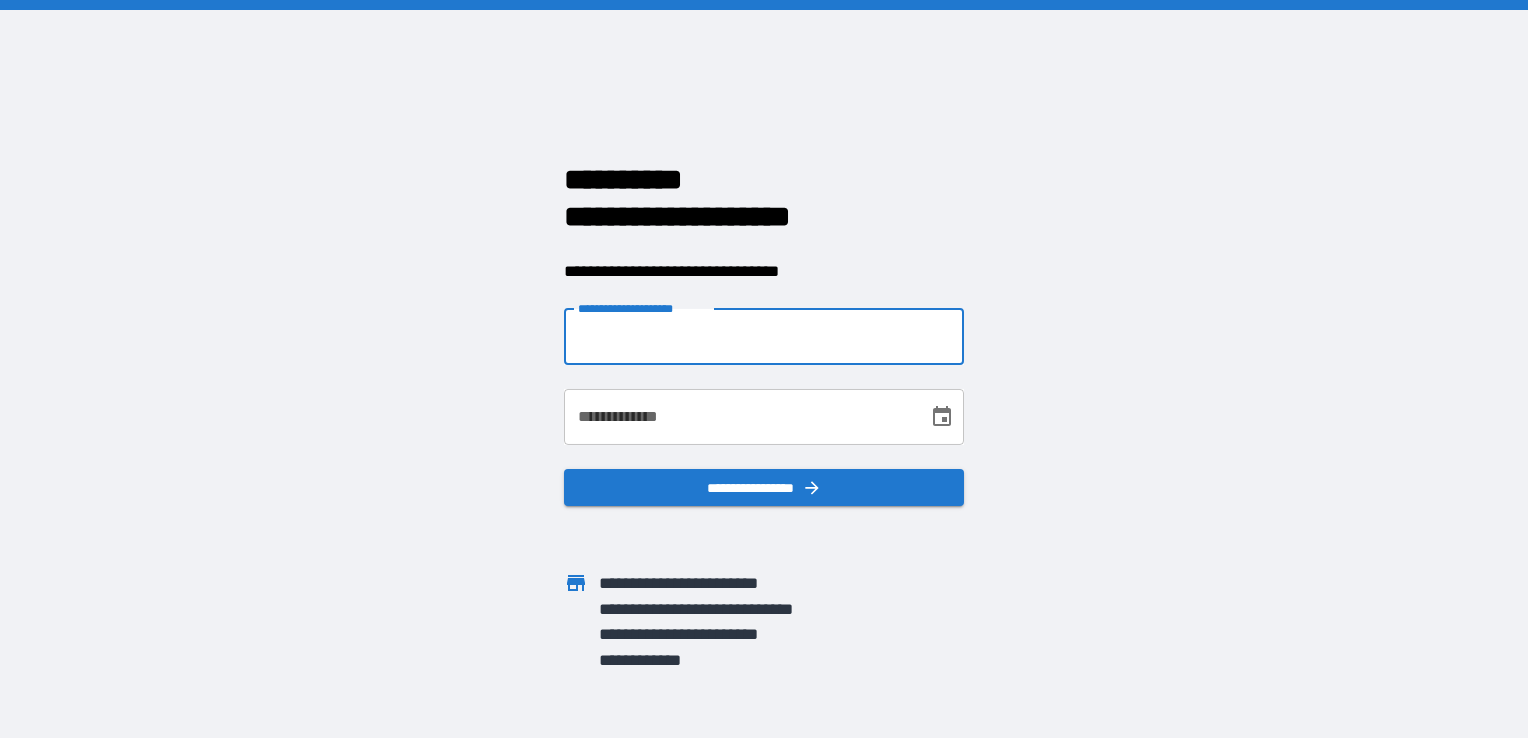click on "**********" at bounding box center [764, 337] 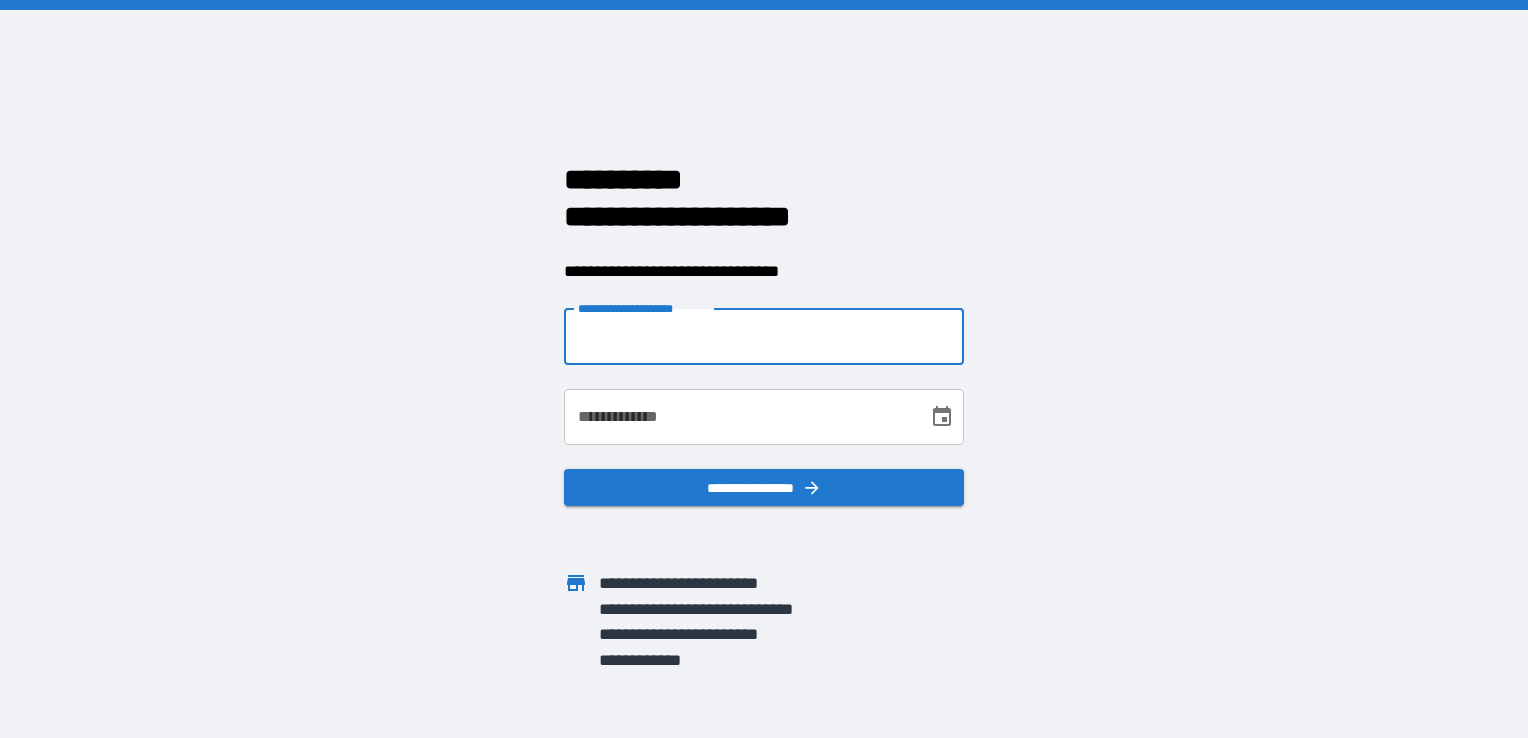 type on "**********" 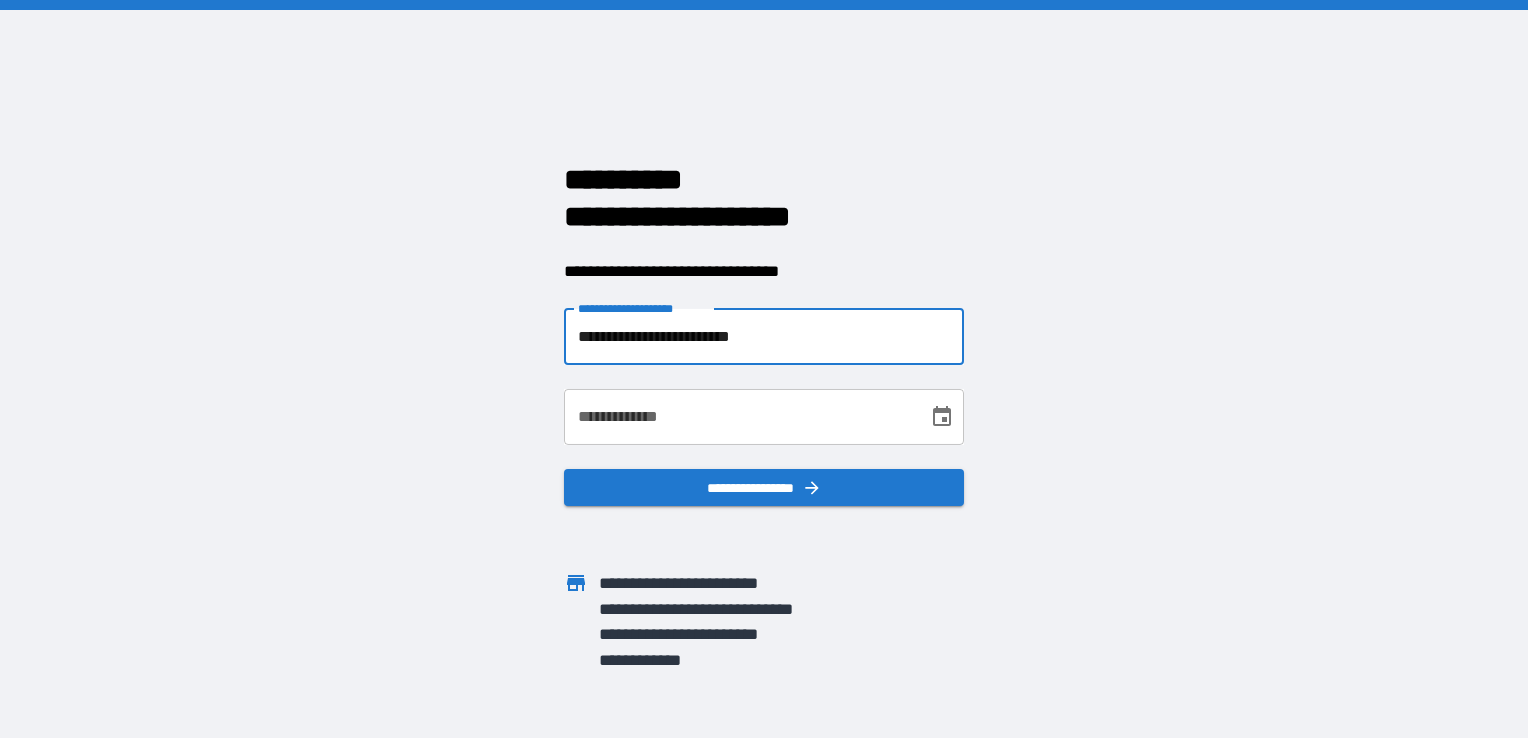 click on "**********" at bounding box center [739, 417] 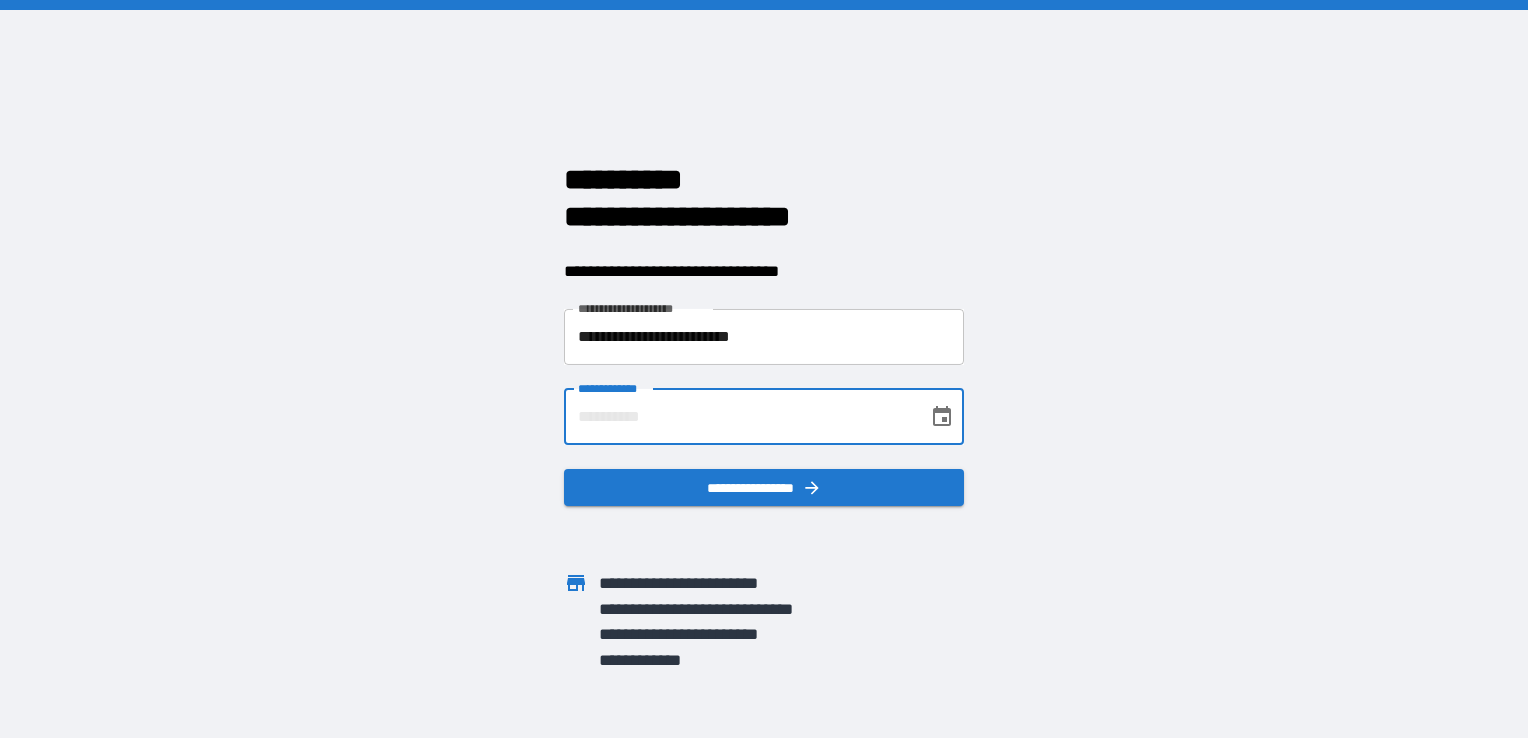 type on "**********" 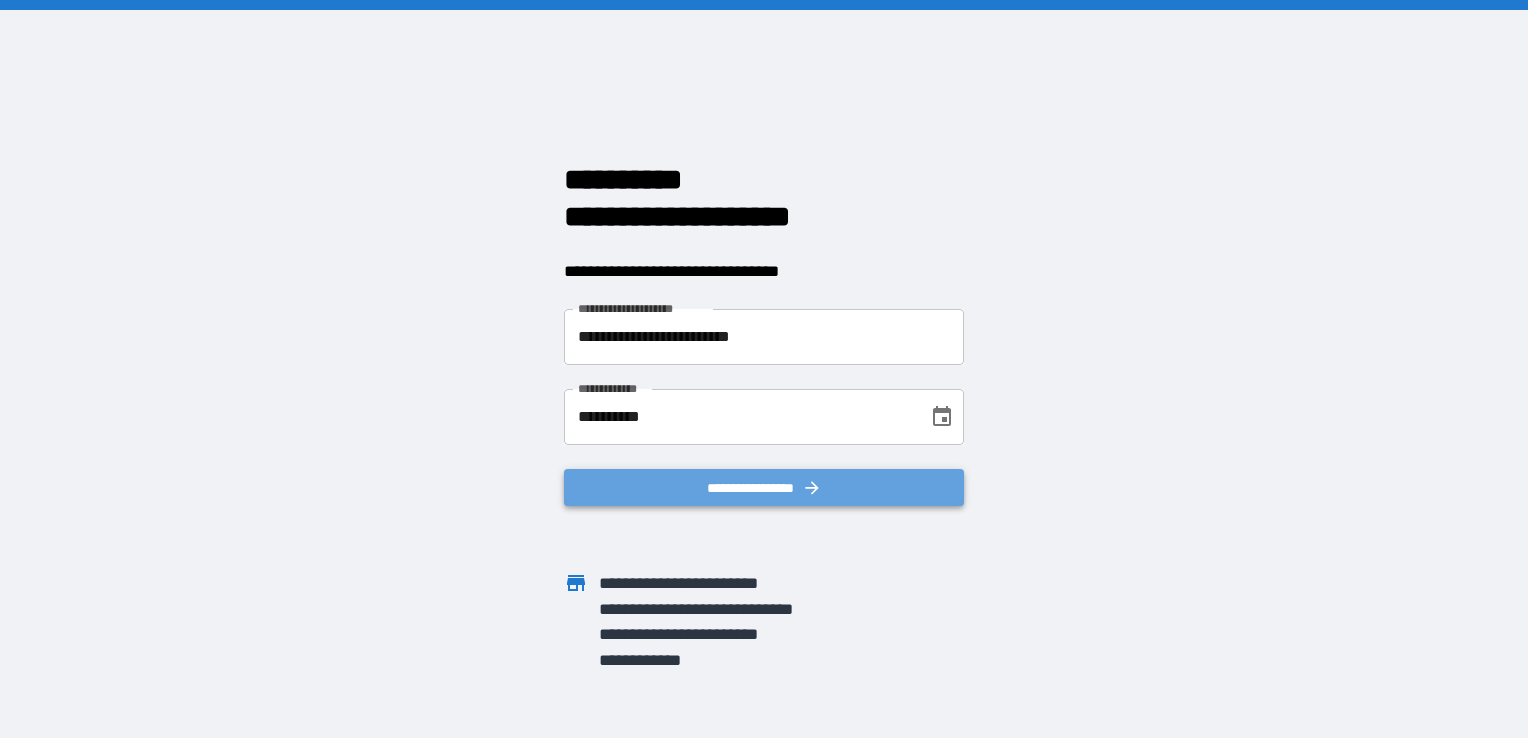 click on "**********" at bounding box center (764, 488) 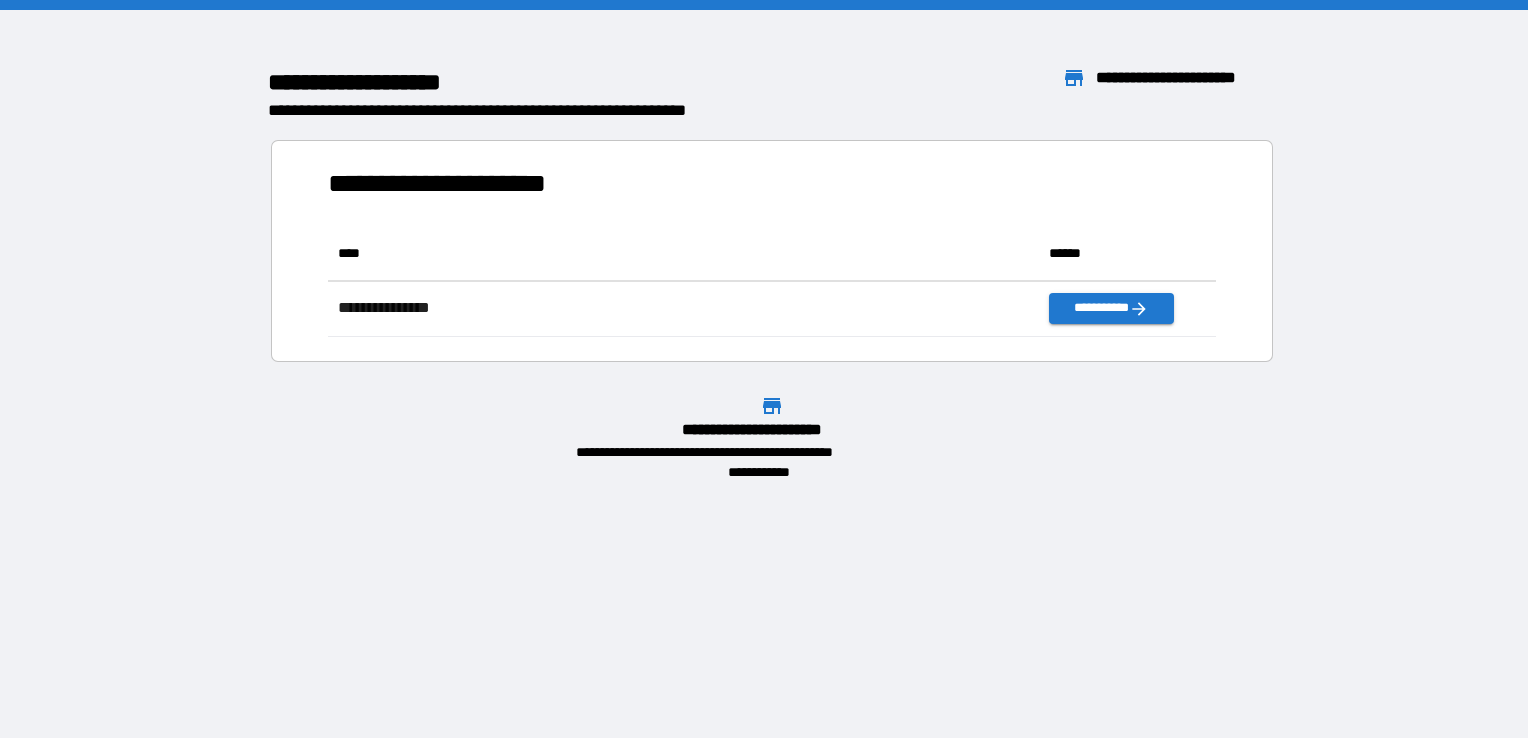 scroll, scrollTop: 16, scrollLeft: 16, axis: both 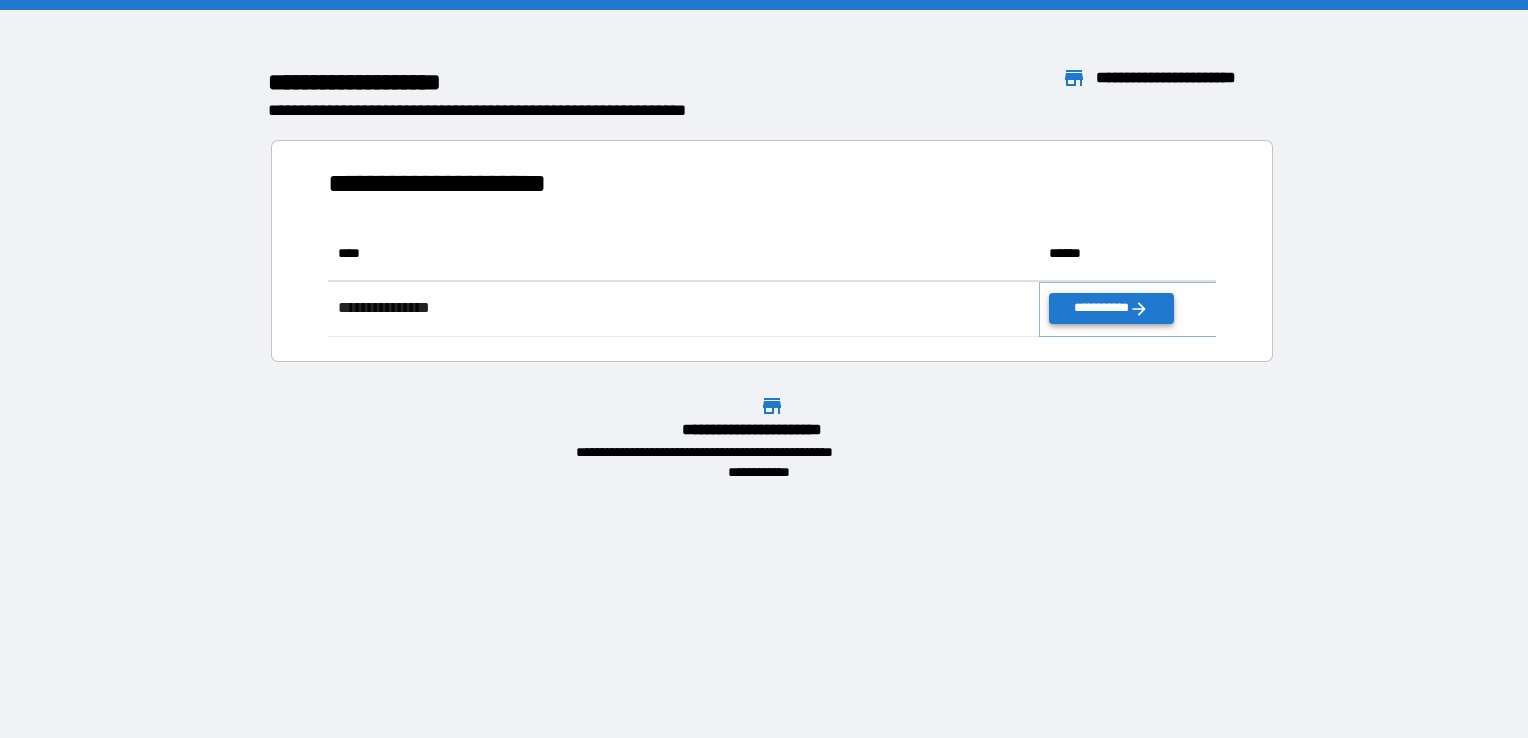 click on "**********" at bounding box center (1111, 308) 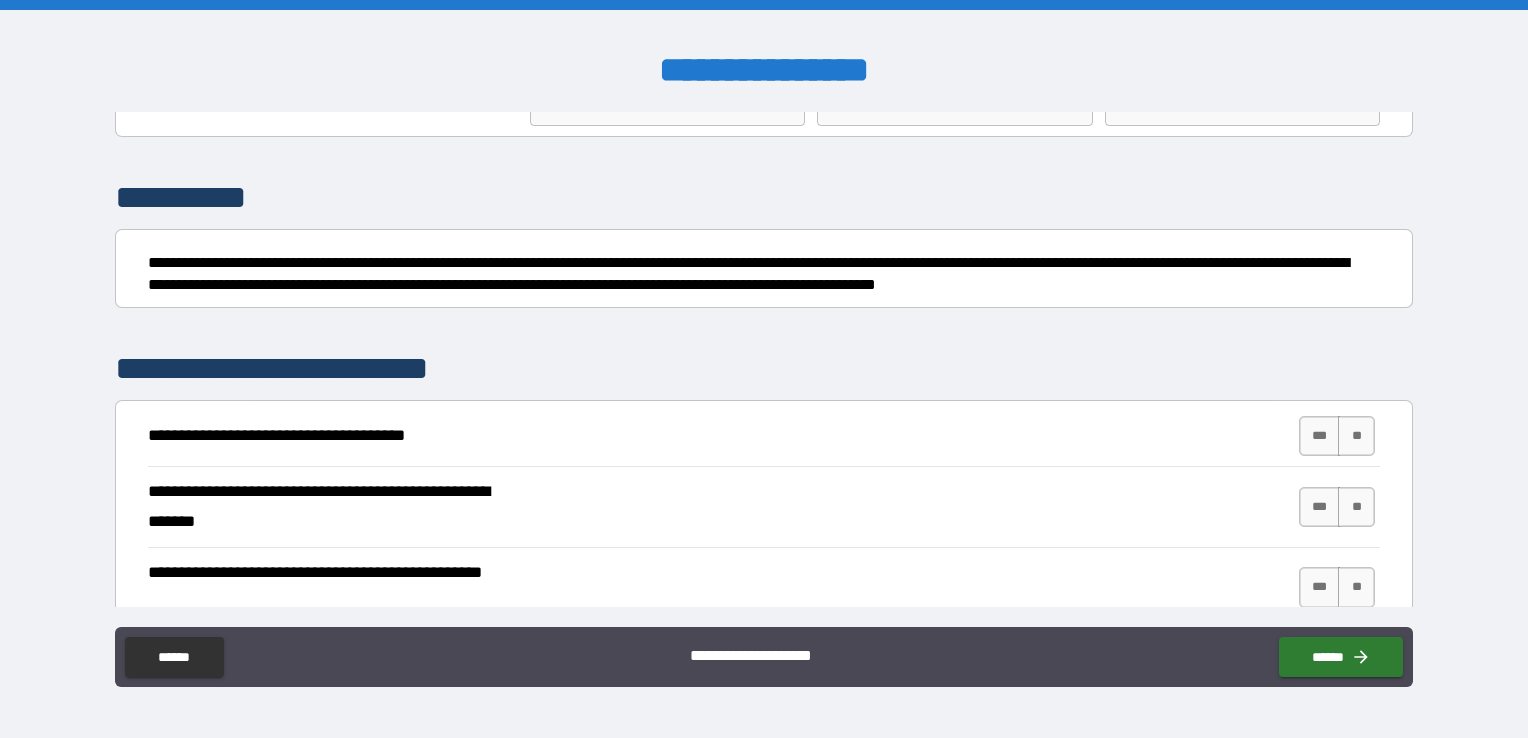 scroll, scrollTop: 200, scrollLeft: 0, axis: vertical 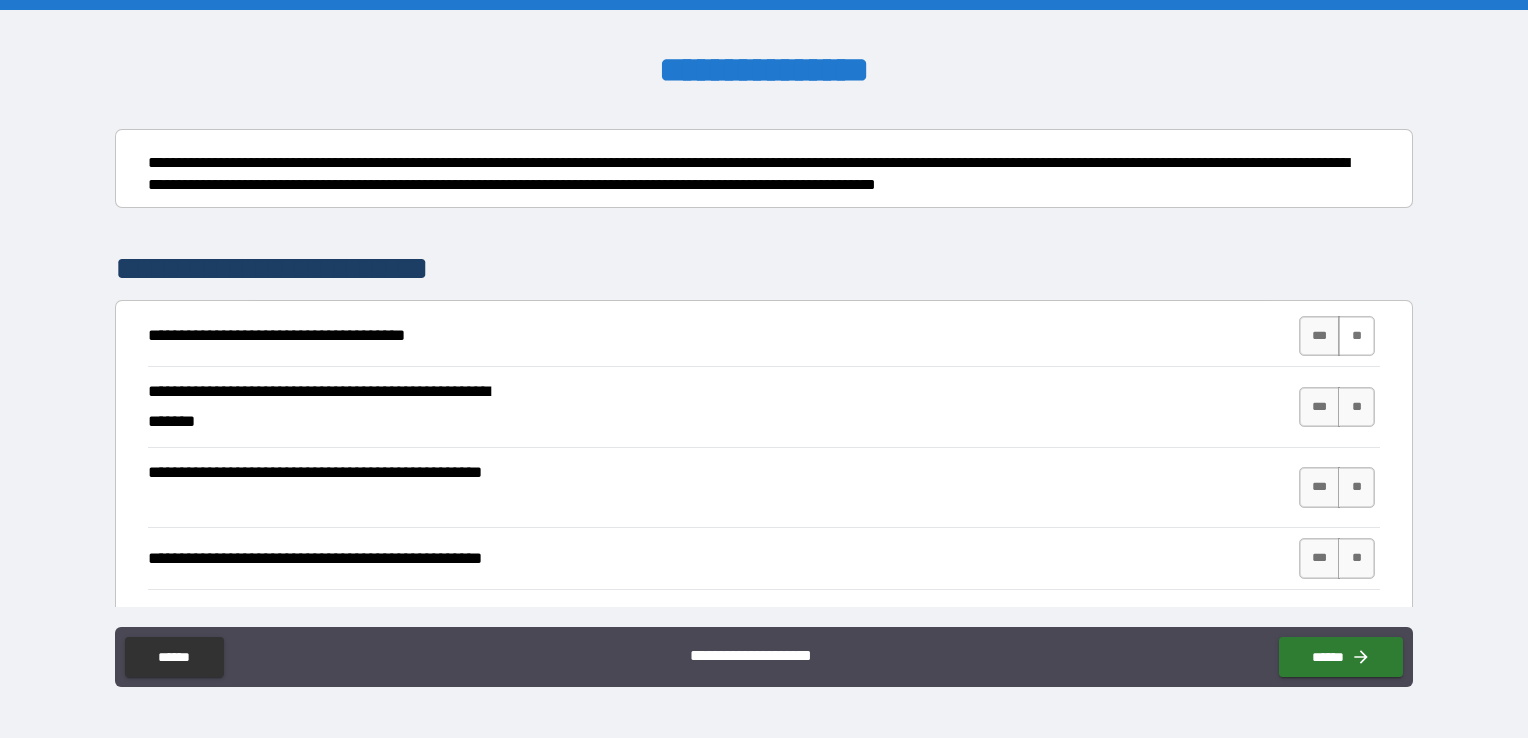 click on "**" at bounding box center [1356, 336] 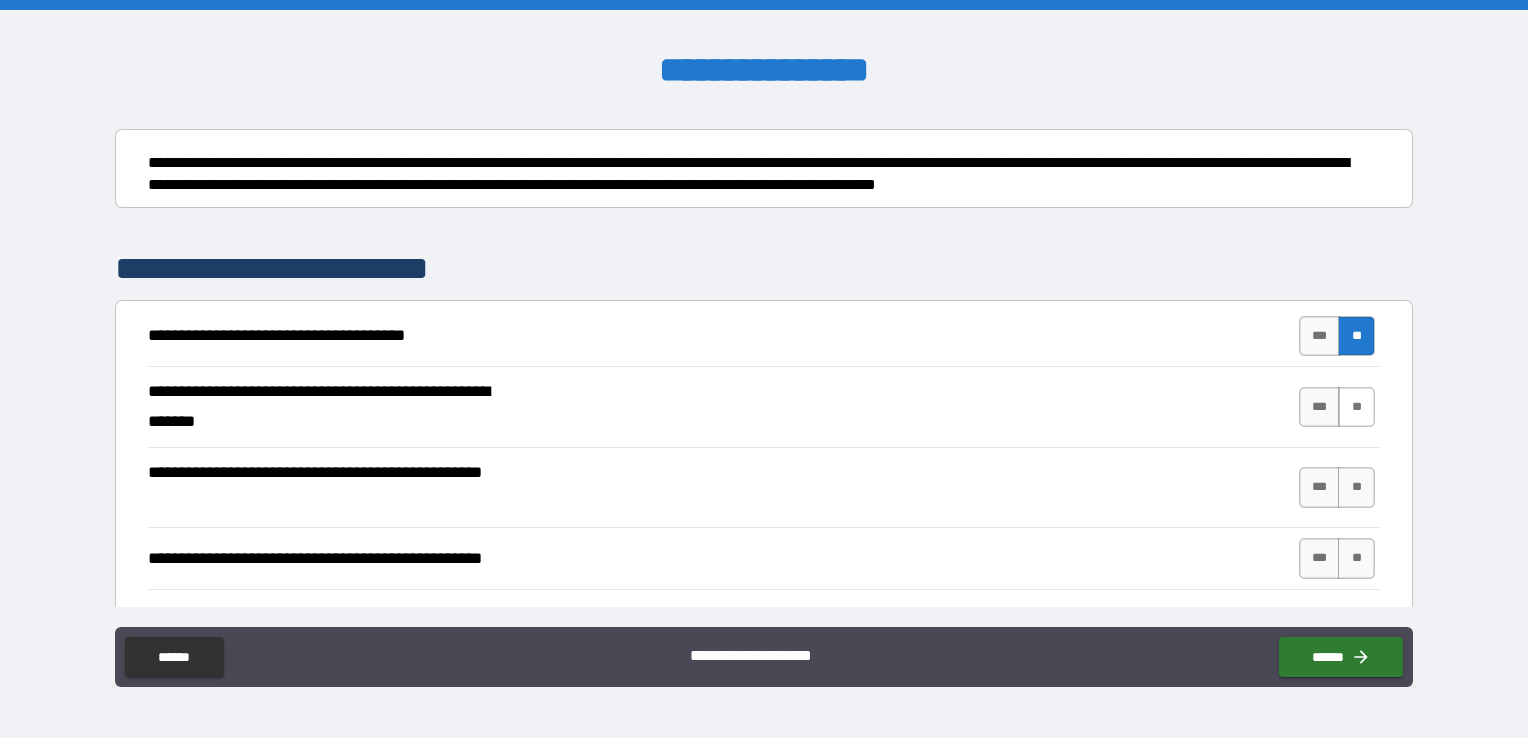 click on "**" at bounding box center (1356, 407) 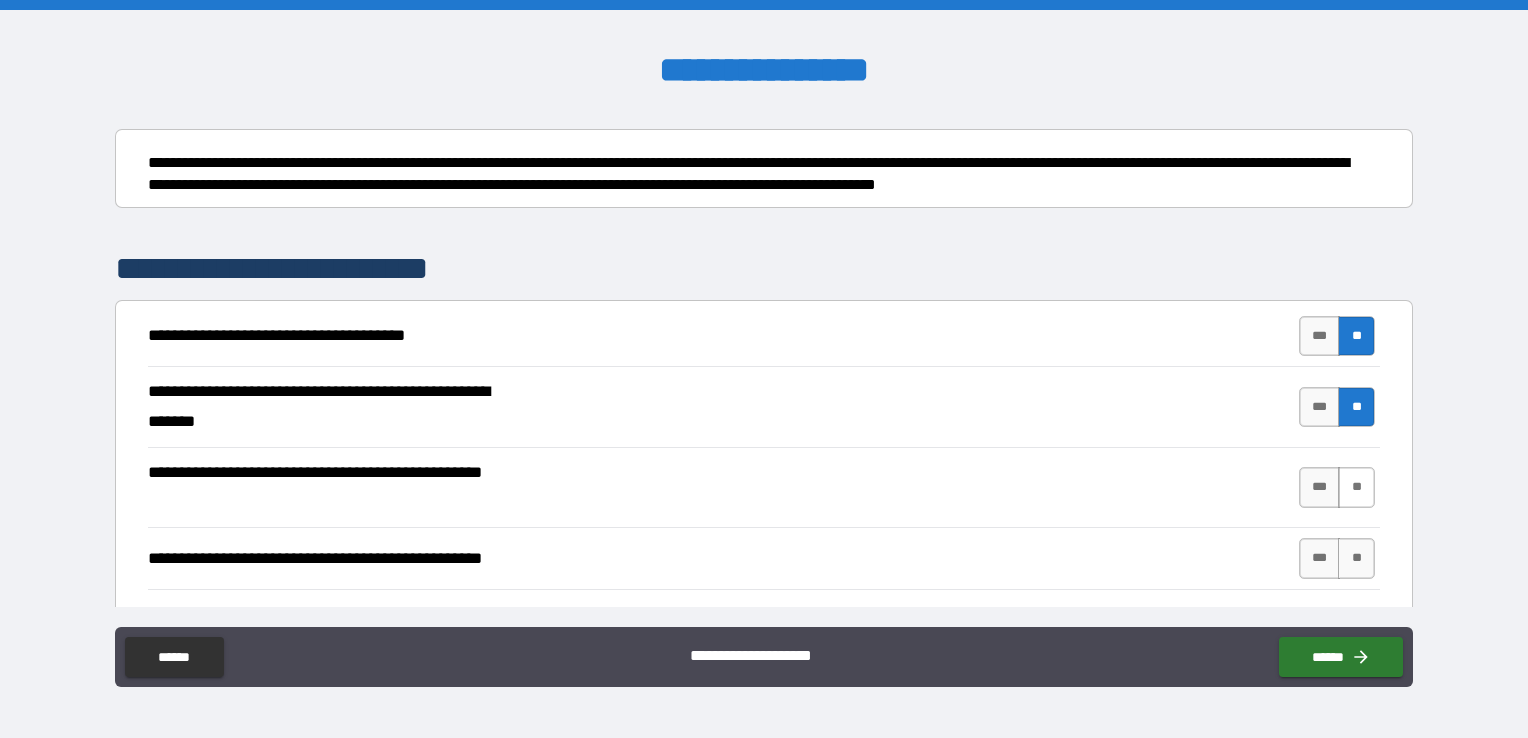 click on "**" at bounding box center [1356, 487] 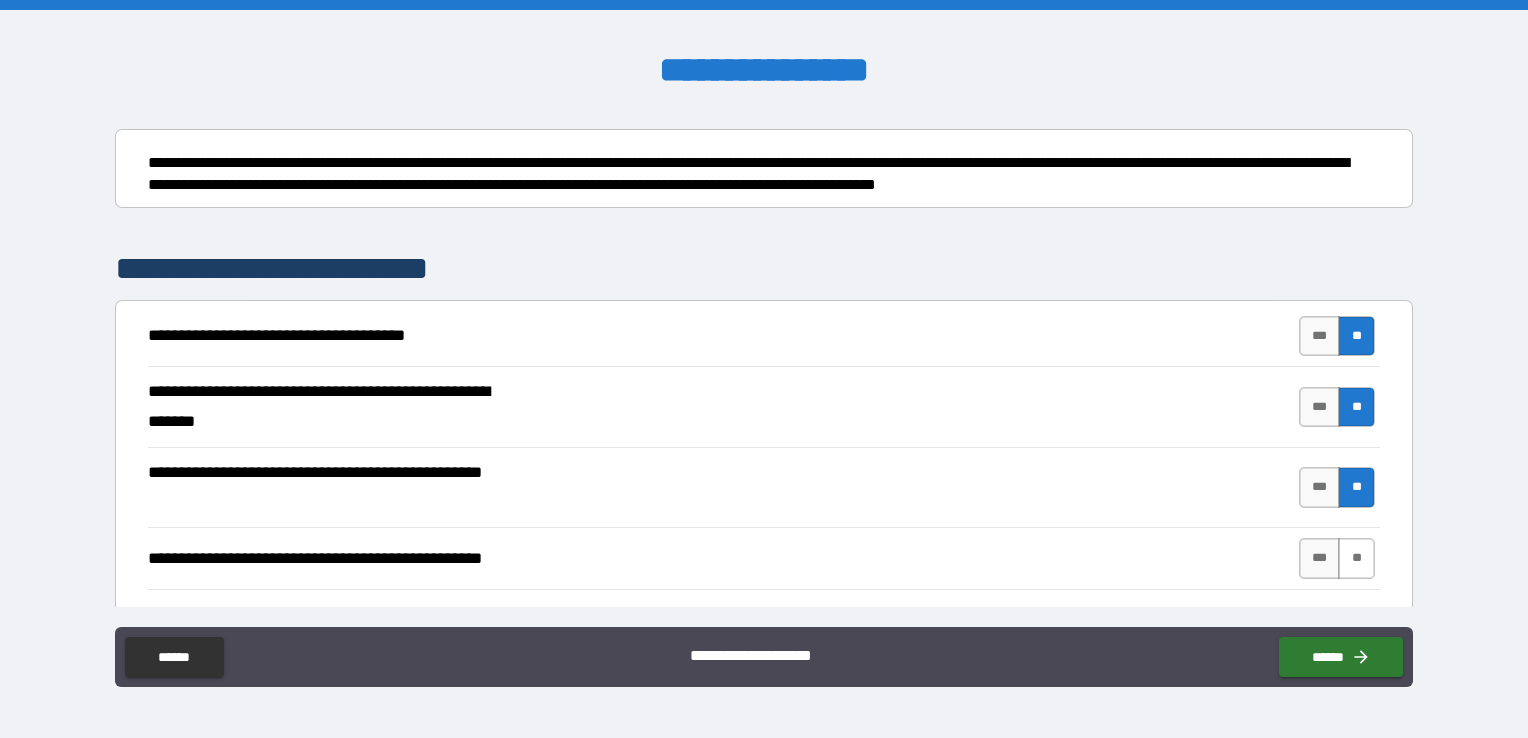 click on "**" at bounding box center (1356, 558) 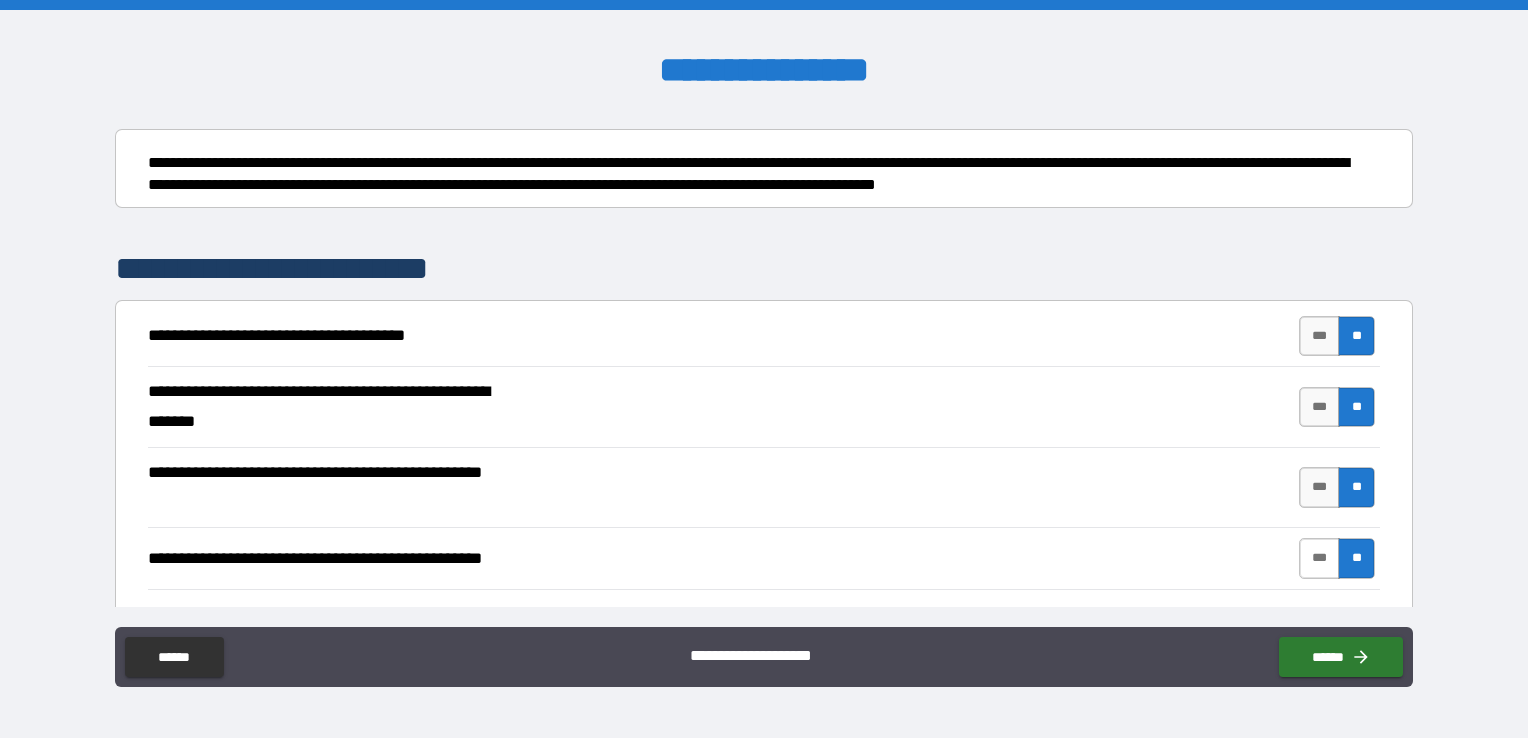 click on "***" at bounding box center [1320, 558] 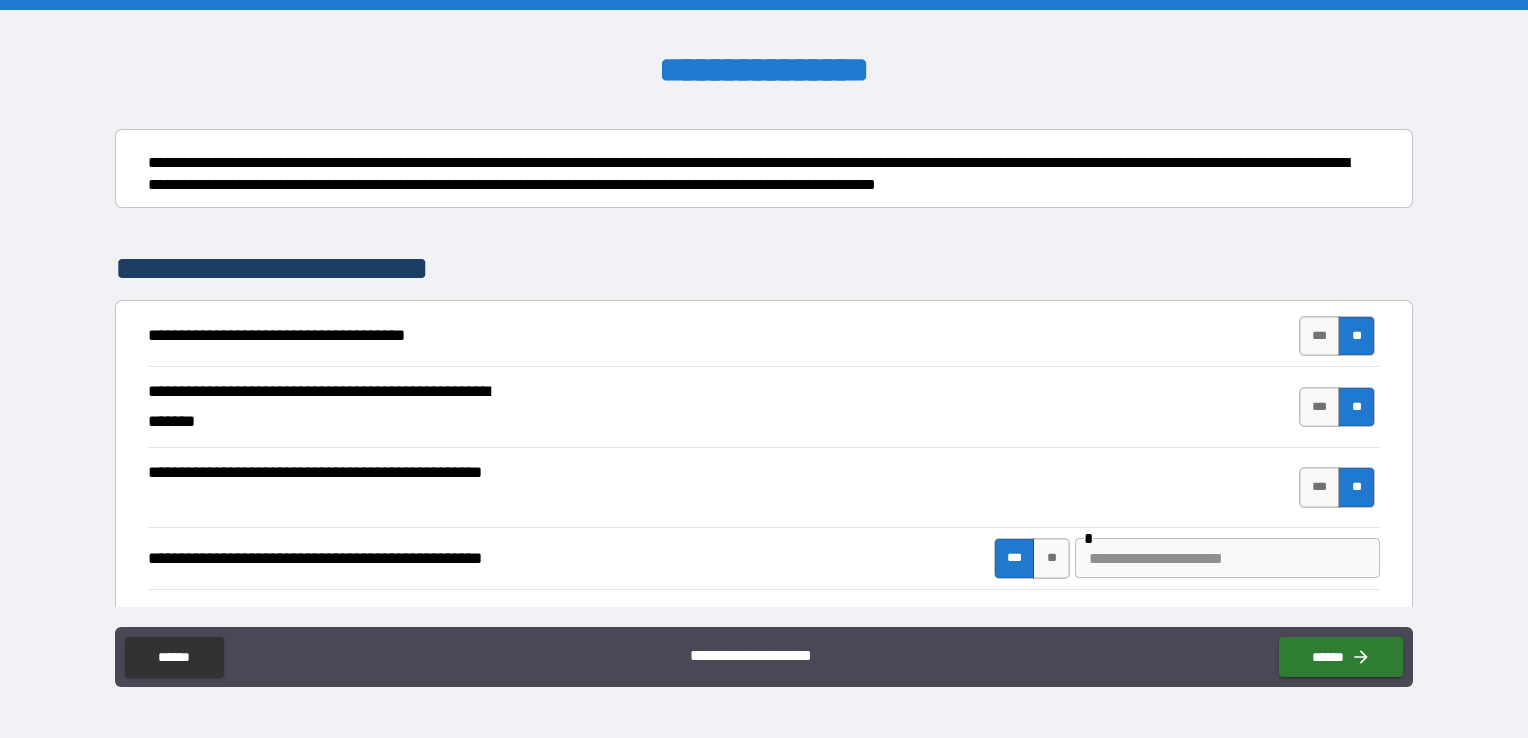 click at bounding box center (1227, 558) 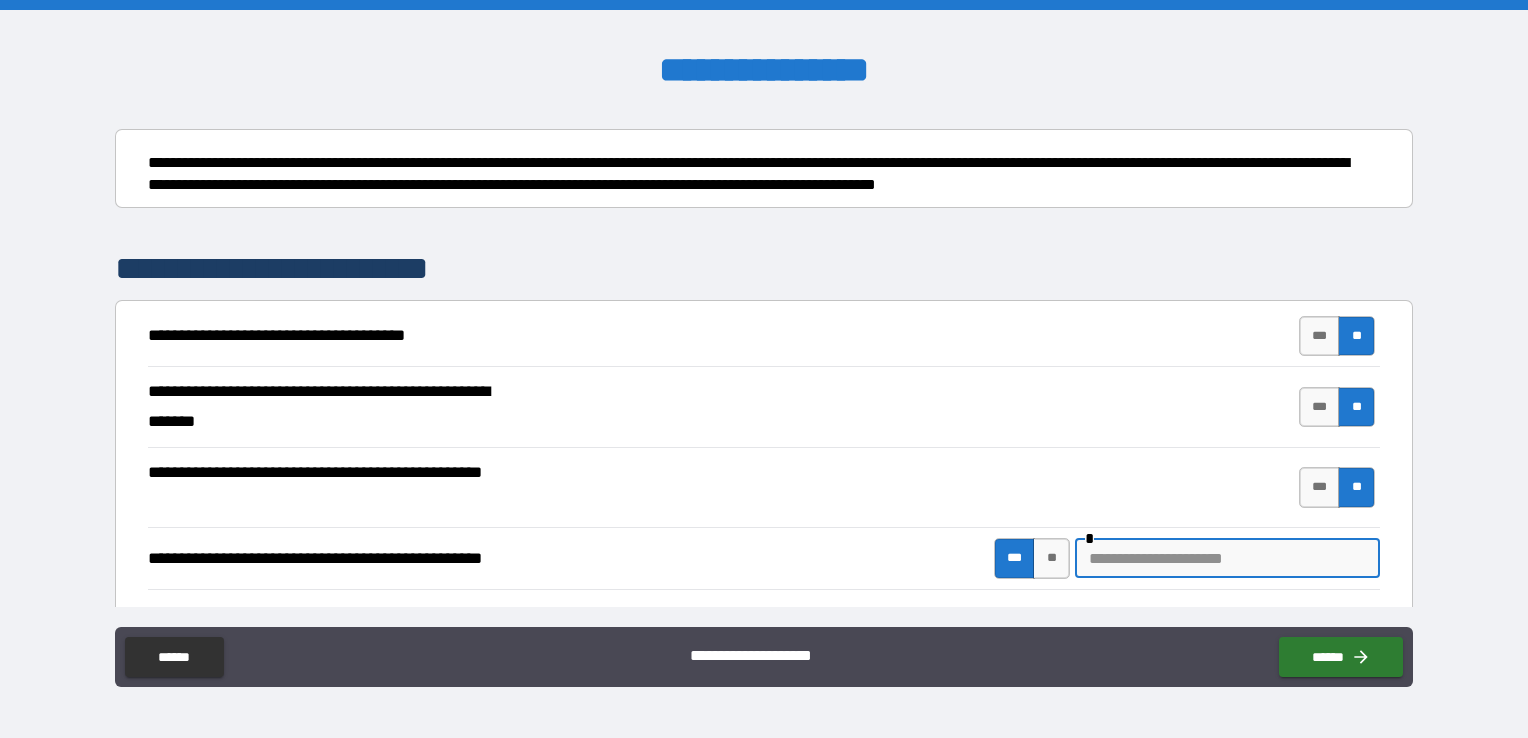 type on "*" 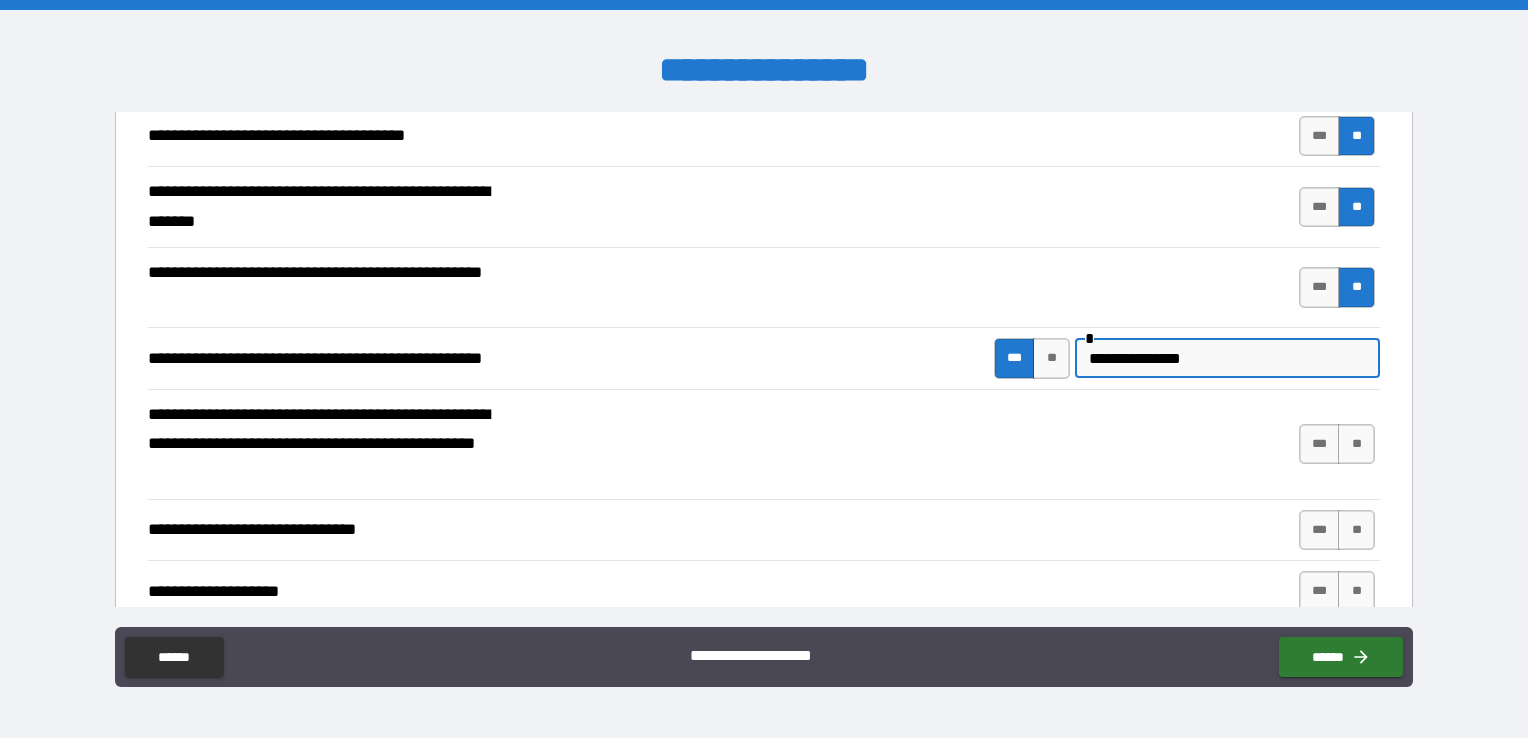 scroll, scrollTop: 500, scrollLeft: 0, axis: vertical 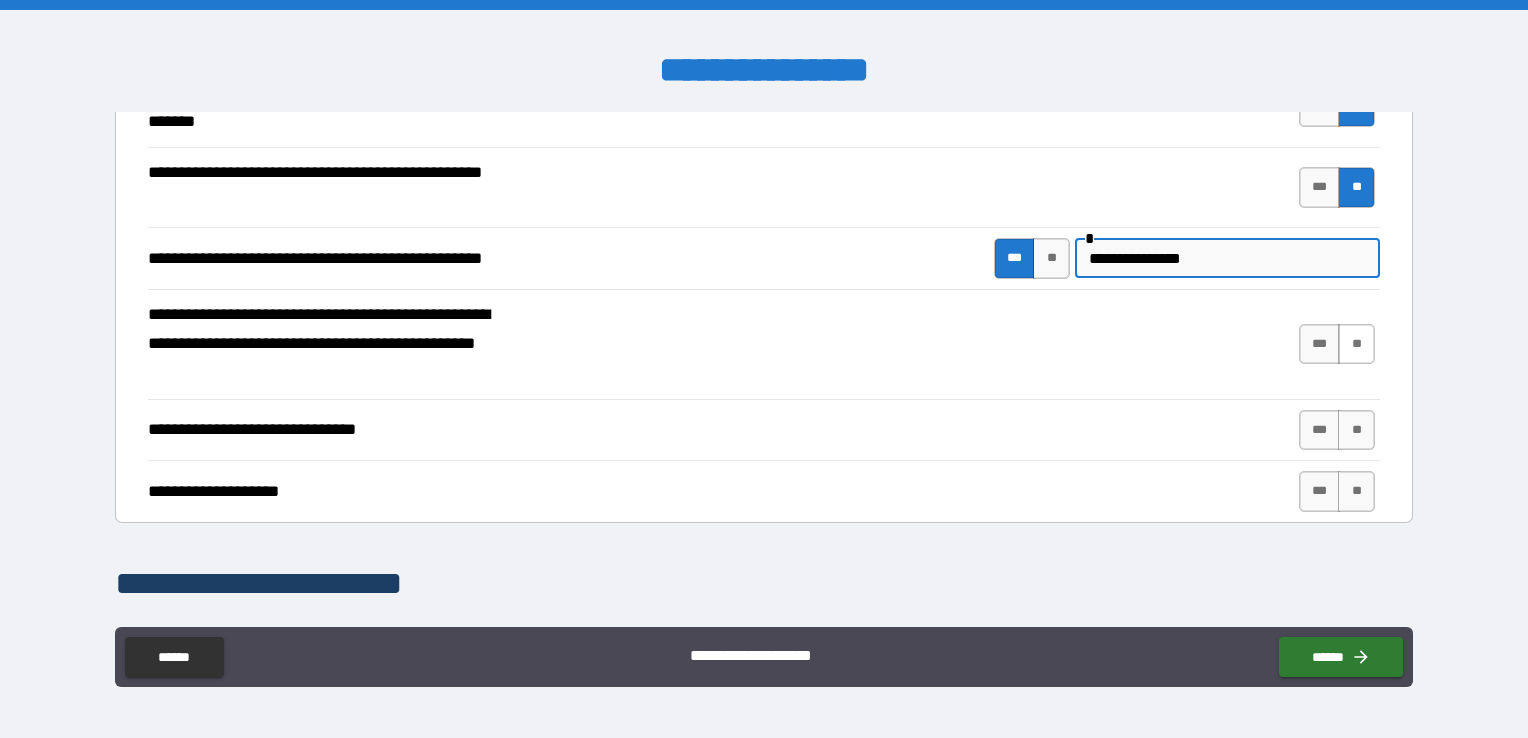 type on "**********" 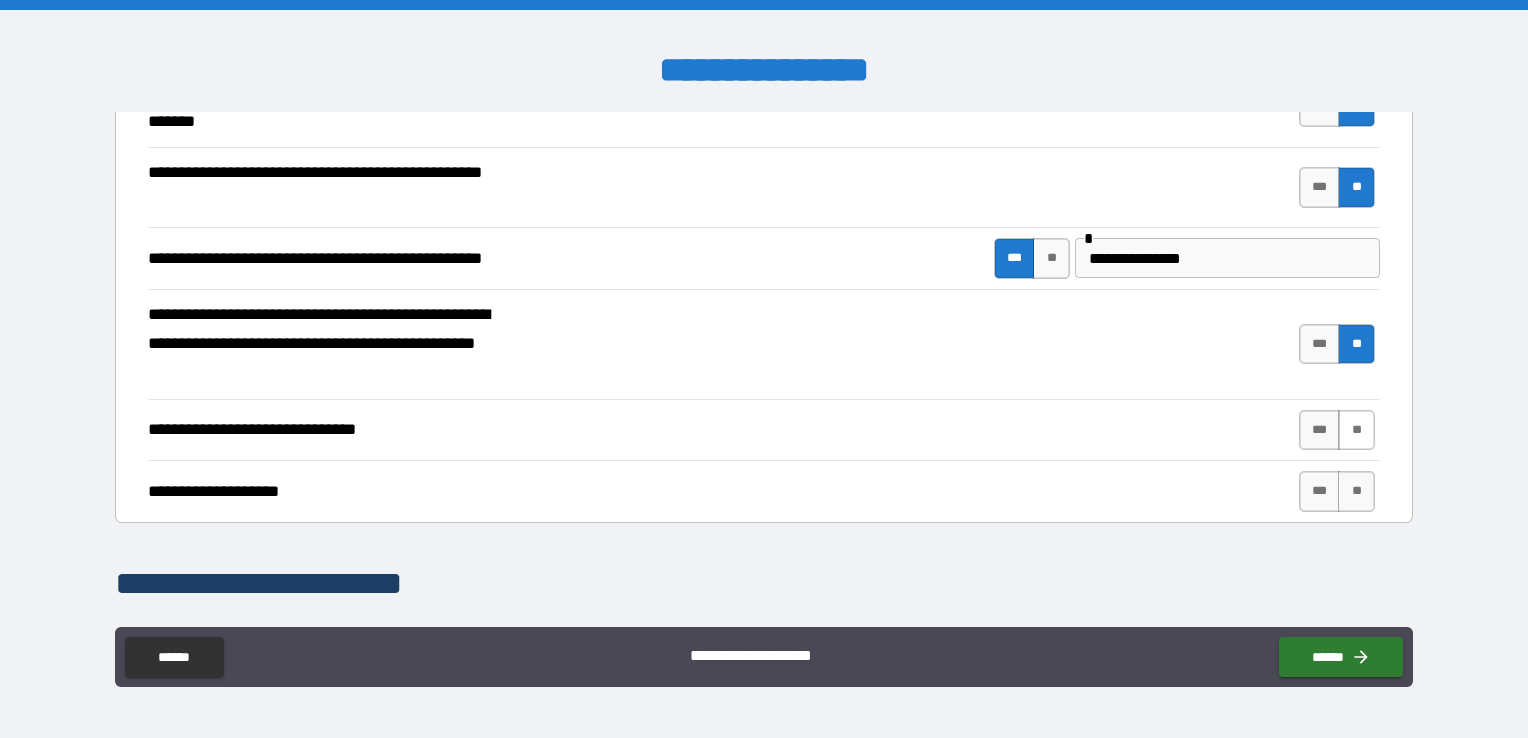 click on "**" at bounding box center [1356, 430] 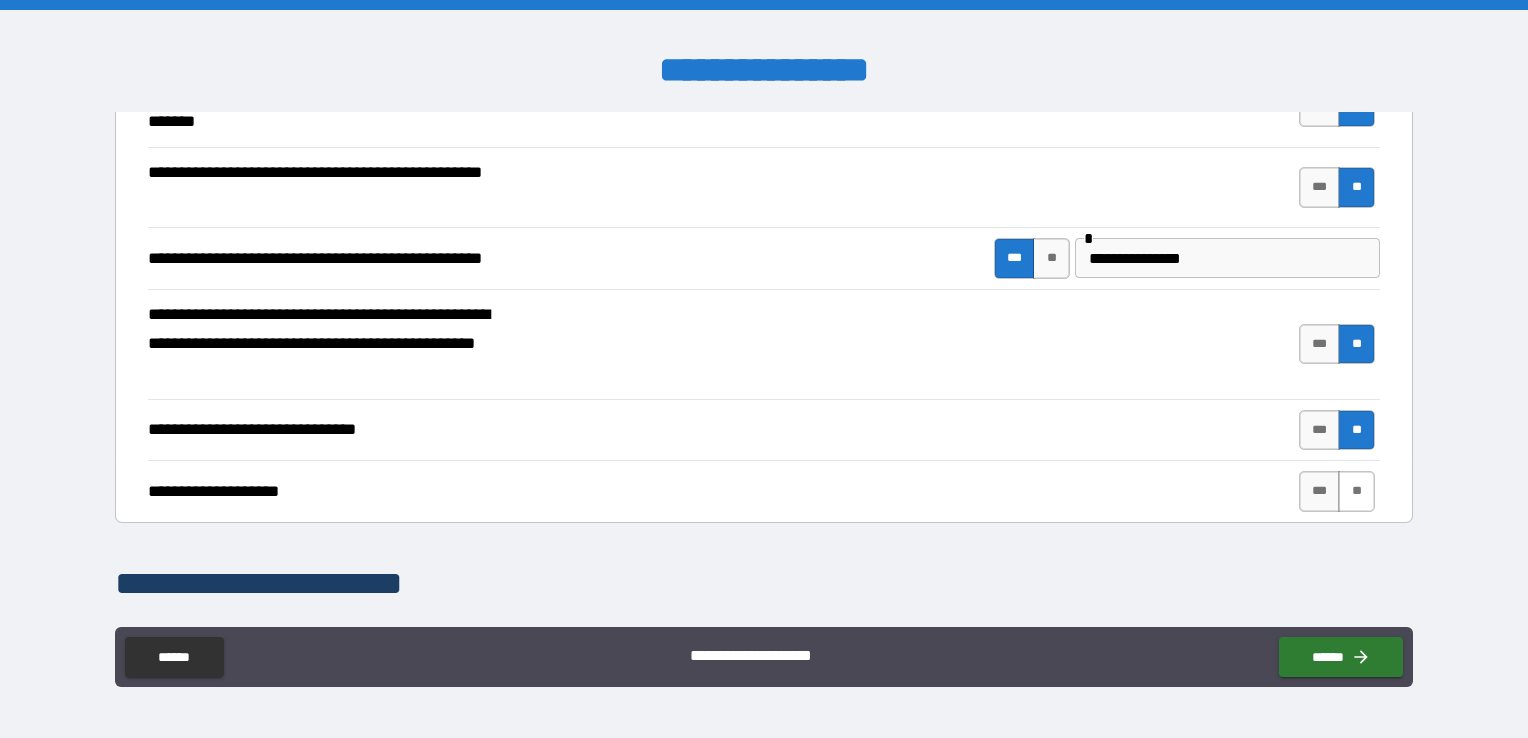 click on "**" at bounding box center (1356, 491) 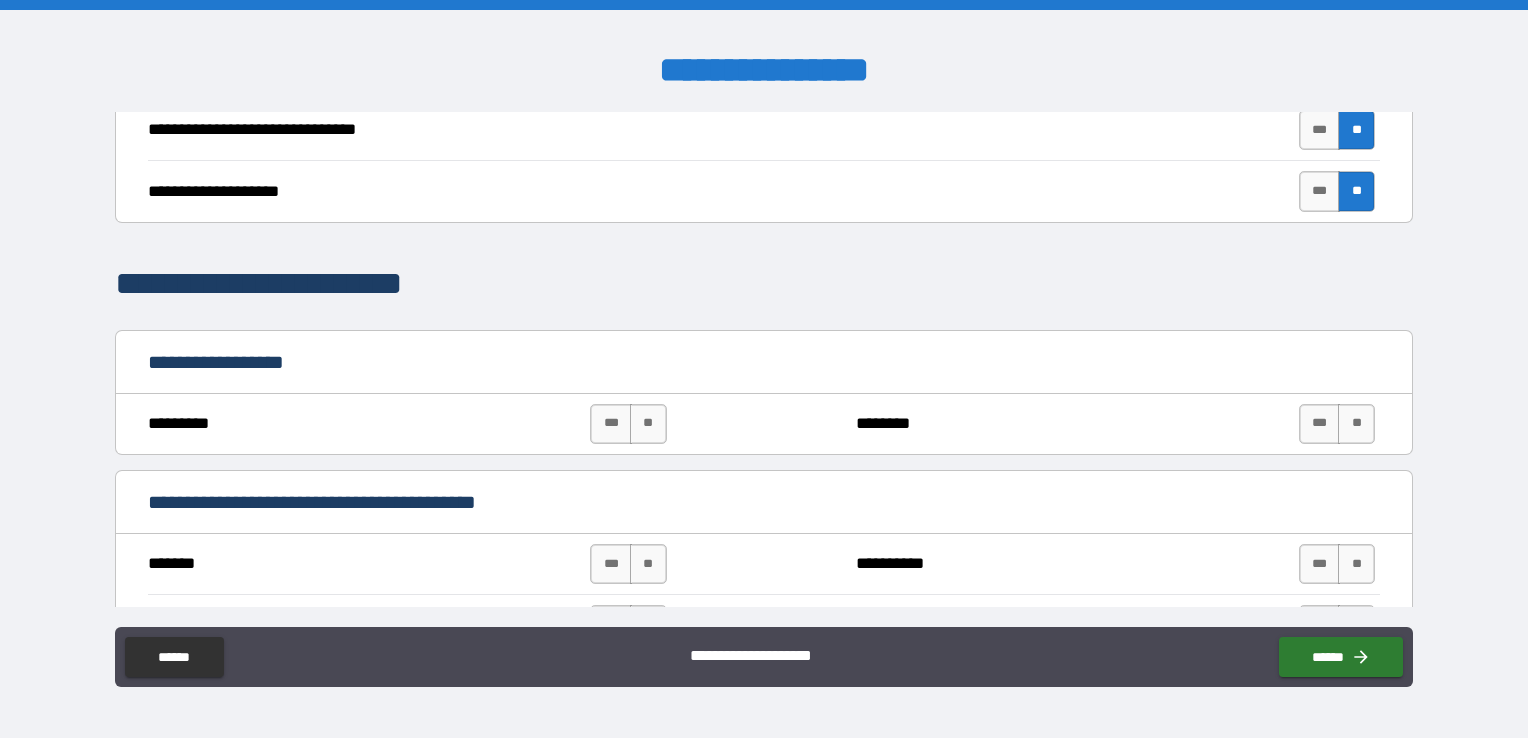 scroll, scrollTop: 900, scrollLeft: 0, axis: vertical 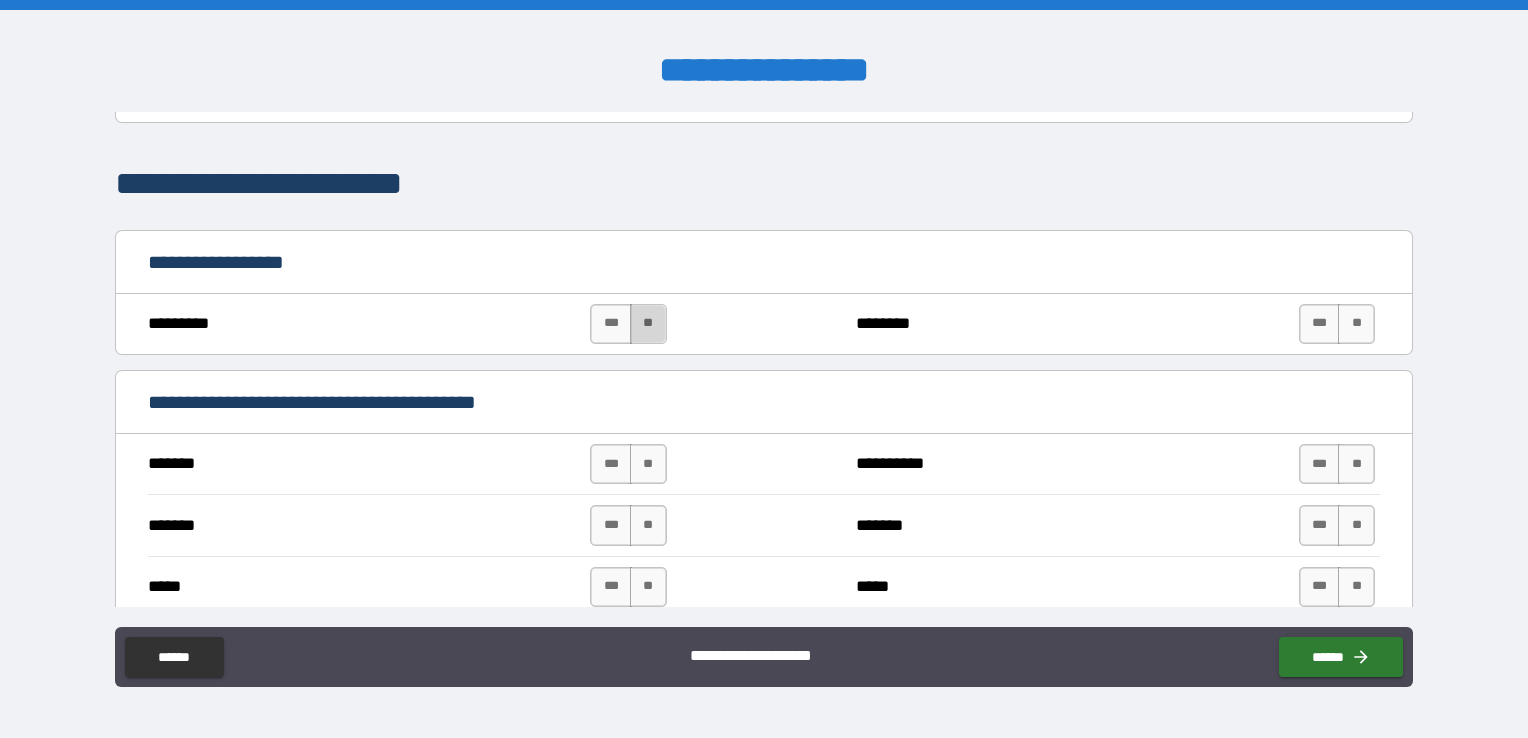 click on "**" at bounding box center [648, 324] 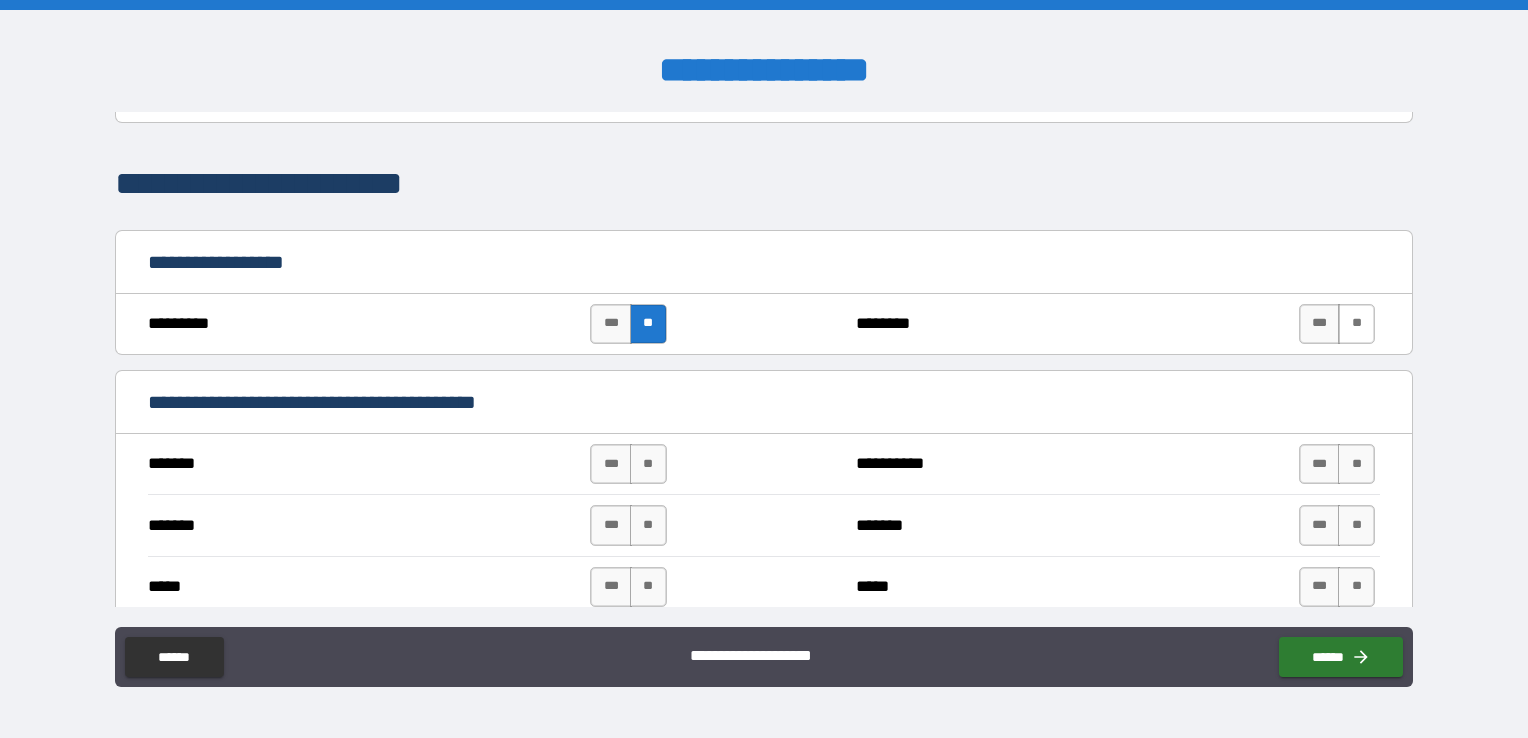 click on "**" at bounding box center [1356, 324] 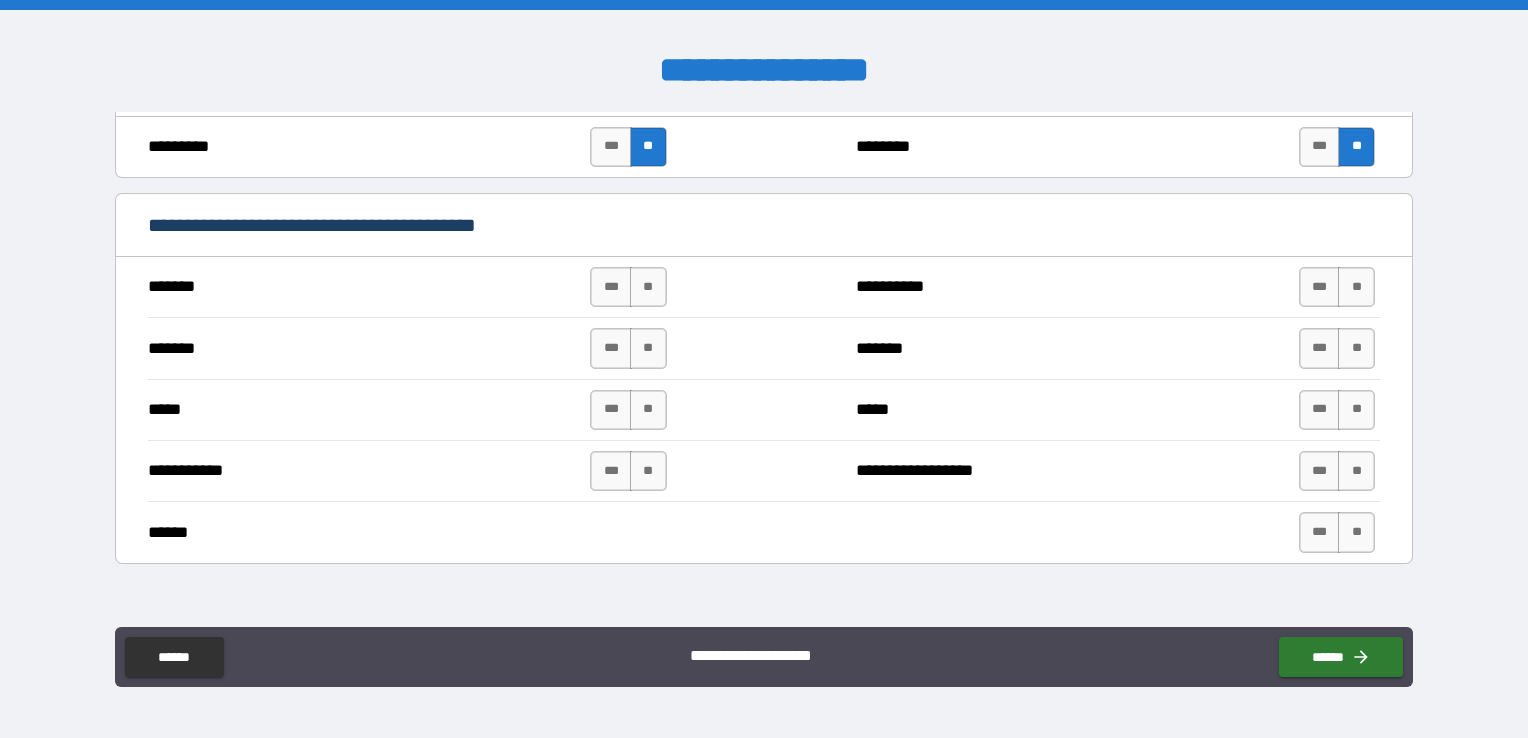 scroll, scrollTop: 1100, scrollLeft: 0, axis: vertical 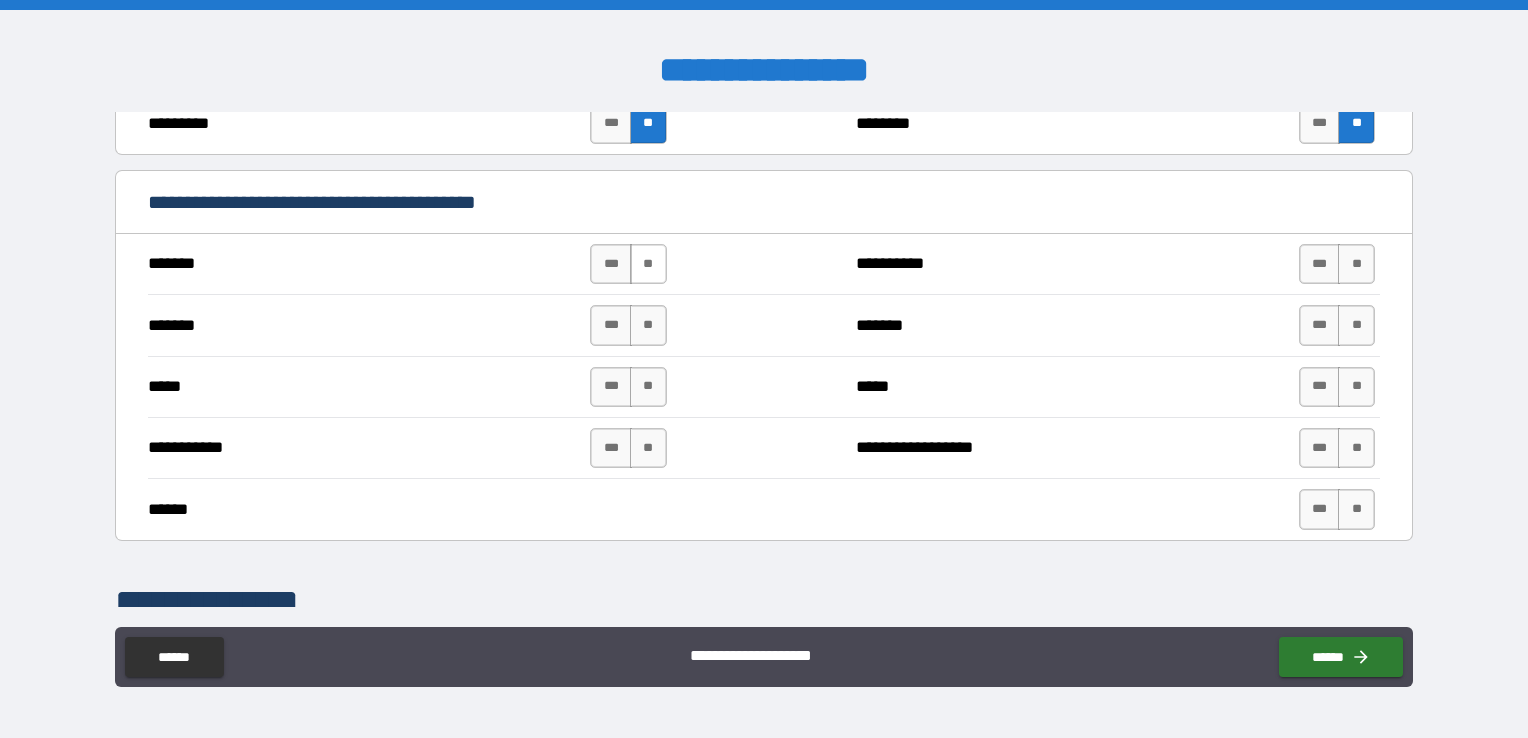 click on "**" at bounding box center (648, 264) 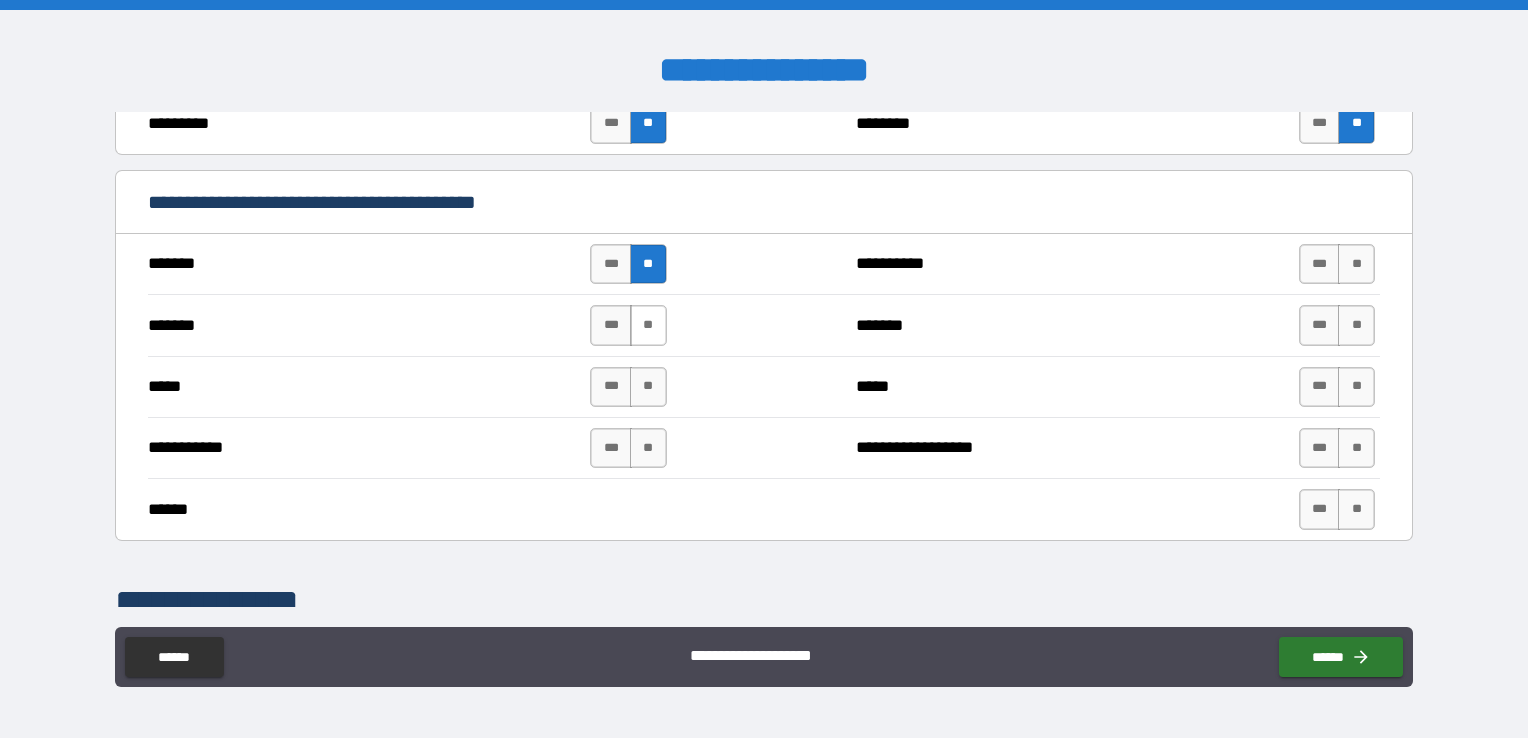 click on "**" at bounding box center [648, 325] 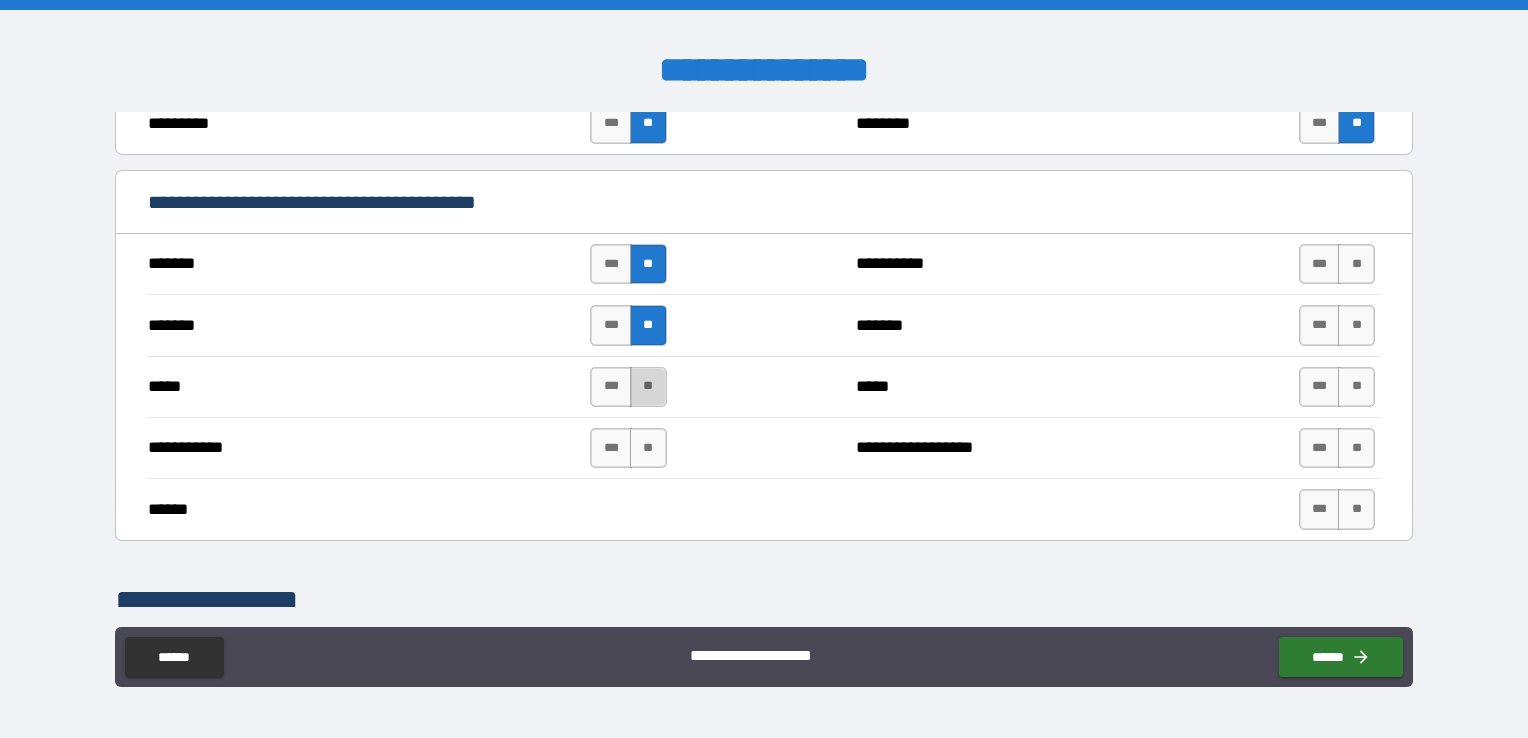 click on "**" at bounding box center [648, 387] 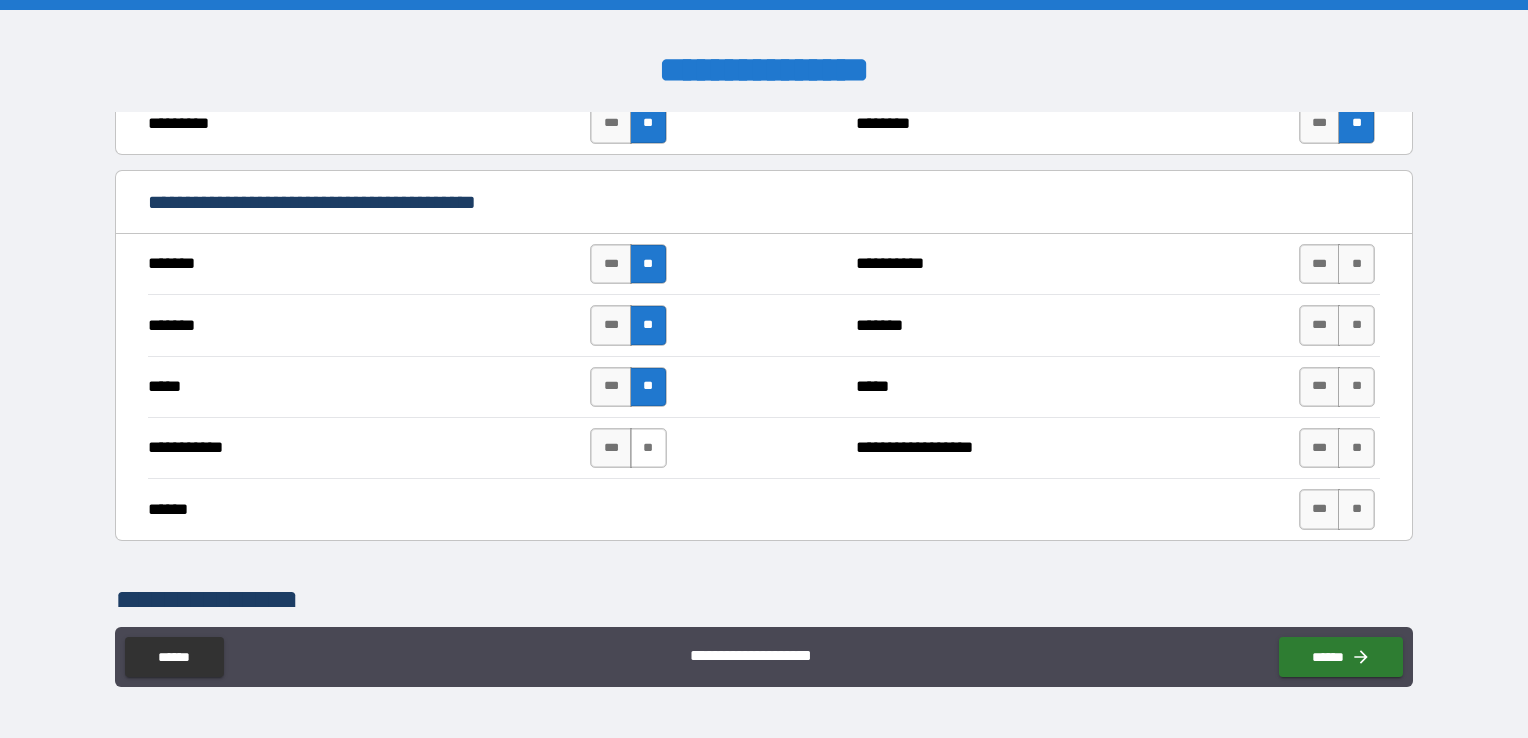 click on "**" at bounding box center [648, 448] 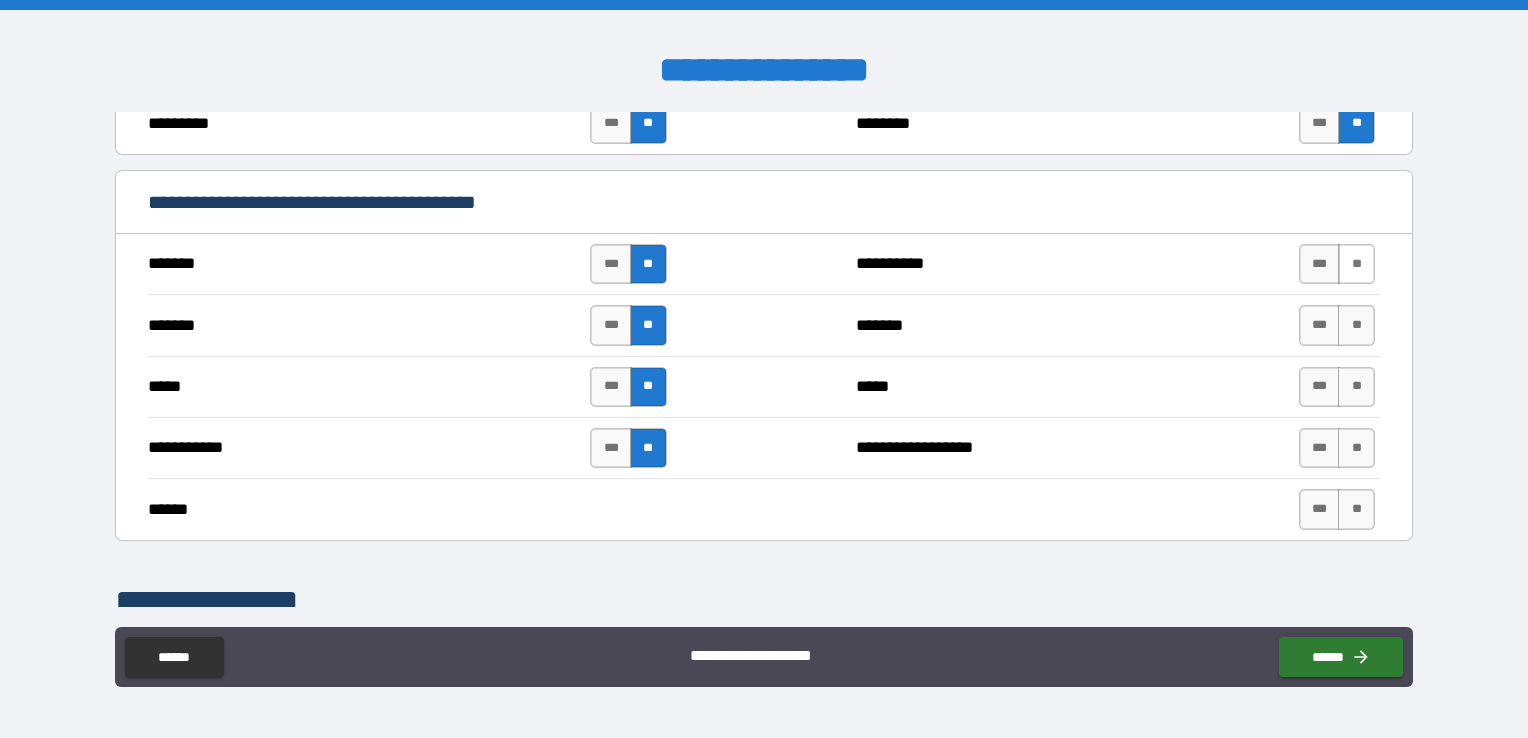 click on "**" at bounding box center (1356, 264) 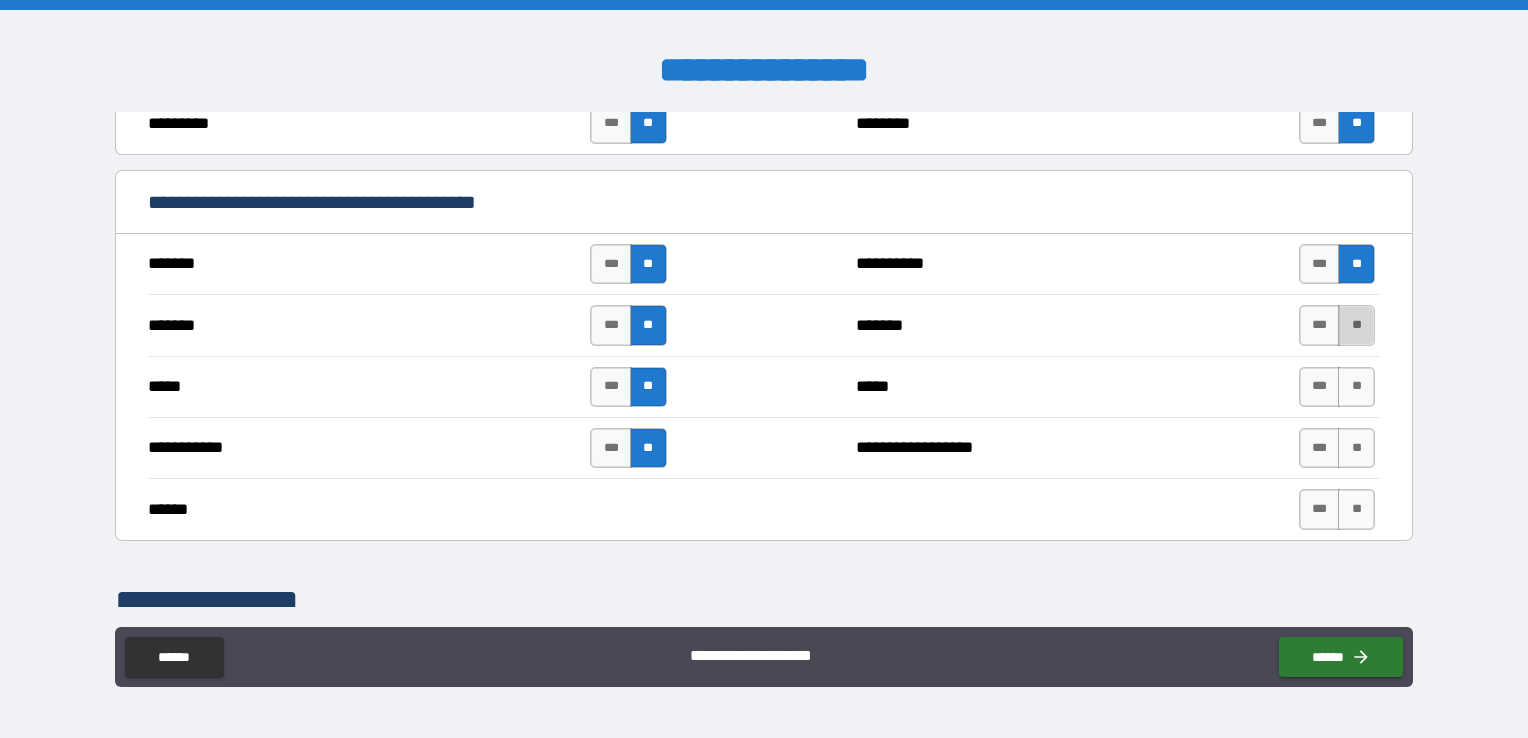 click on "**" at bounding box center (1356, 325) 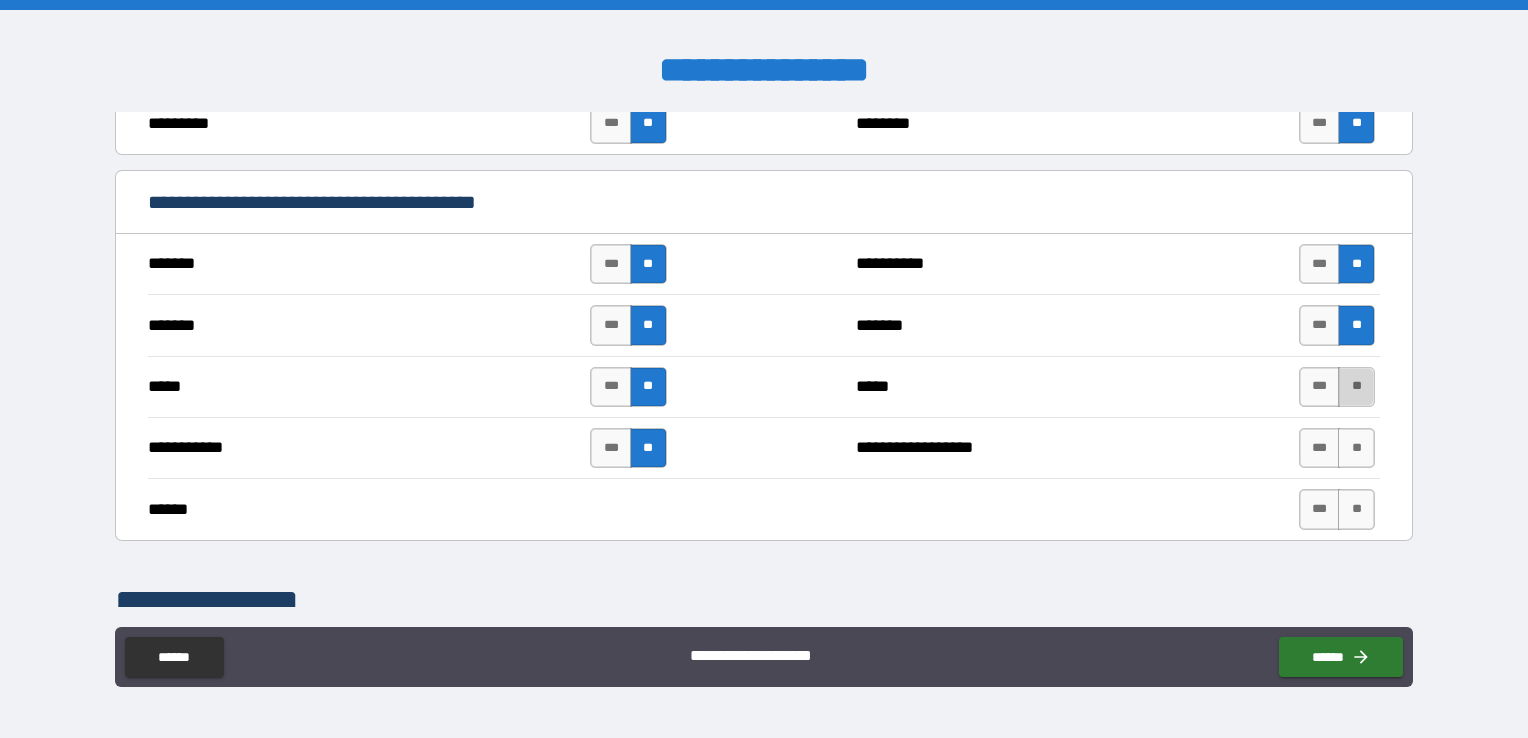click on "**" at bounding box center [1356, 387] 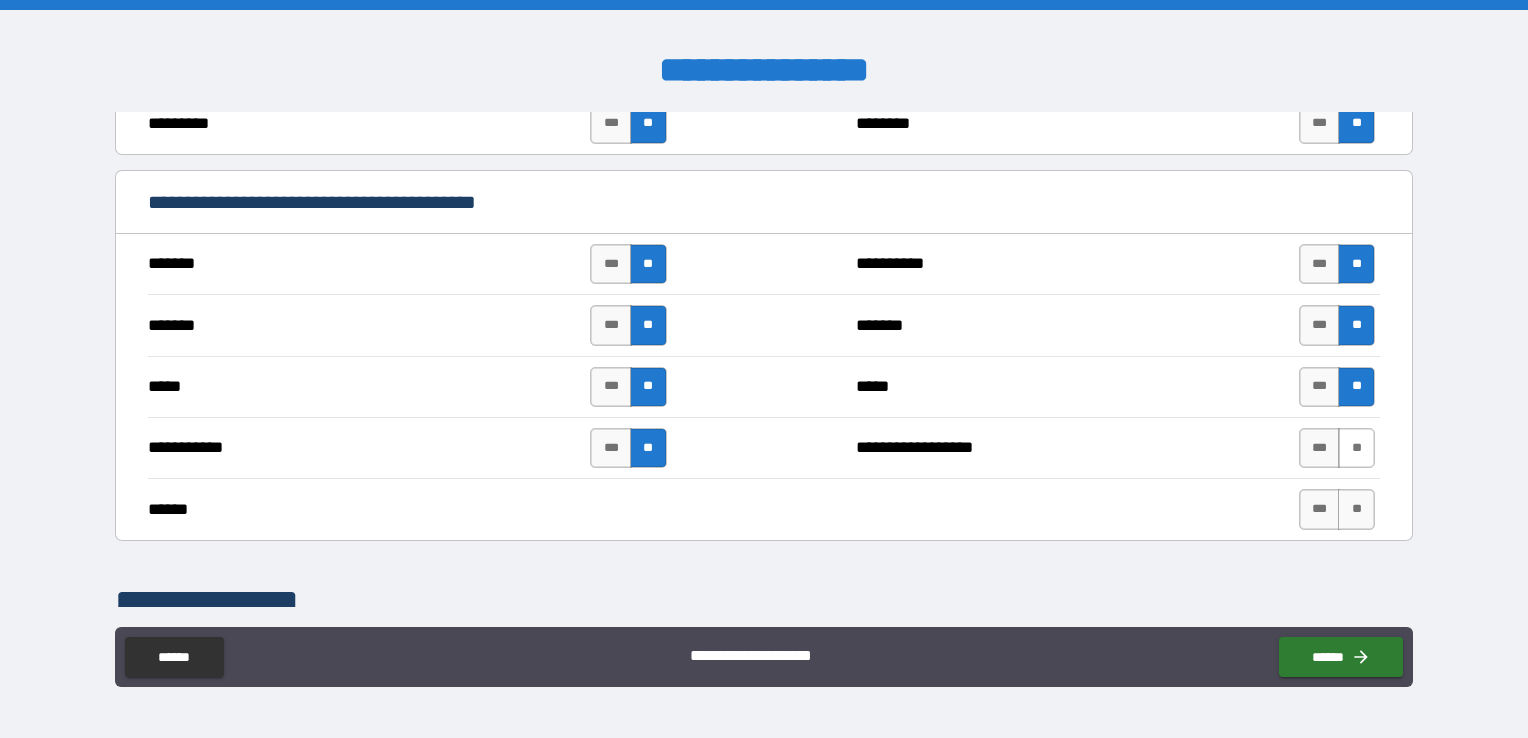click on "**" at bounding box center (1356, 448) 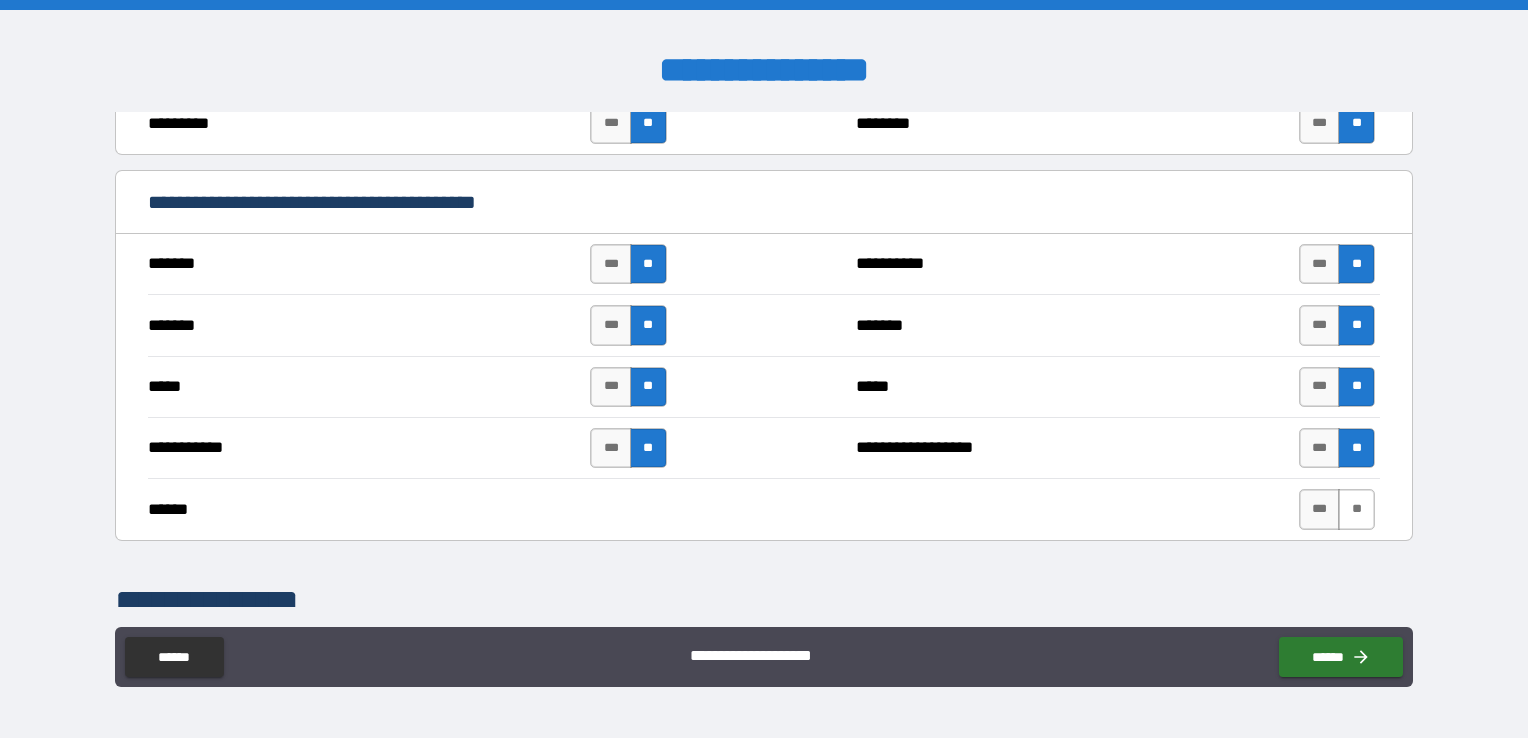 click on "**" at bounding box center [1356, 509] 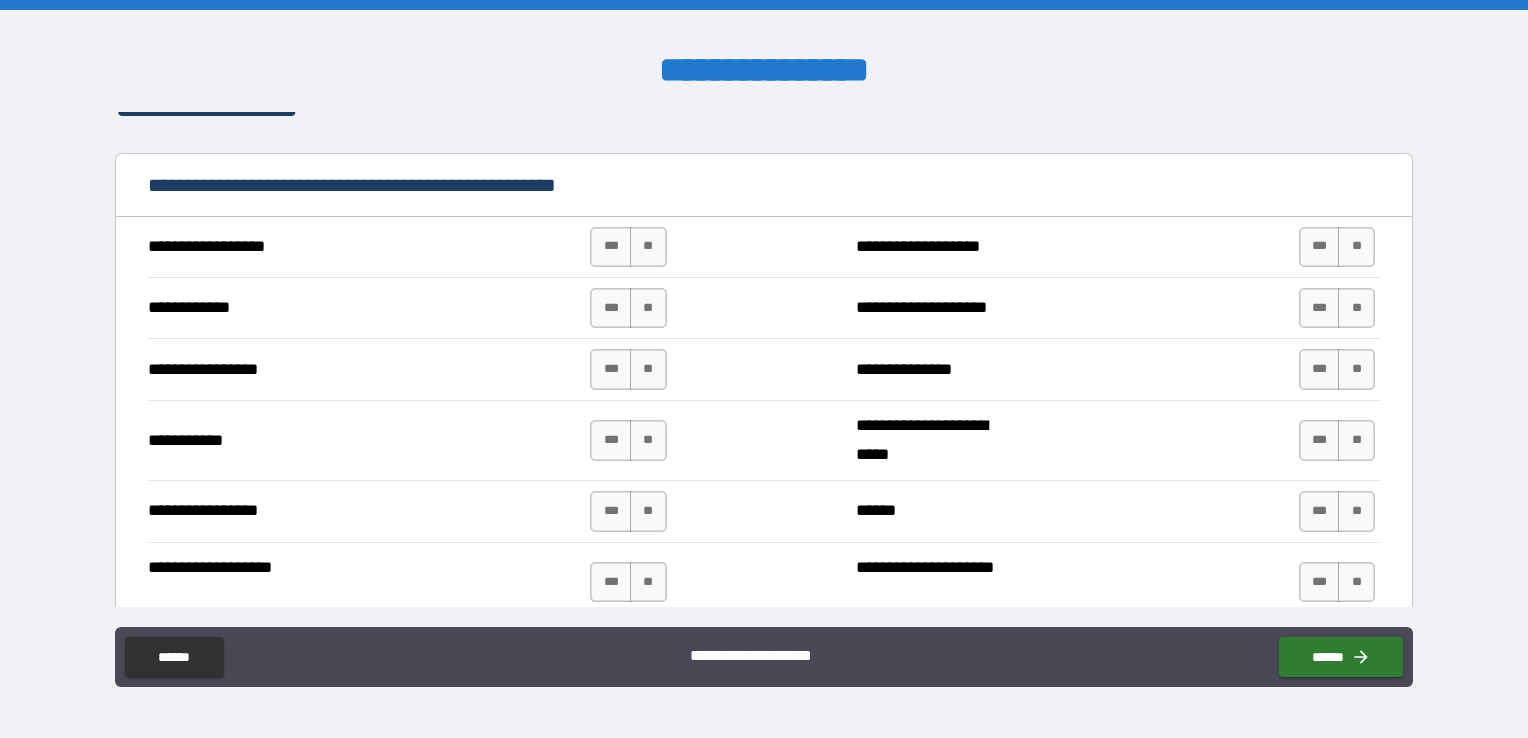 scroll, scrollTop: 1600, scrollLeft: 0, axis: vertical 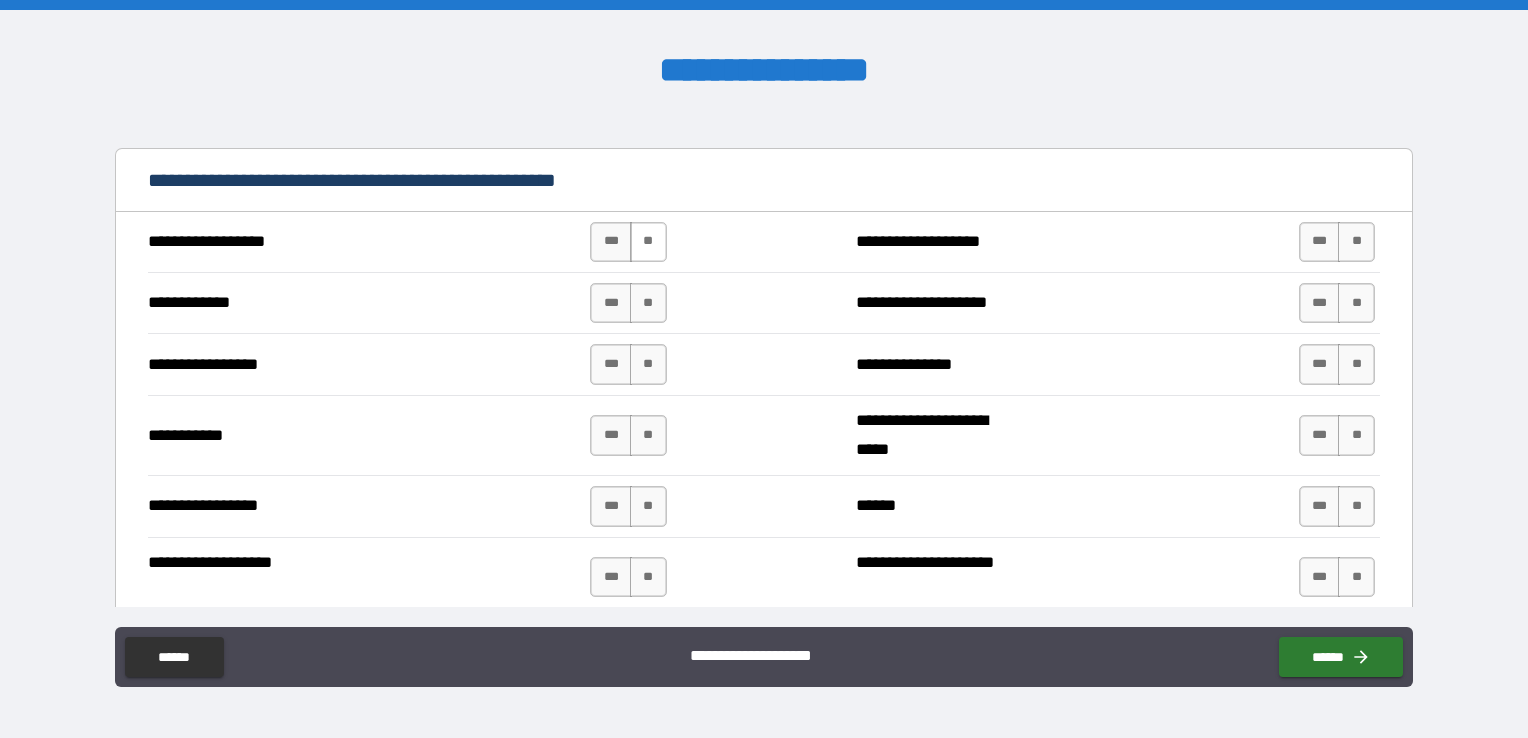 click on "**" at bounding box center [648, 242] 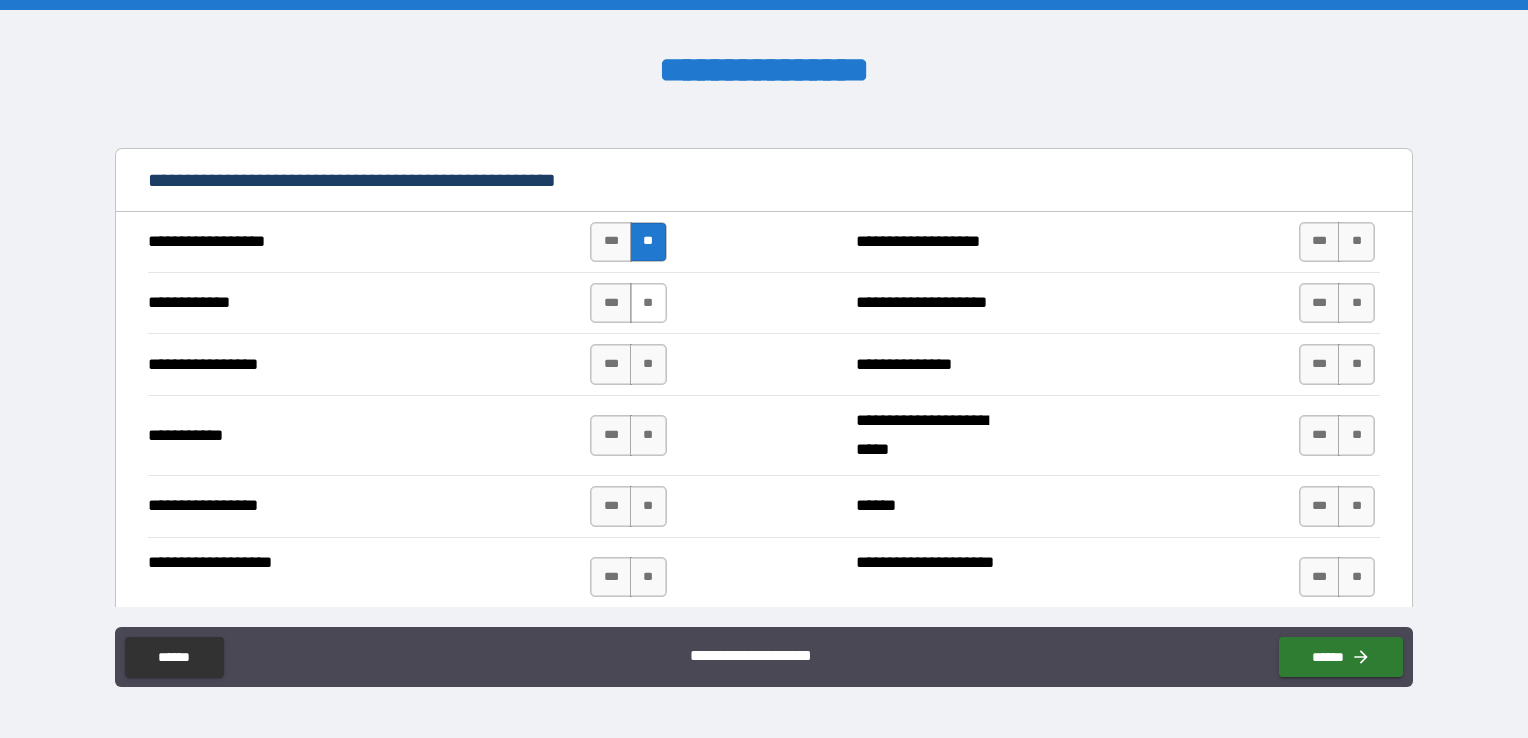 click on "**" at bounding box center (648, 303) 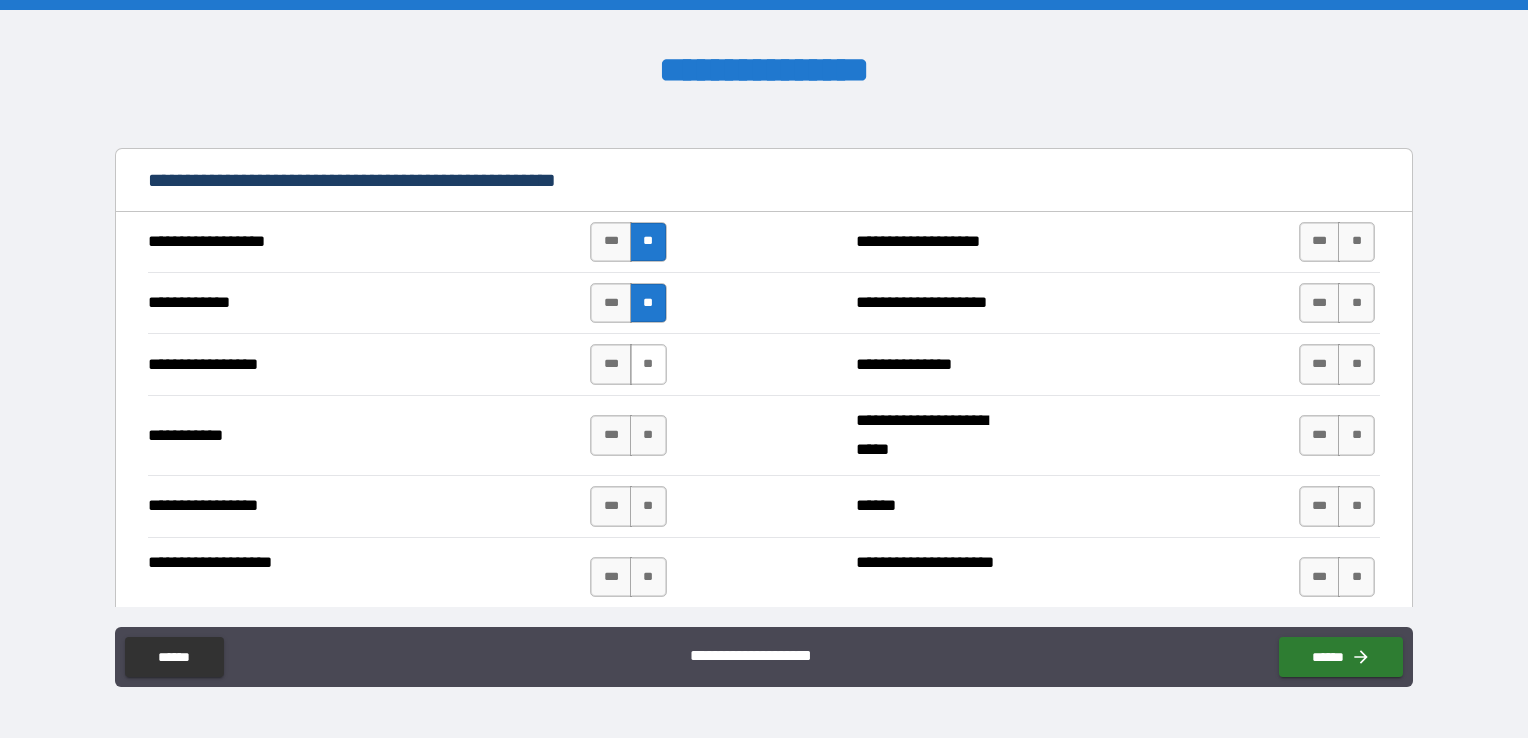 click on "**" at bounding box center (648, 364) 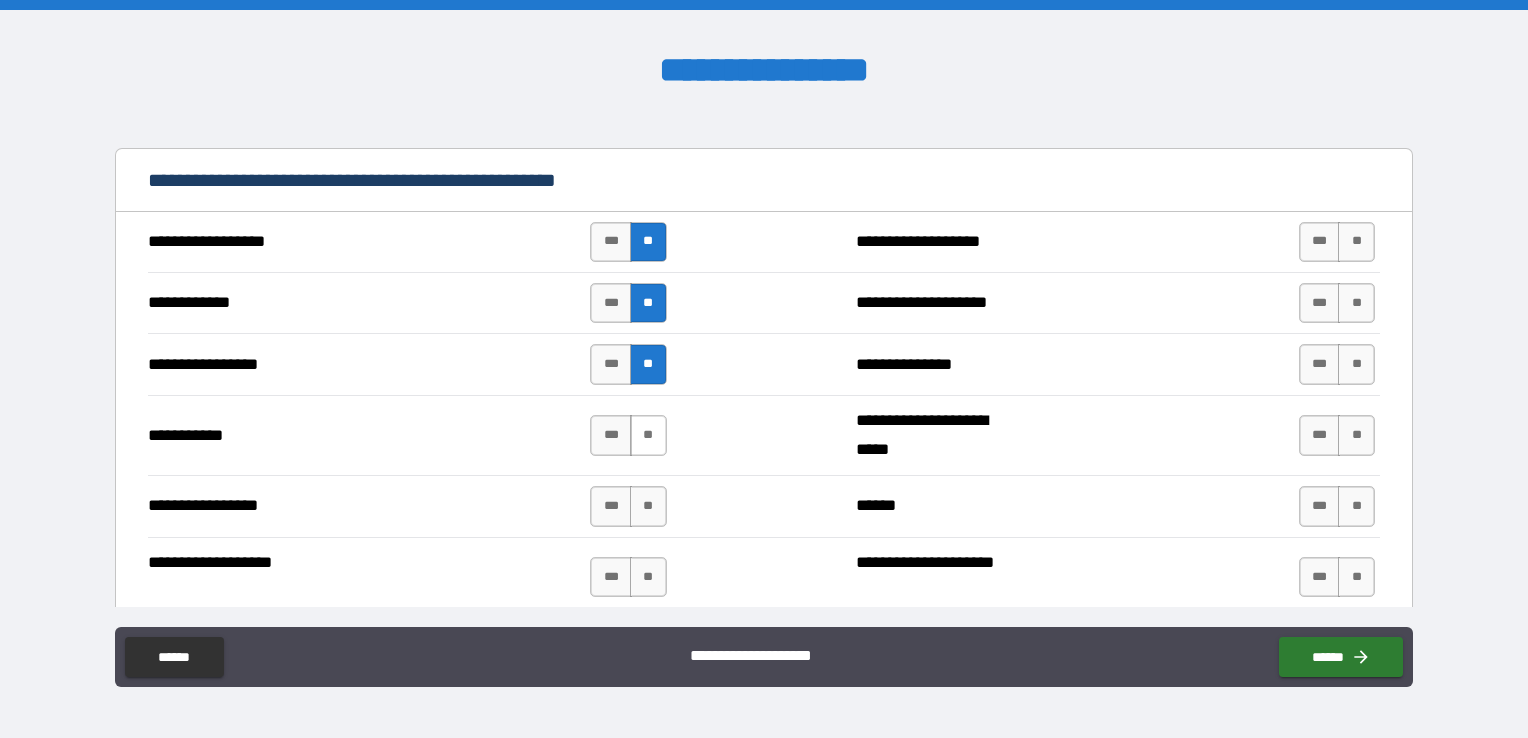 click on "**" at bounding box center [648, 435] 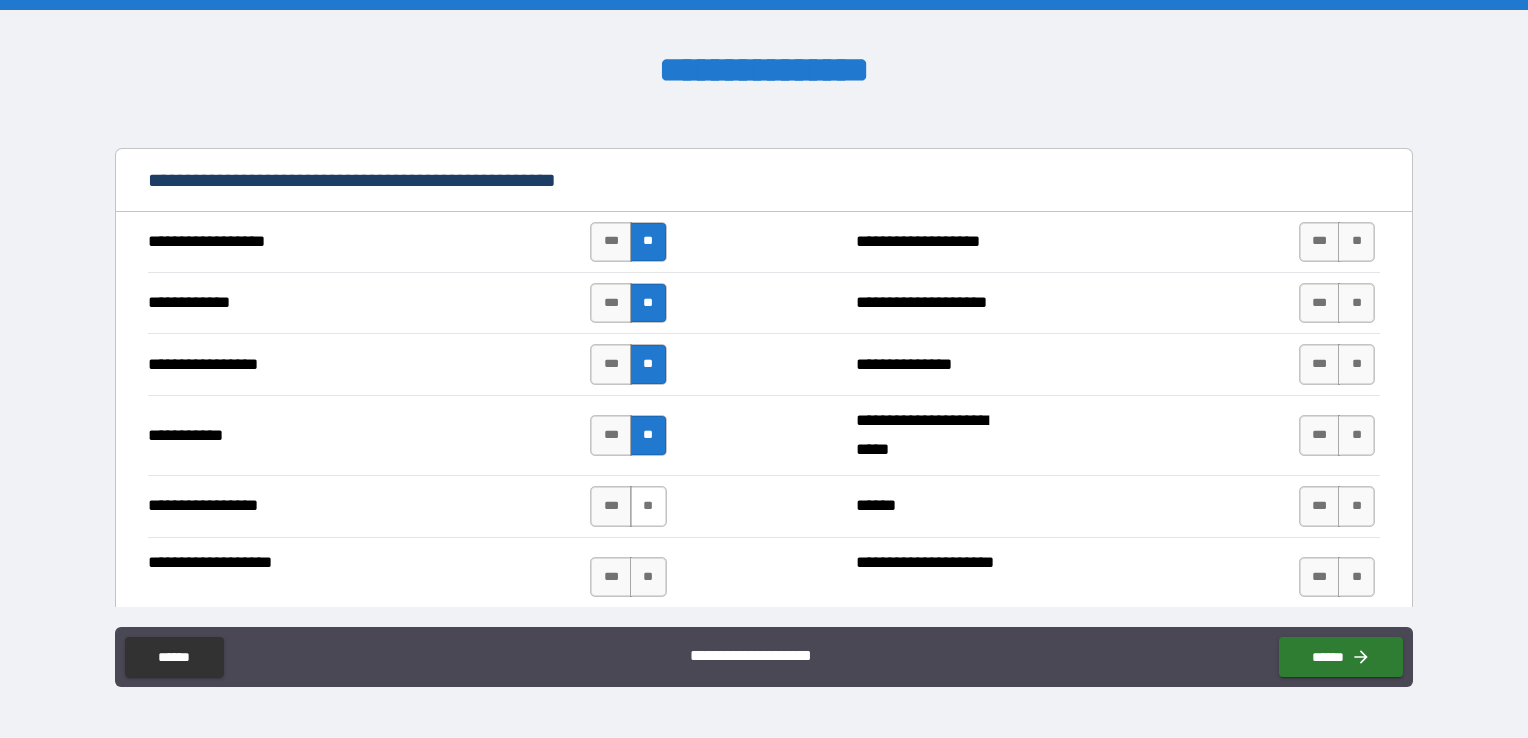 click on "**" at bounding box center [648, 506] 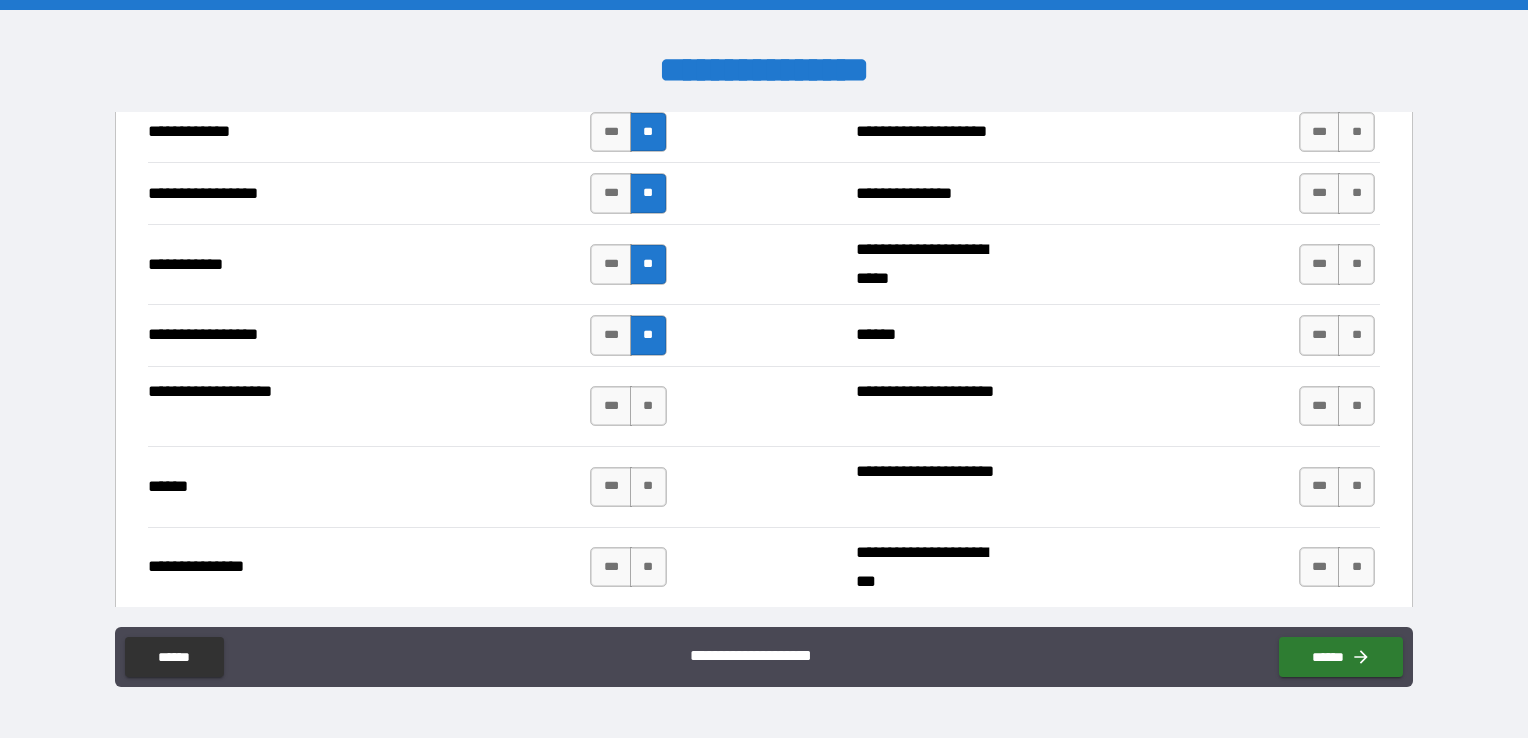 scroll, scrollTop: 1800, scrollLeft: 0, axis: vertical 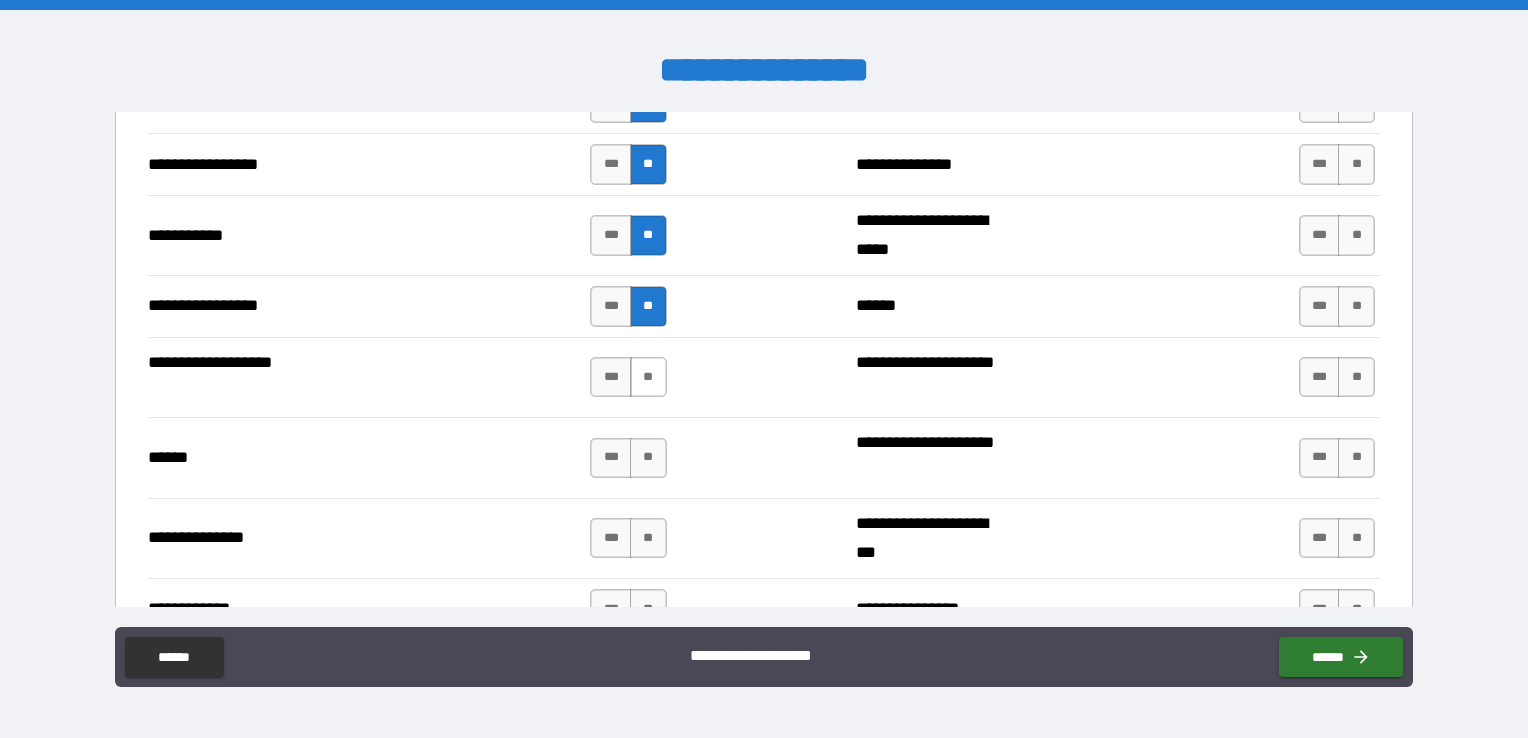 click on "**" at bounding box center [648, 377] 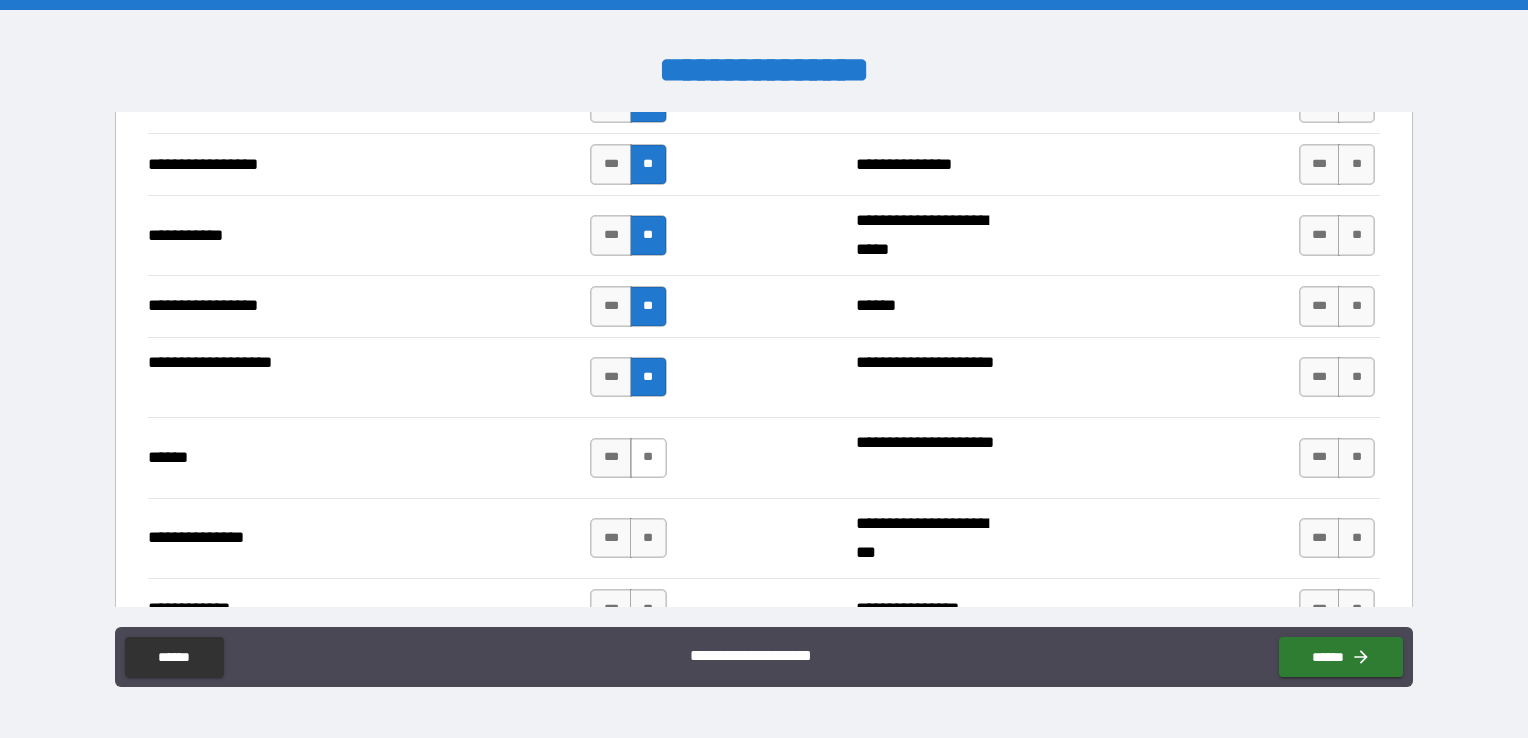 click on "**" at bounding box center (648, 458) 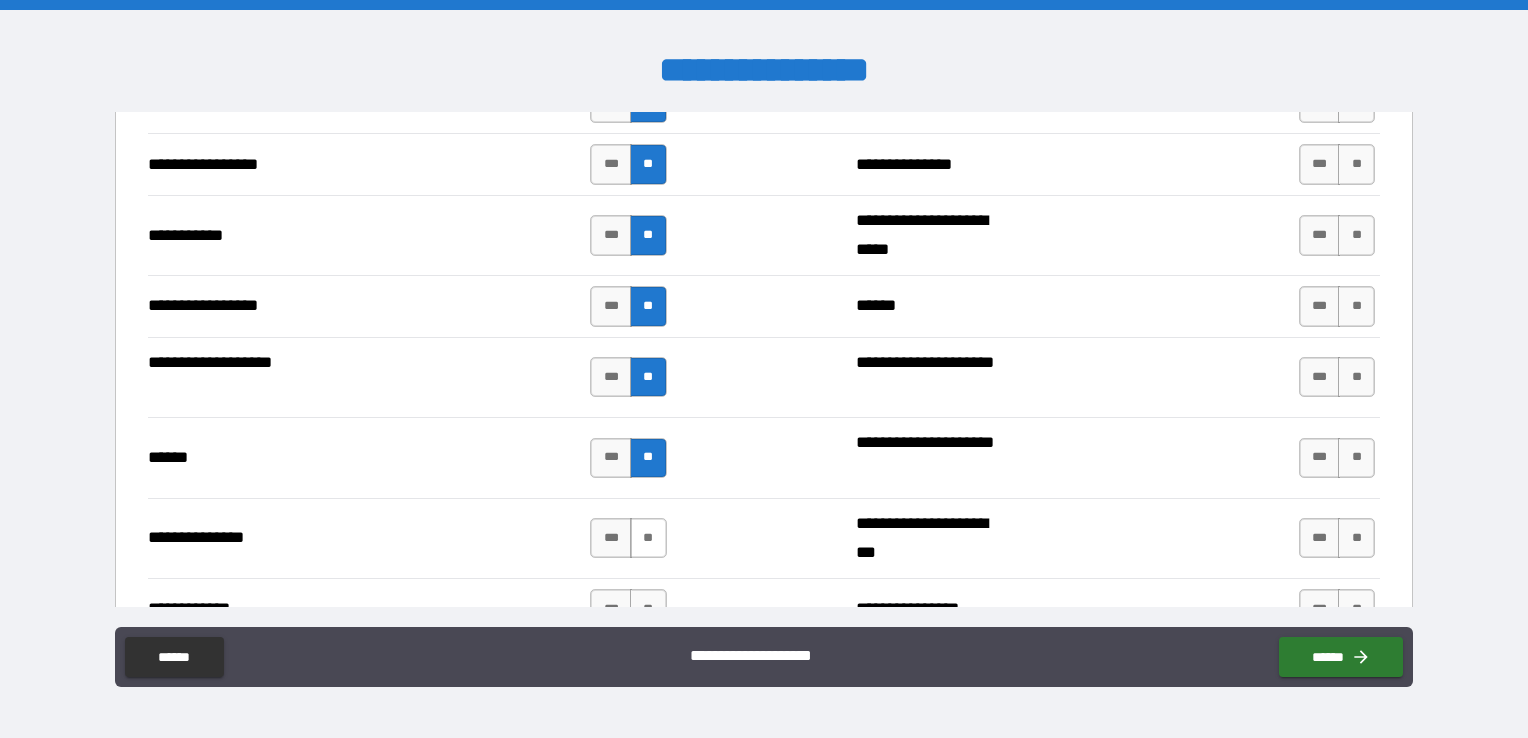 click on "**" at bounding box center (648, 538) 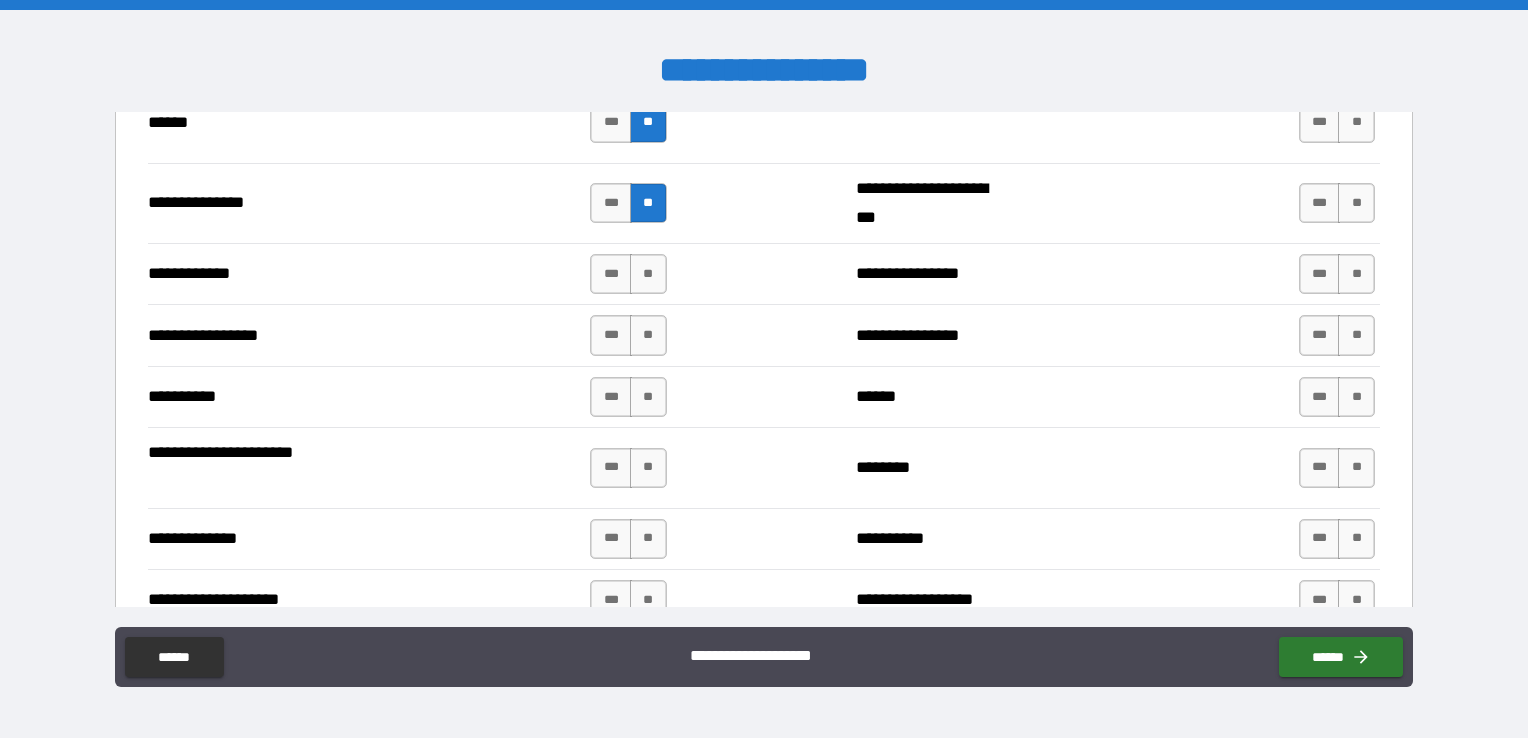 scroll, scrollTop: 2200, scrollLeft: 0, axis: vertical 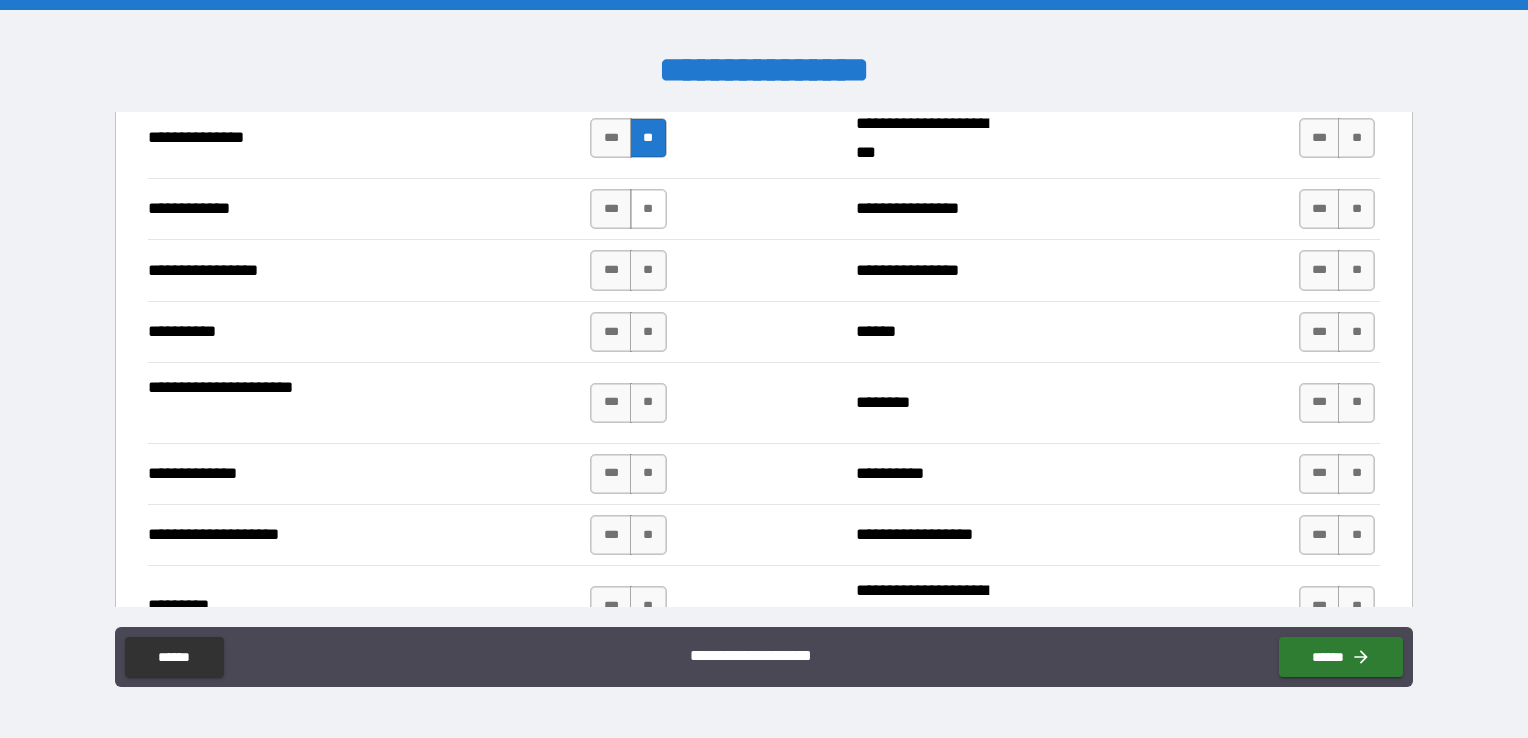 click on "**" at bounding box center (648, 209) 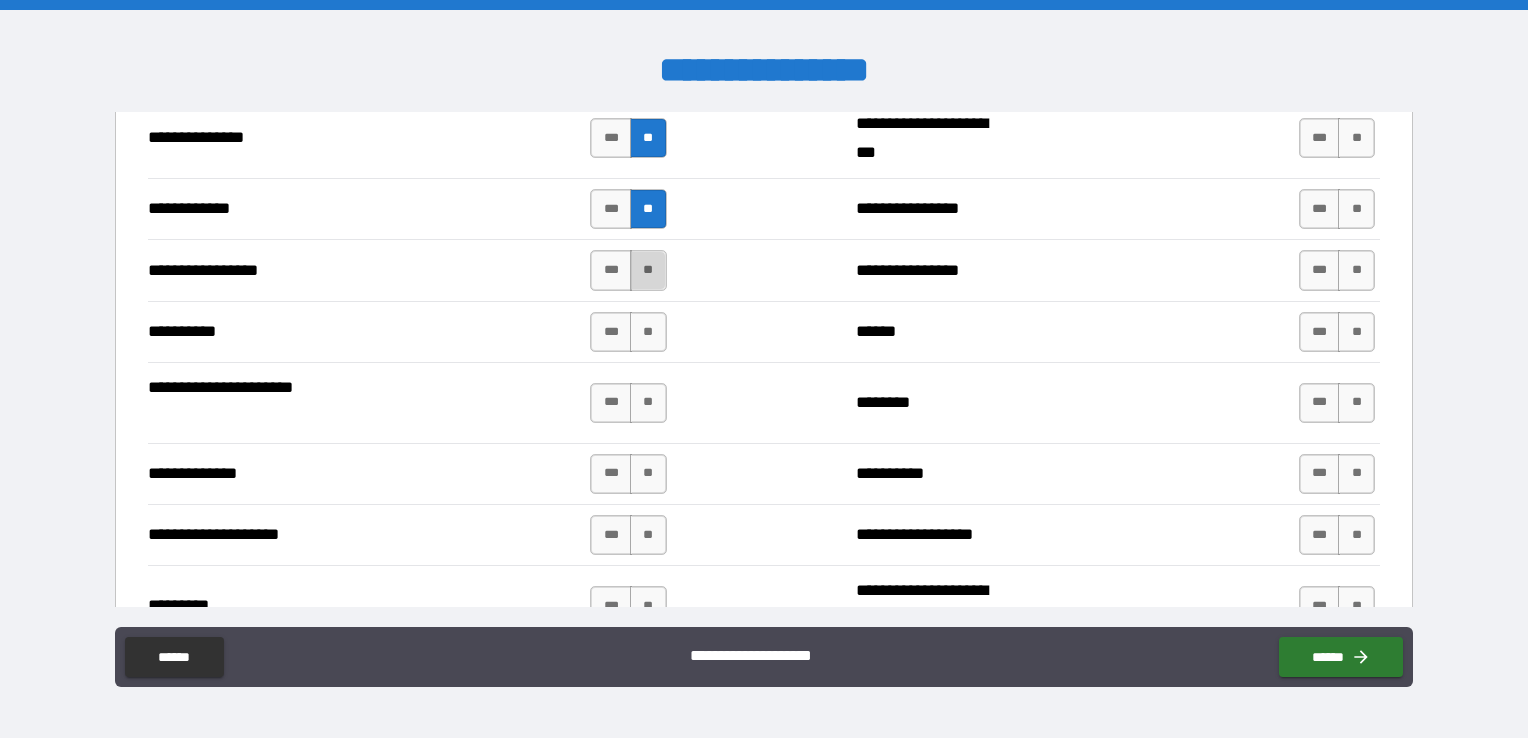 click on "**" at bounding box center [648, 270] 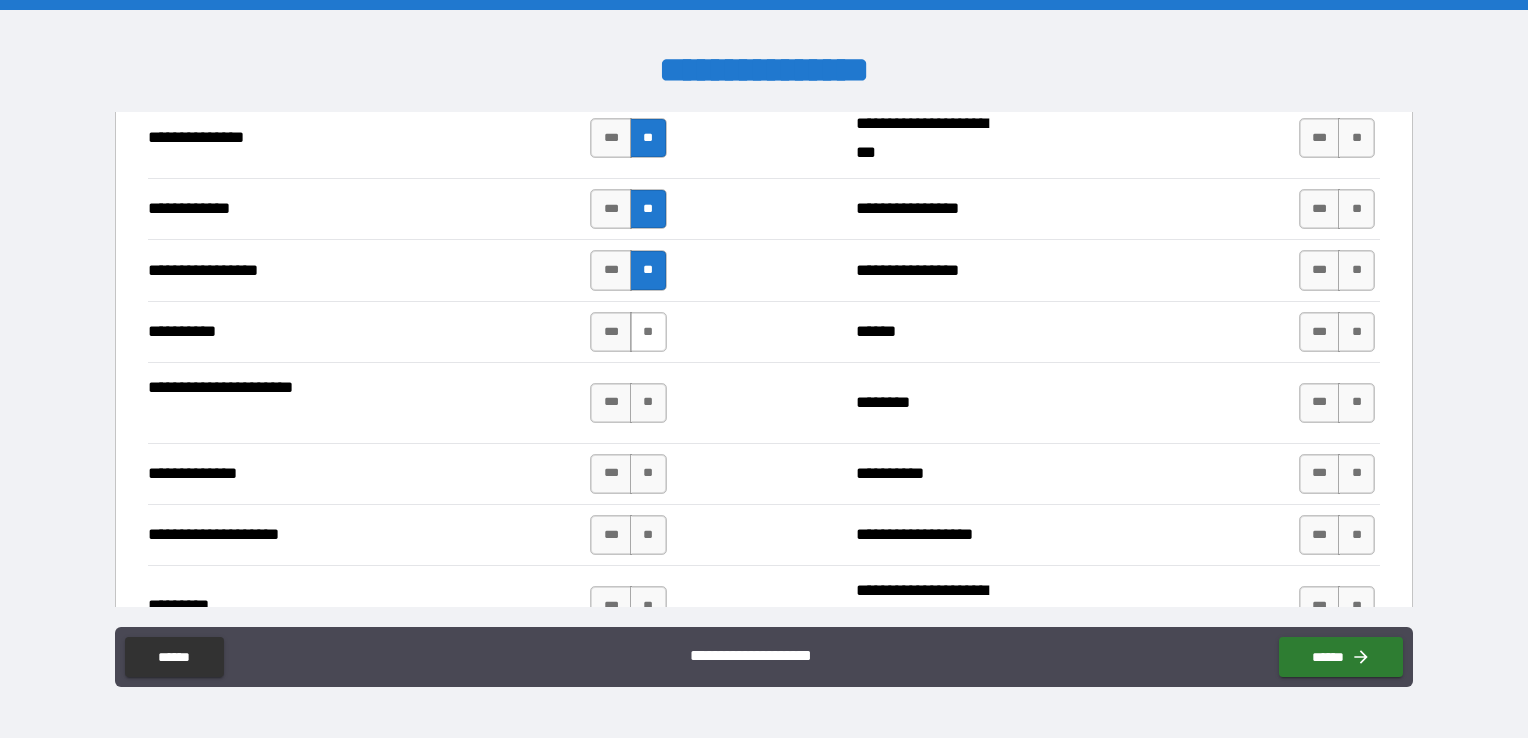 click on "**" at bounding box center [648, 332] 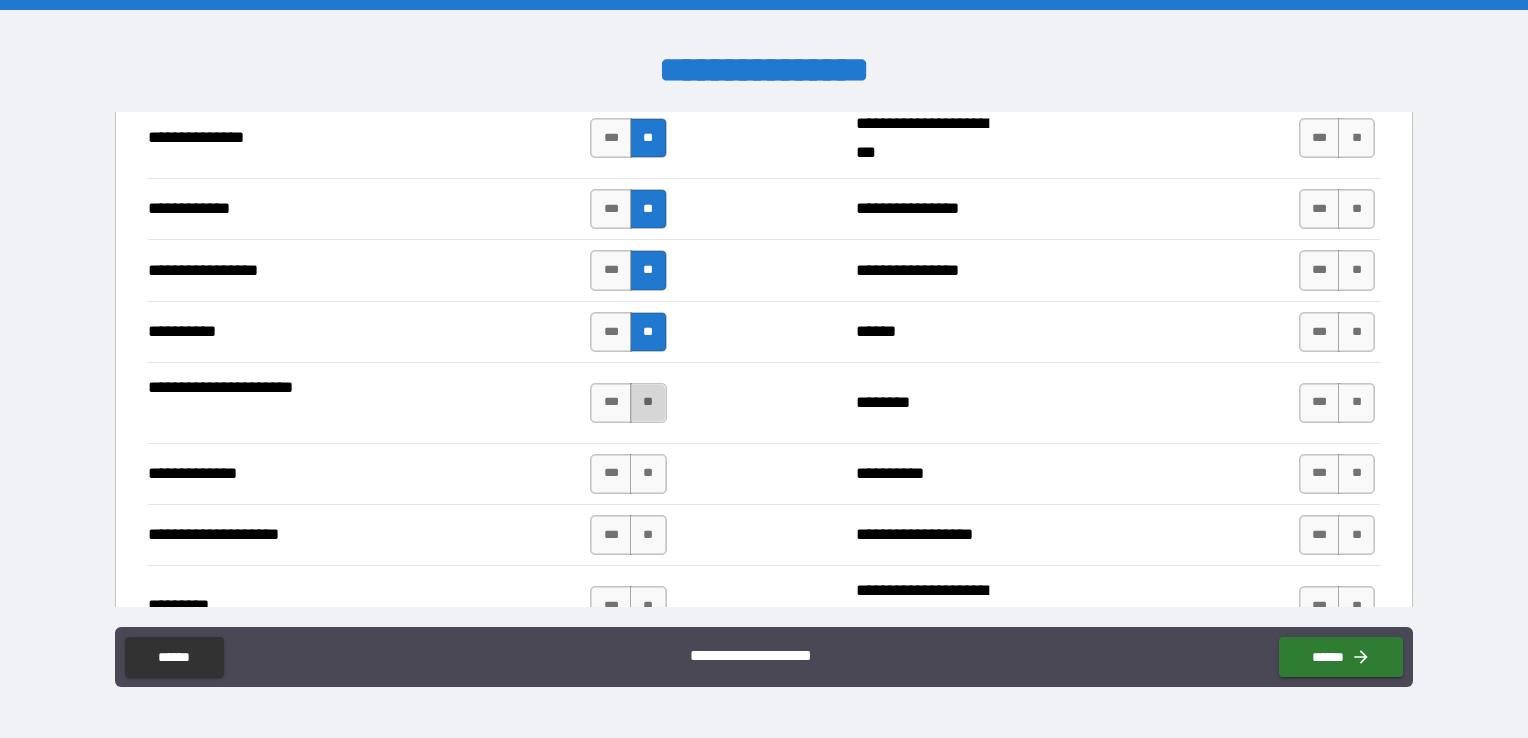 click on "**" at bounding box center [648, 403] 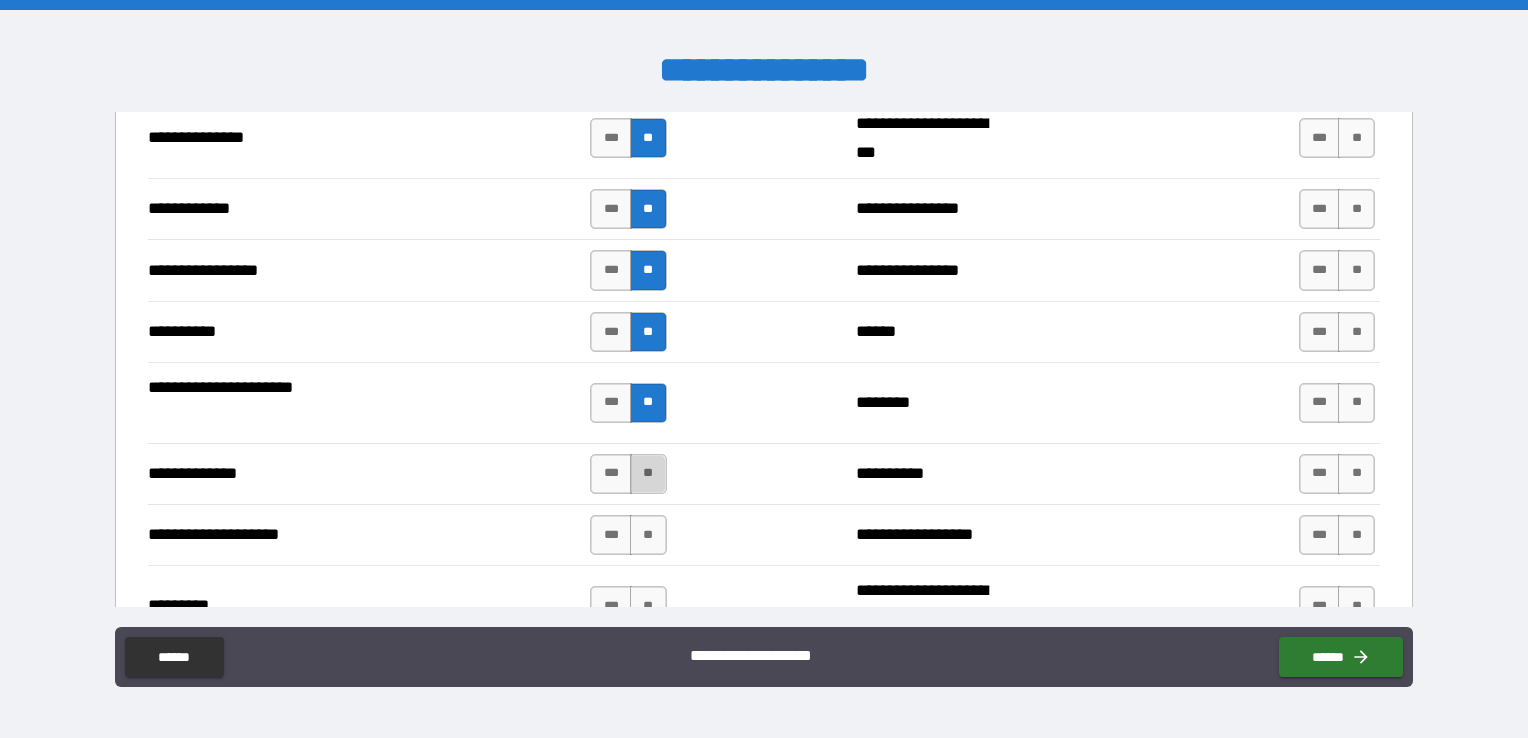 click on "**" at bounding box center (648, 474) 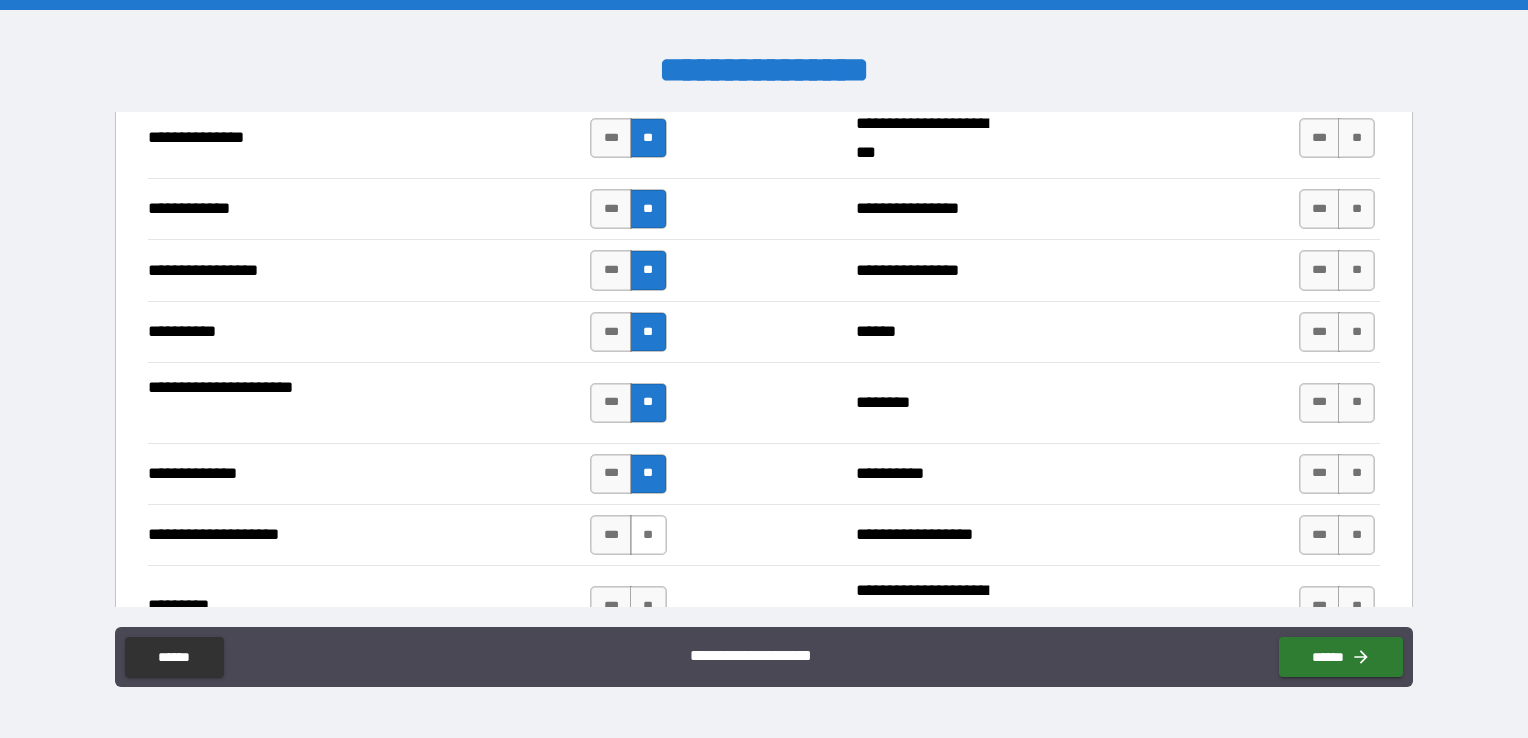 click on "**" at bounding box center (648, 535) 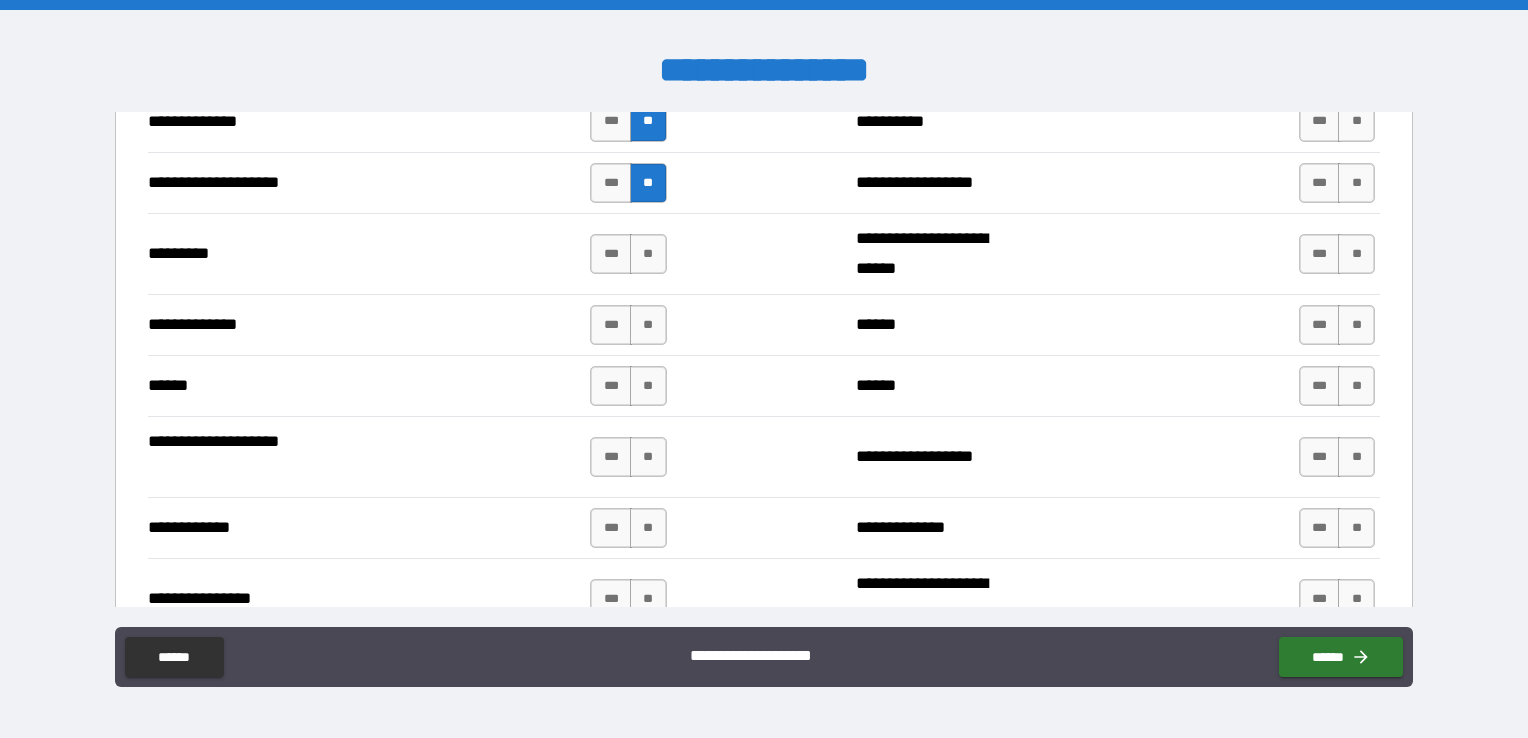 scroll, scrollTop: 2600, scrollLeft: 0, axis: vertical 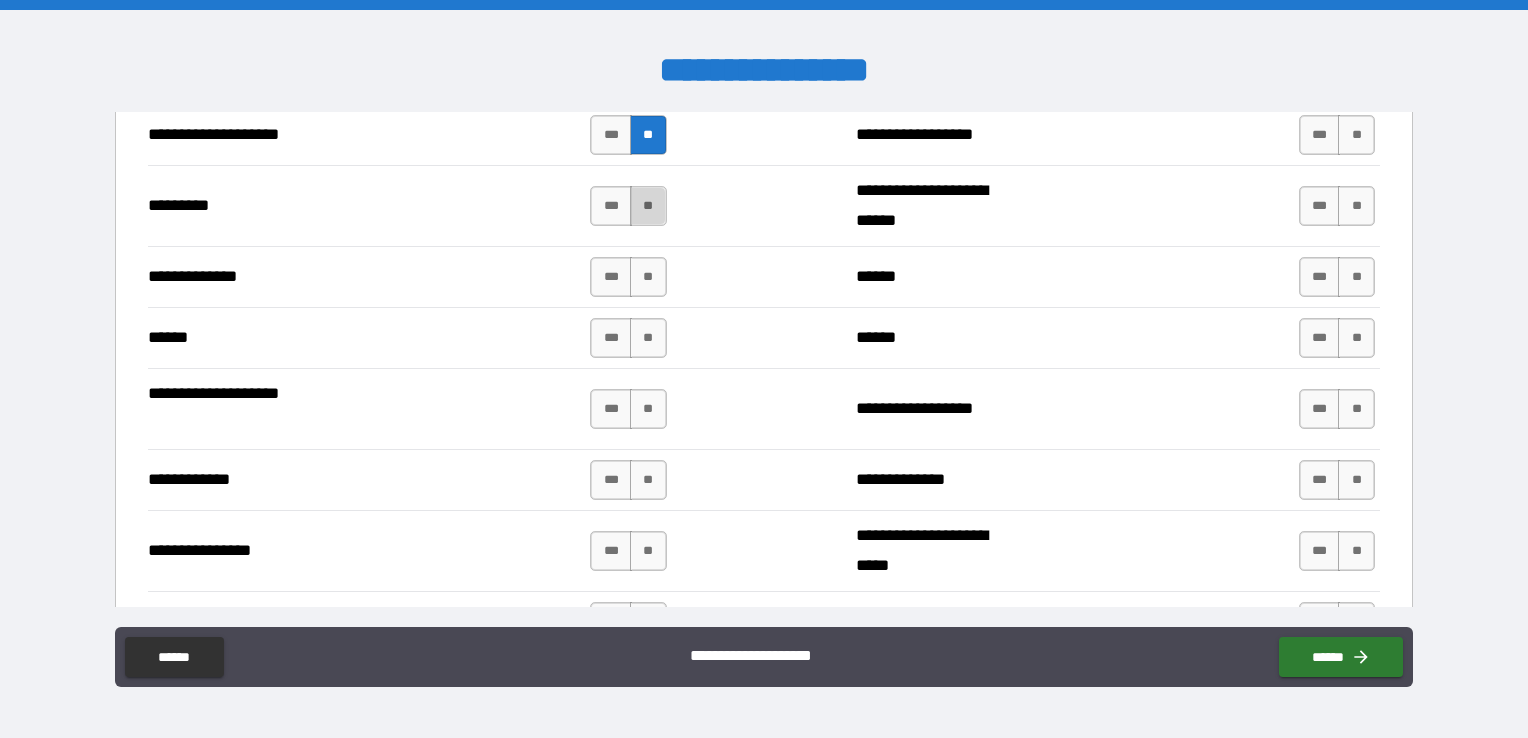 click on "**" at bounding box center (648, 206) 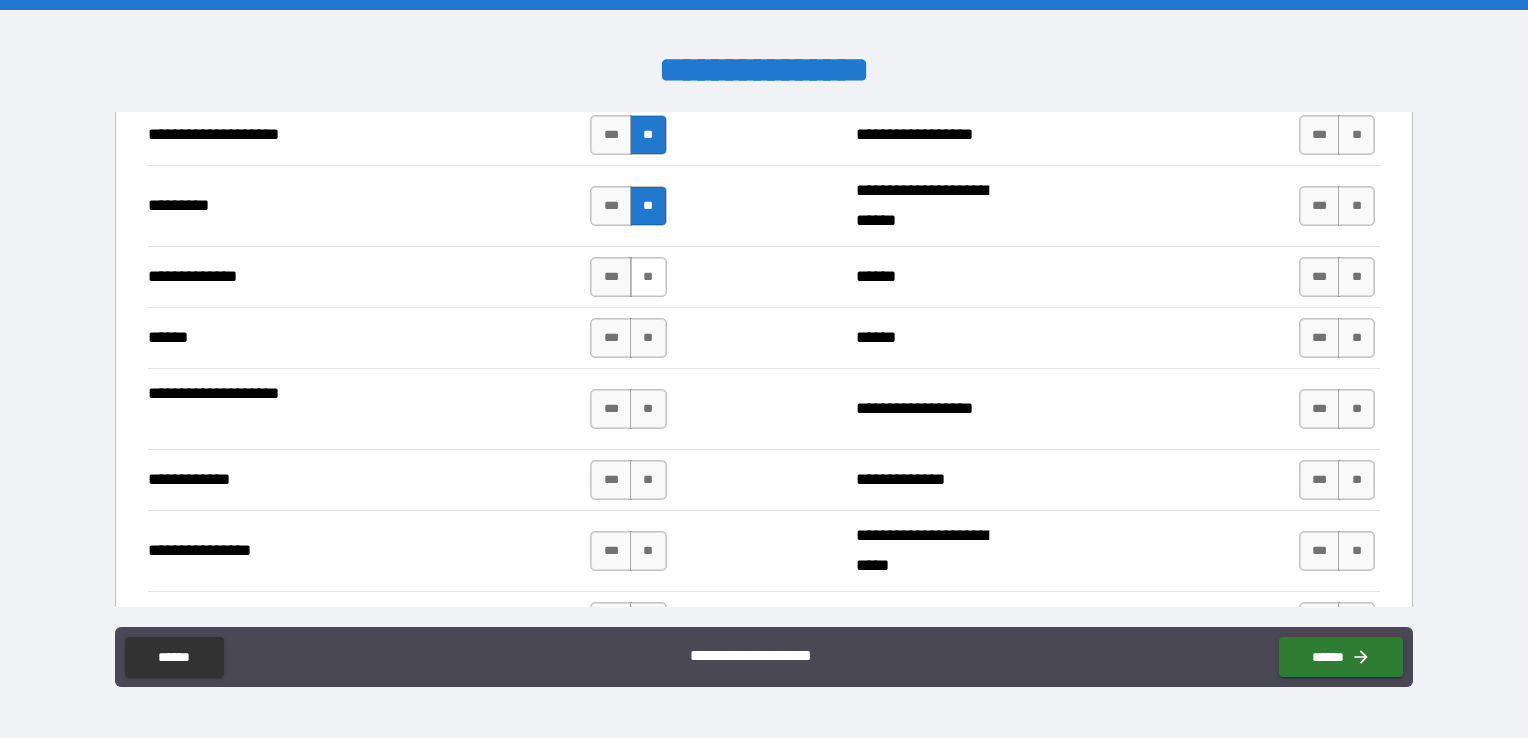 click on "**" at bounding box center [648, 277] 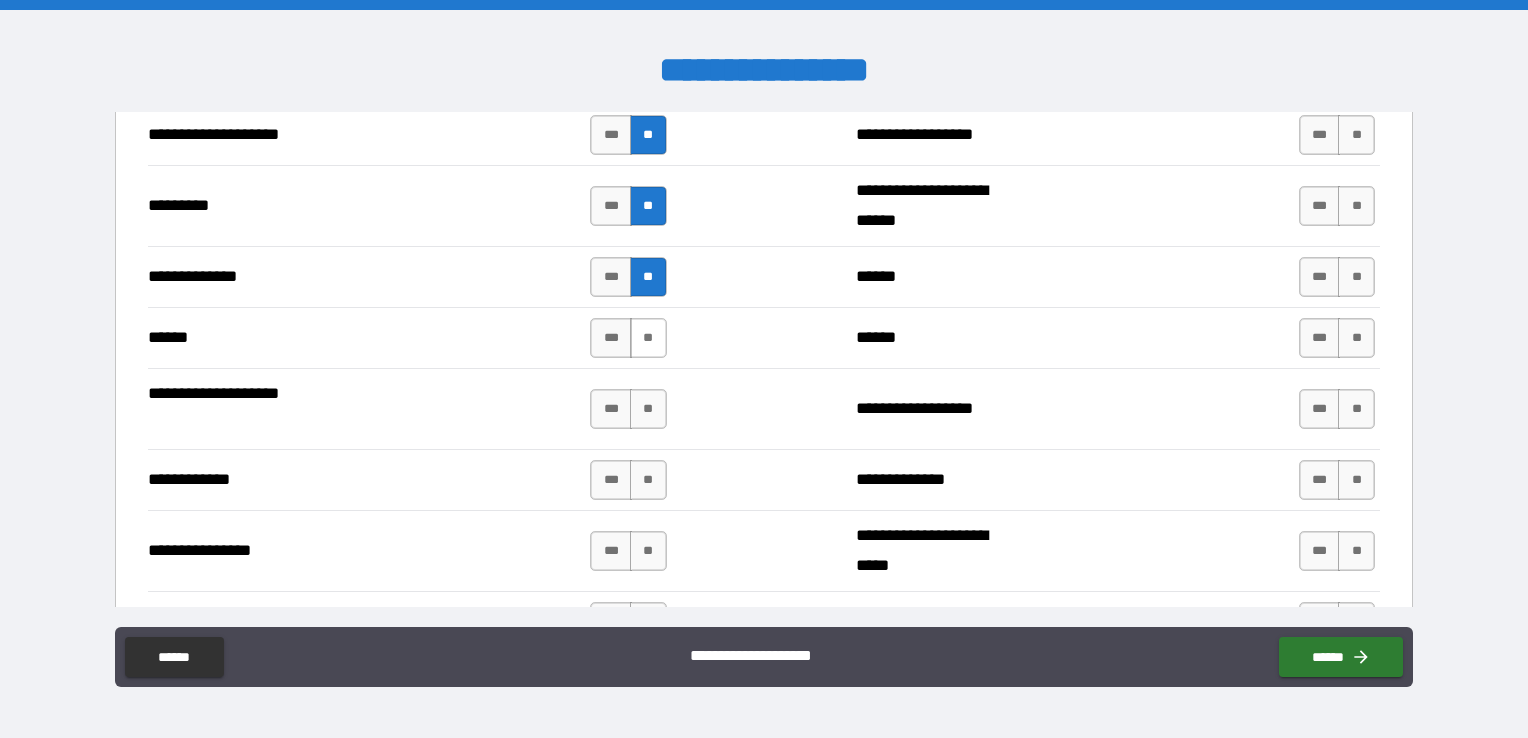 click on "**" at bounding box center (648, 338) 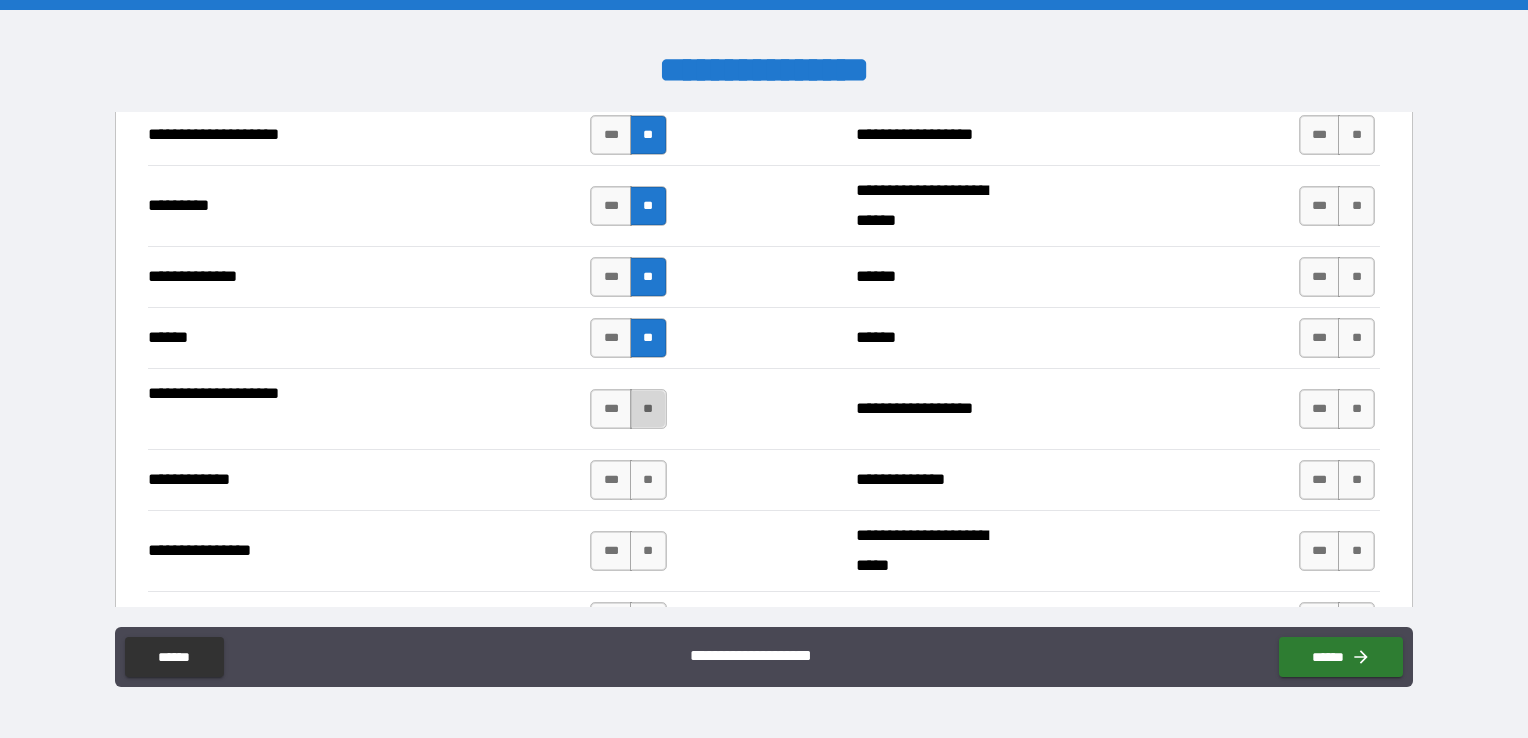 click on "**" at bounding box center [648, 409] 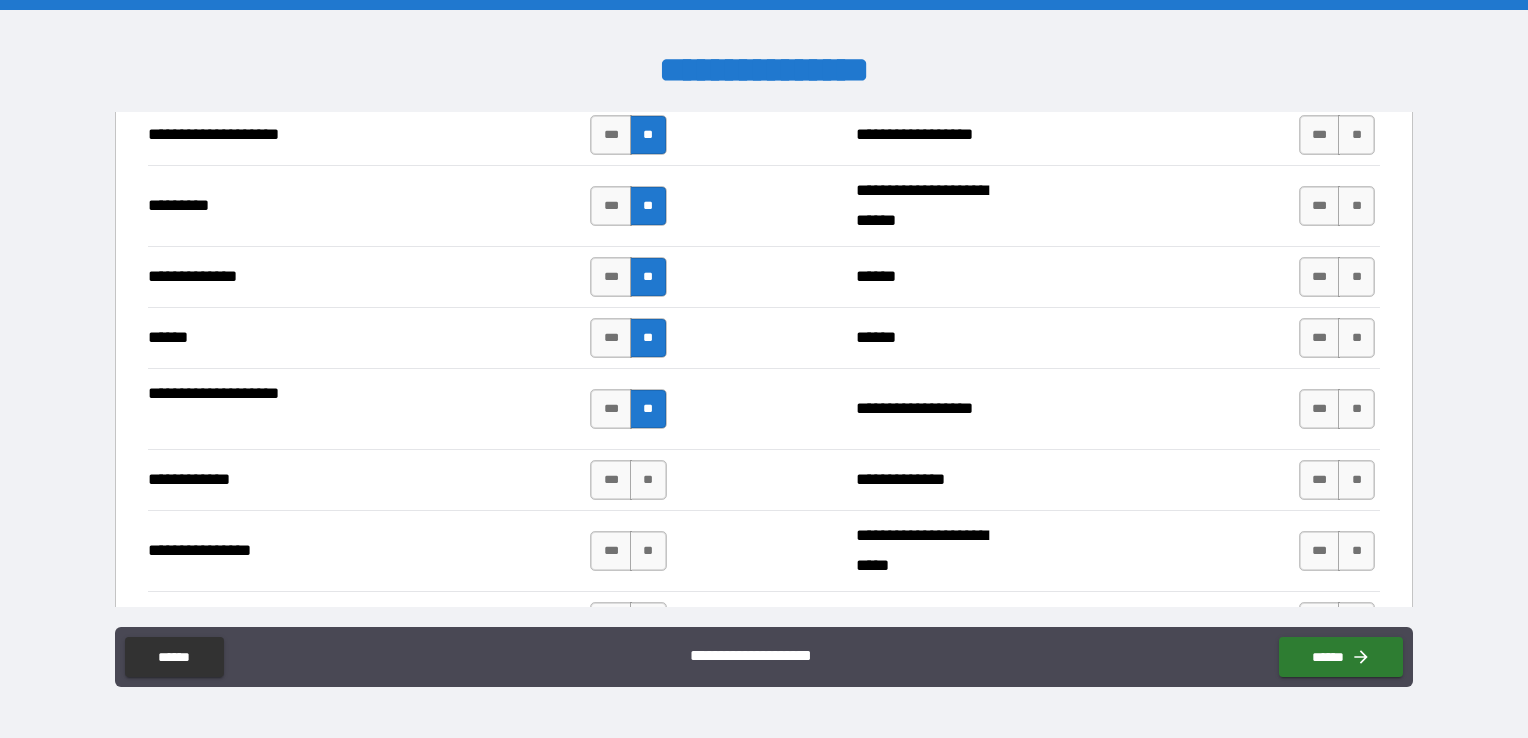 click on "**" at bounding box center (648, 480) 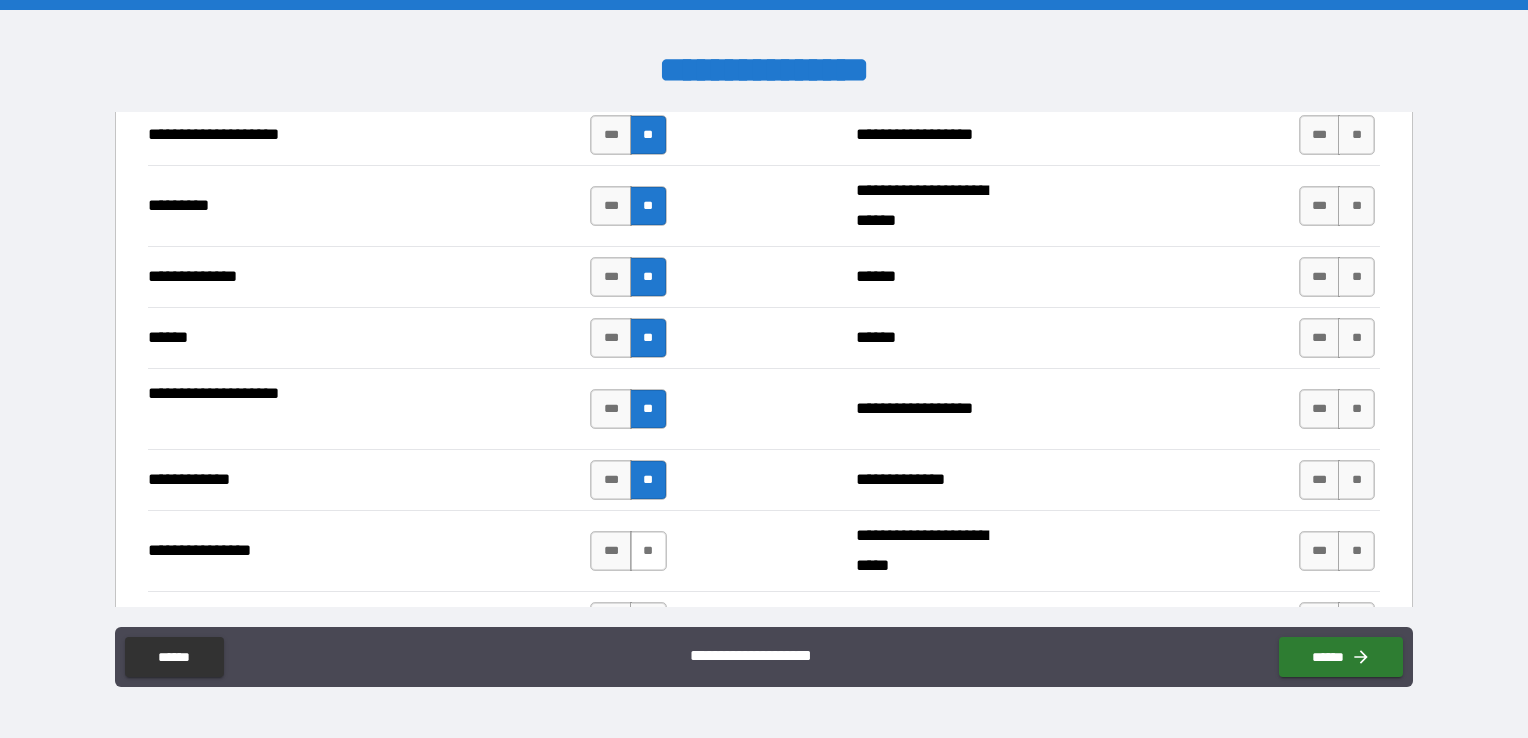 click on "**" at bounding box center (648, 551) 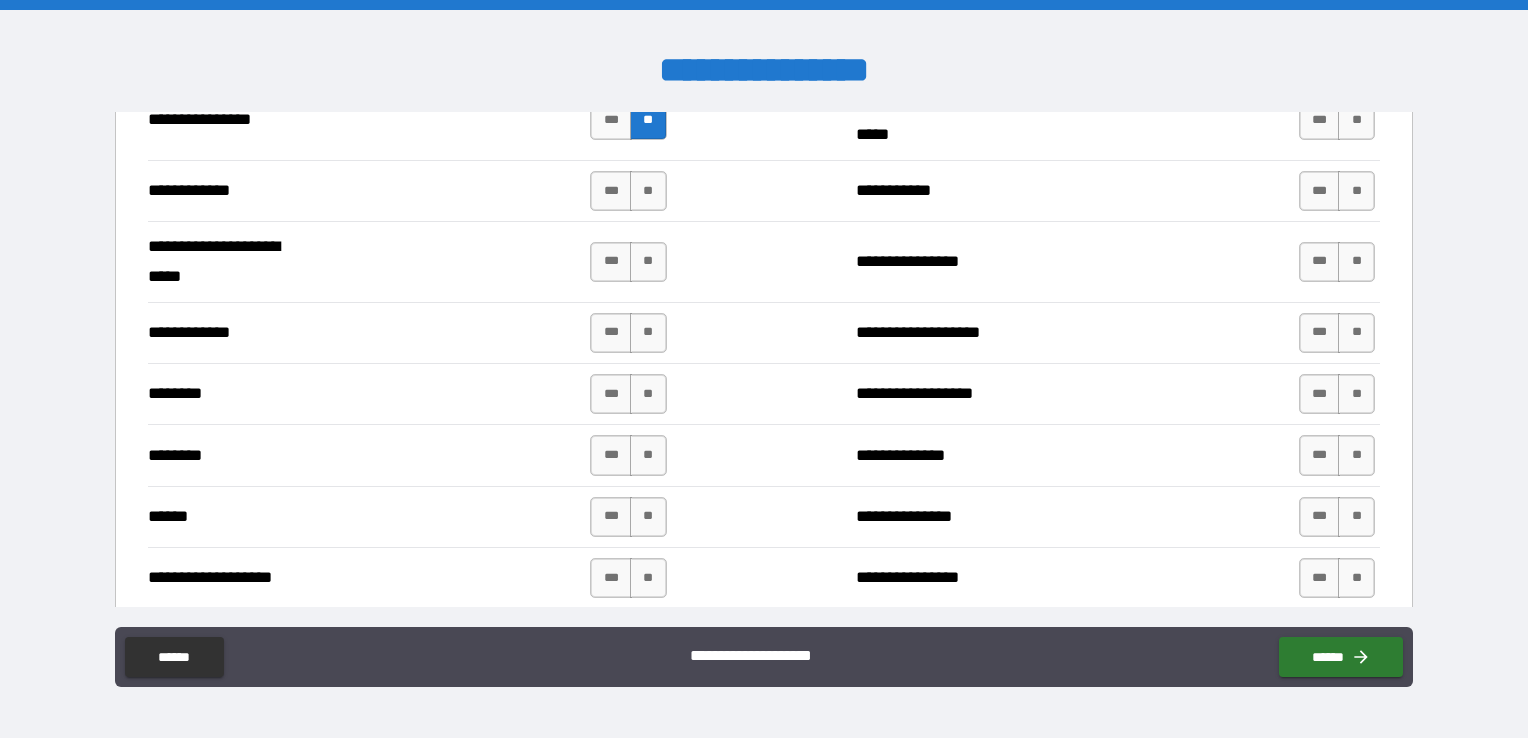 scroll, scrollTop: 2900, scrollLeft: 0, axis: vertical 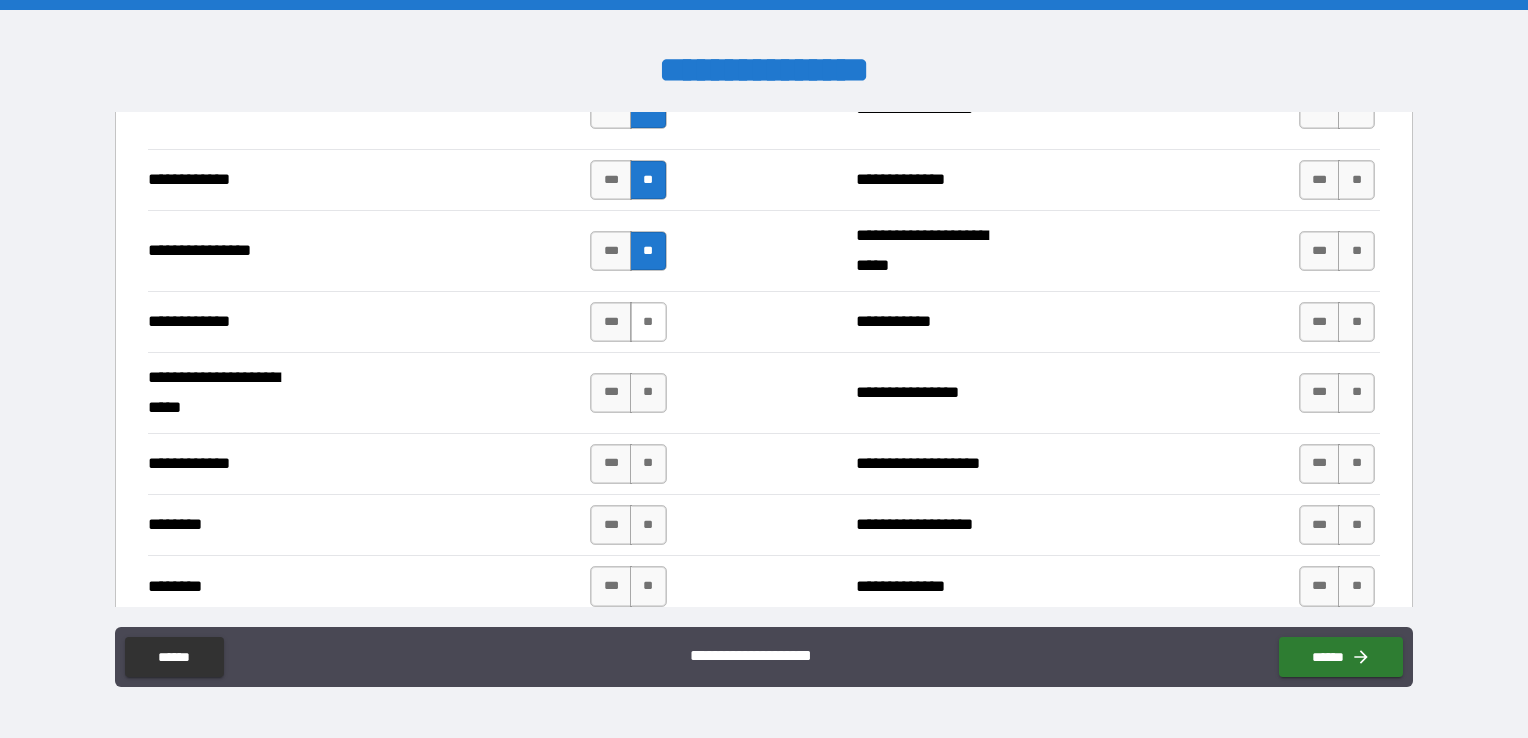 click on "**" at bounding box center [648, 322] 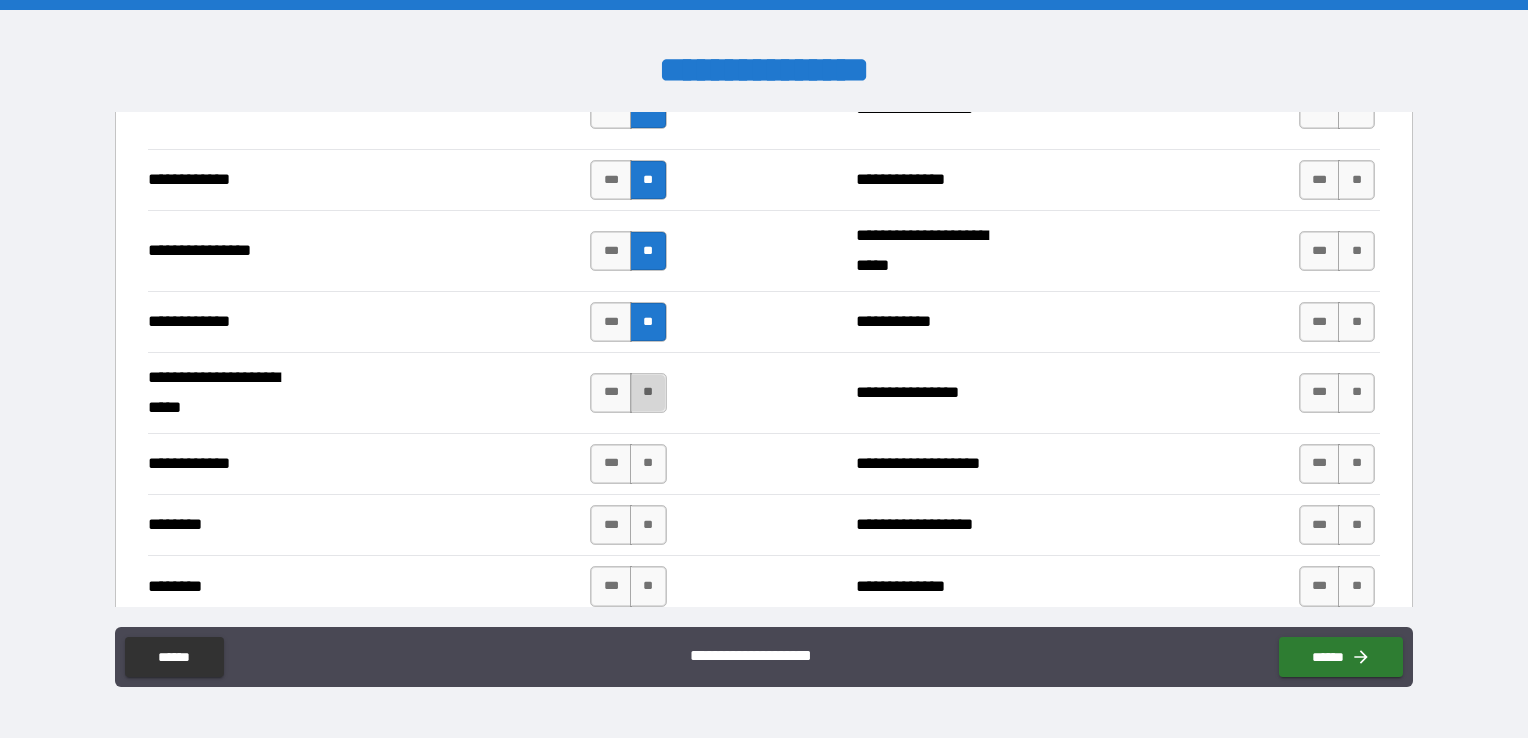 click on "**" at bounding box center (648, 393) 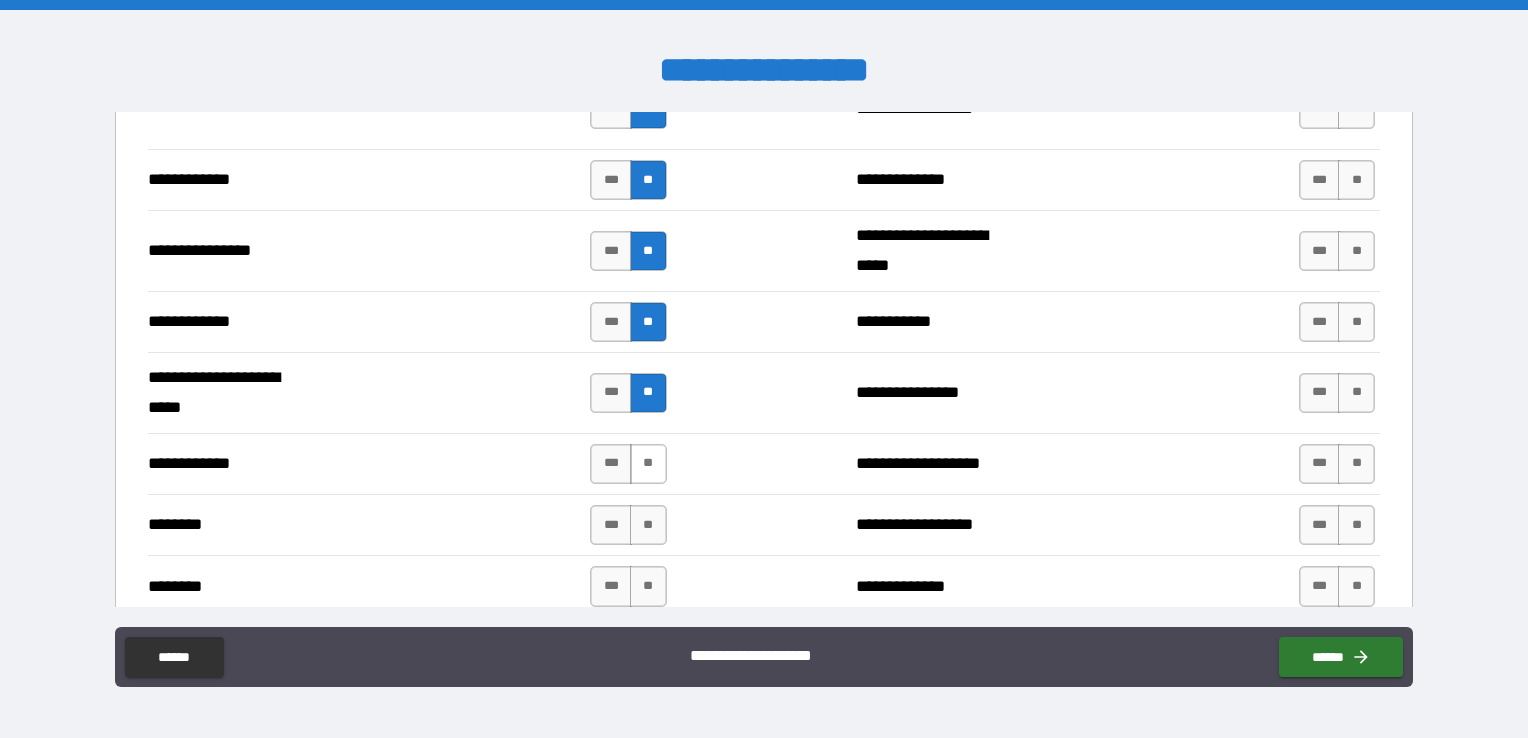 click on "**" at bounding box center (648, 464) 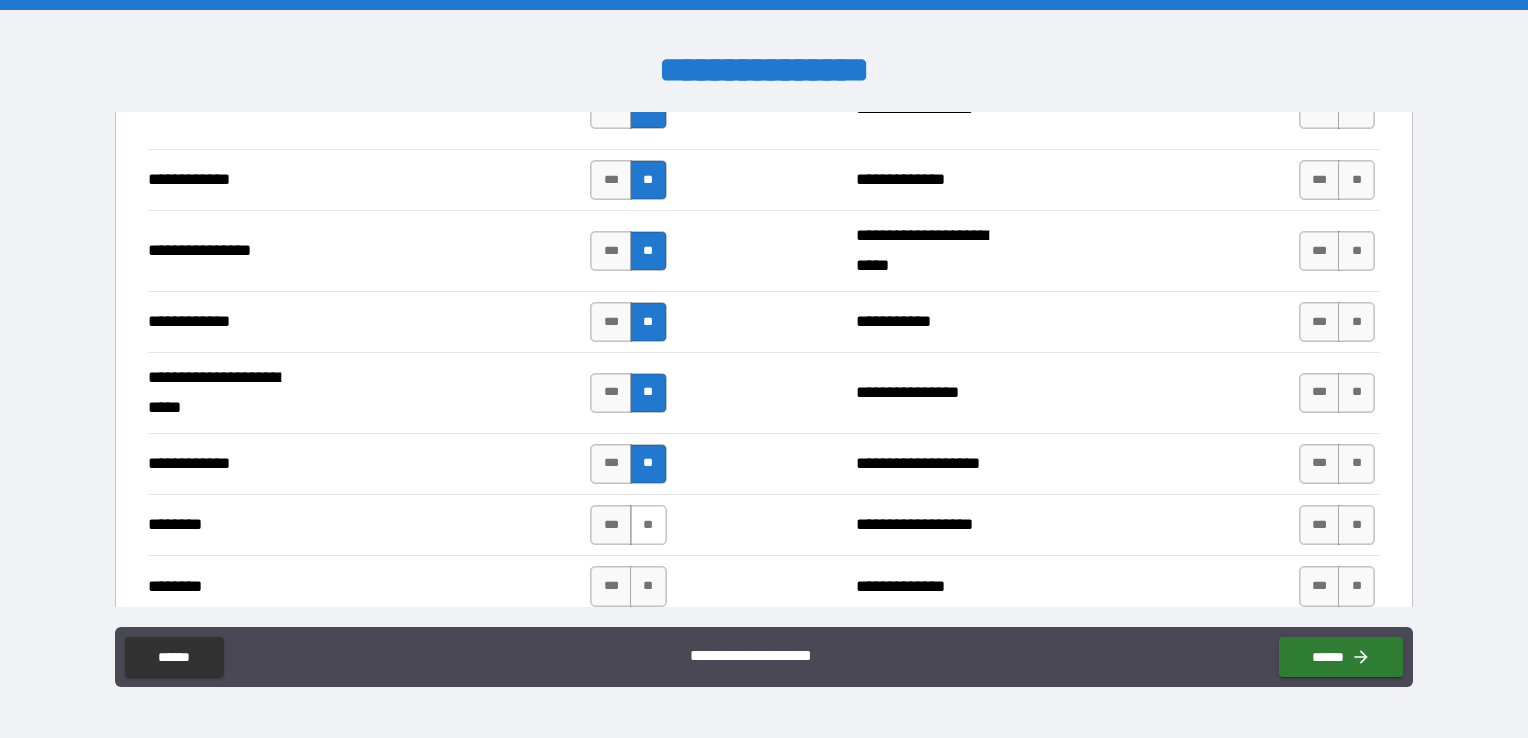 click on "**" at bounding box center (648, 525) 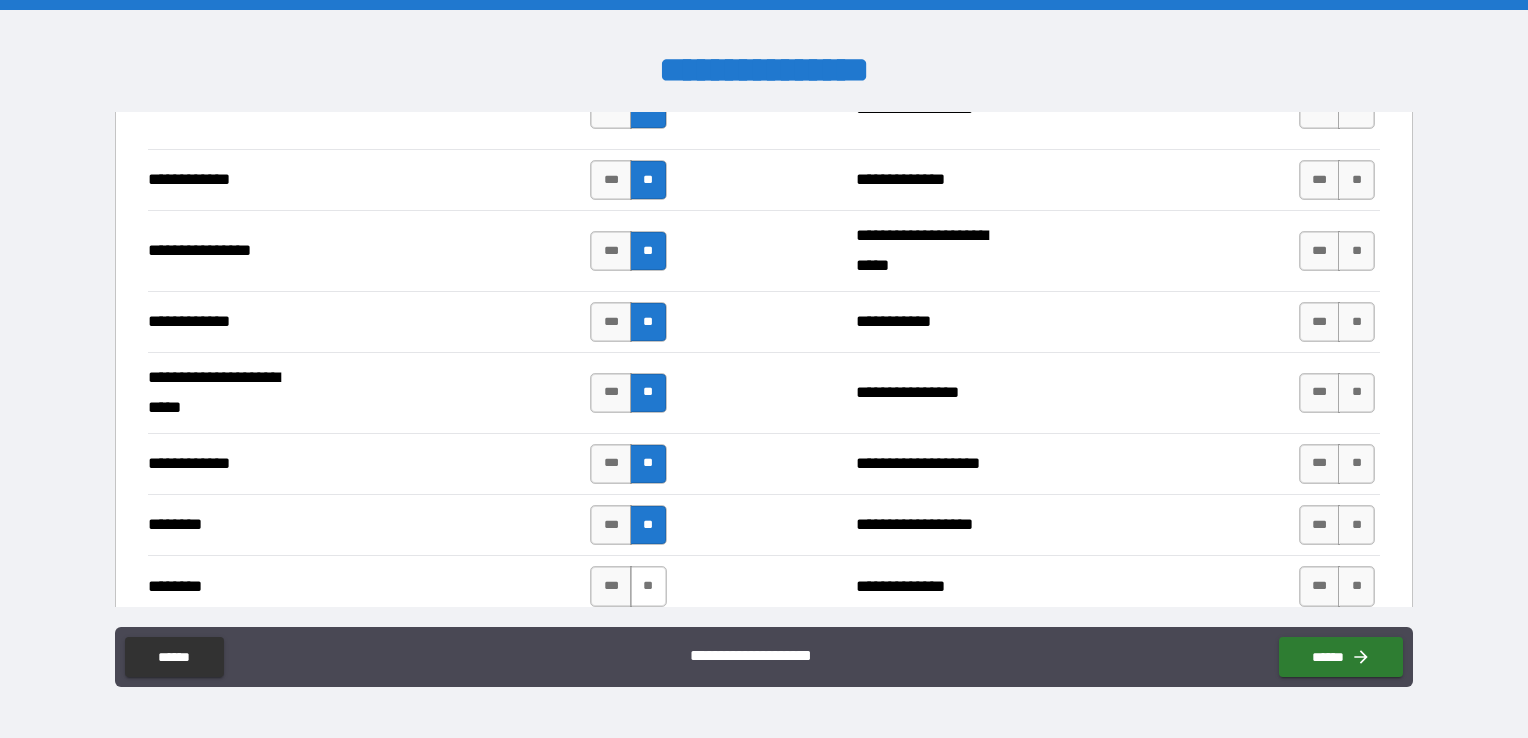 click on "**" at bounding box center (648, 586) 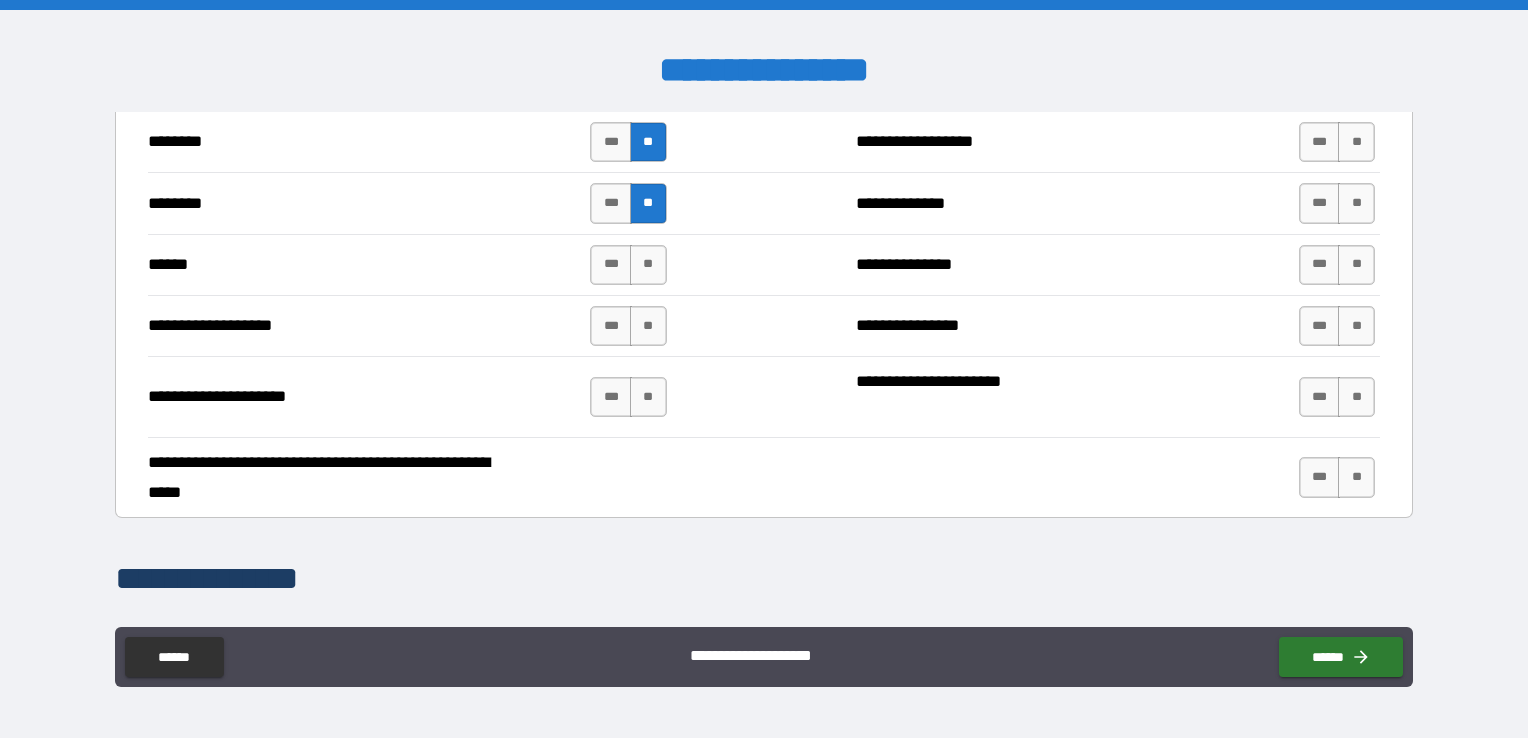 scroll, scrollTop: 3300, scrollLeft: 0, axis: vertical 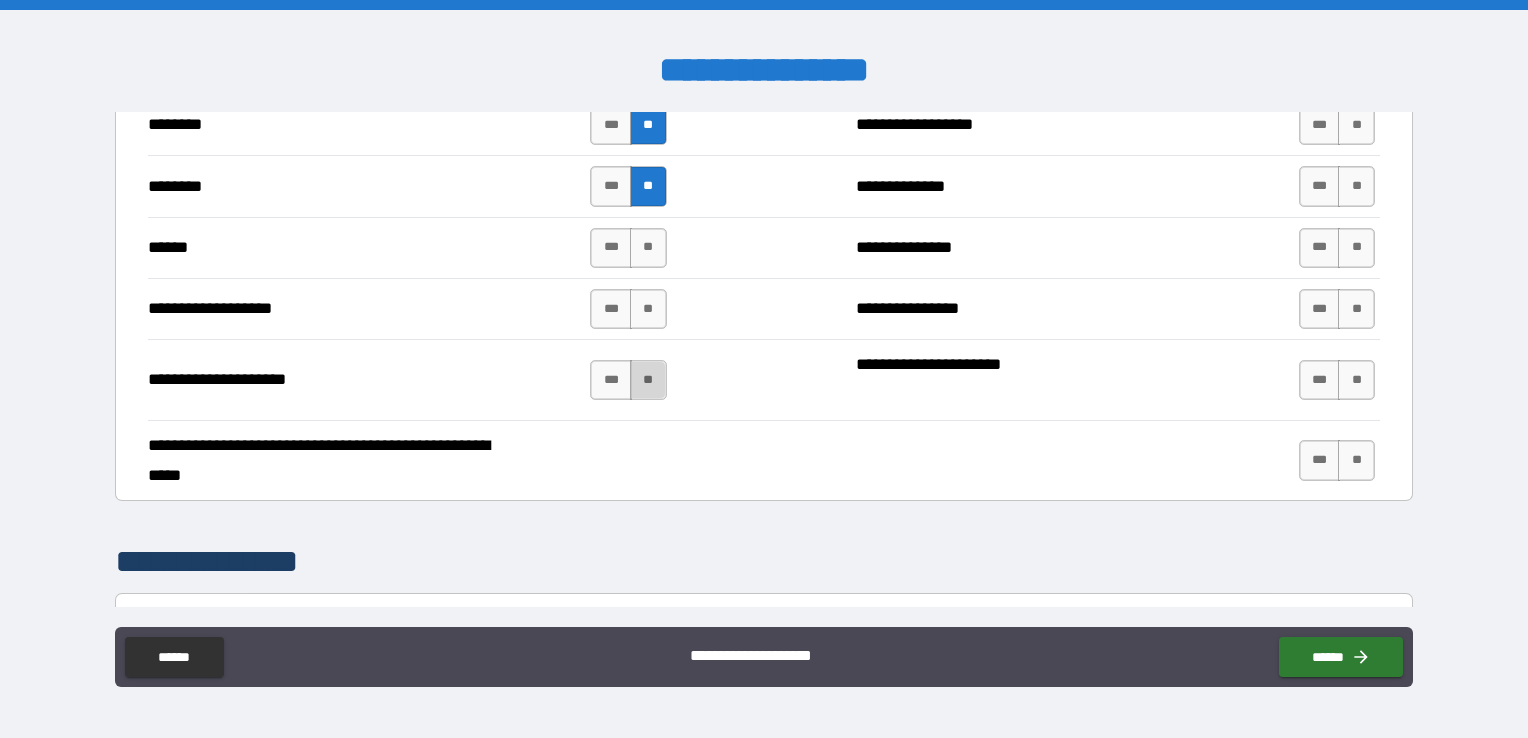 click on "**" at bounding box center (648, 380) 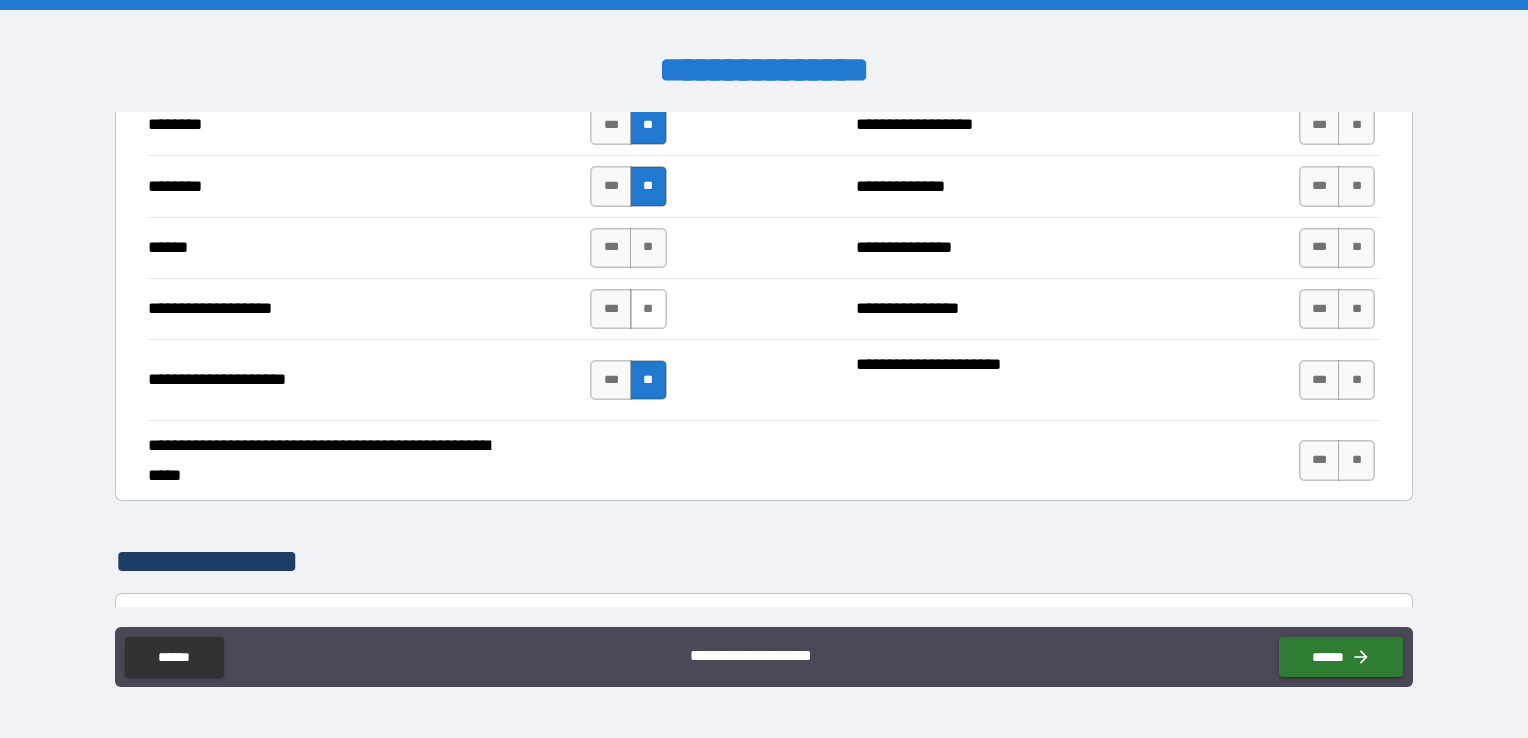 click on "**" at bounding box center (648, 309) 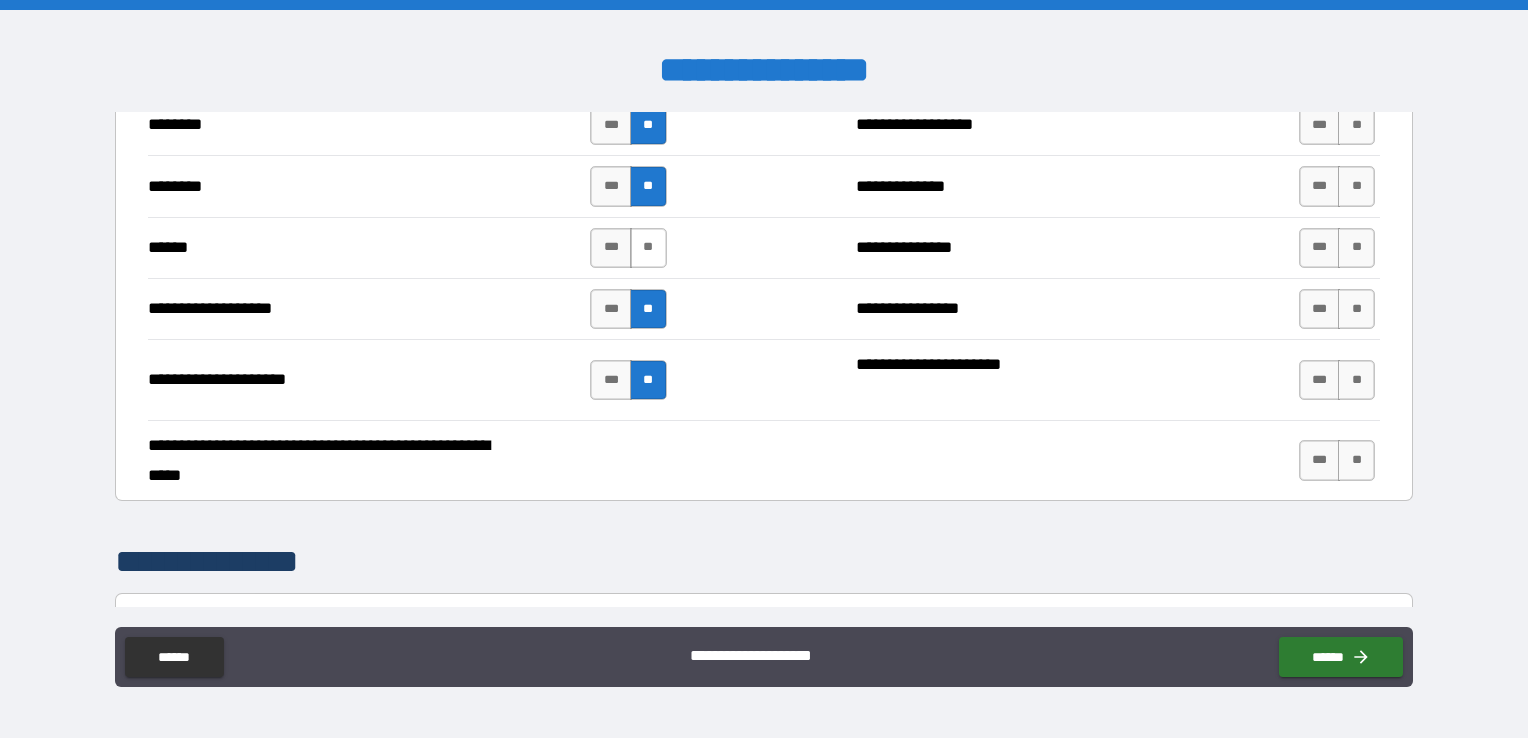 click on "**" at bounding box center (648, 248) 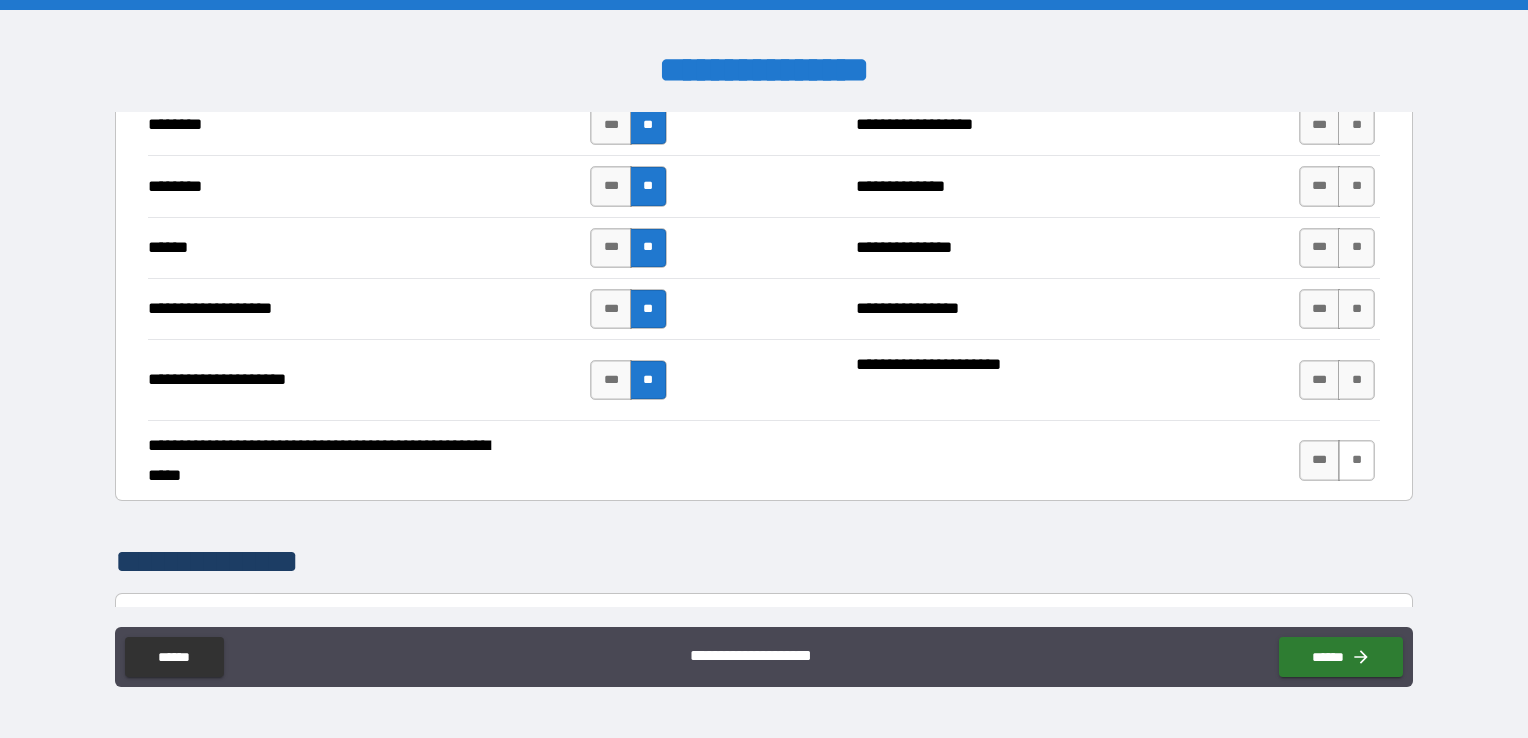 click on "**" at bounding box center (1356, 460) 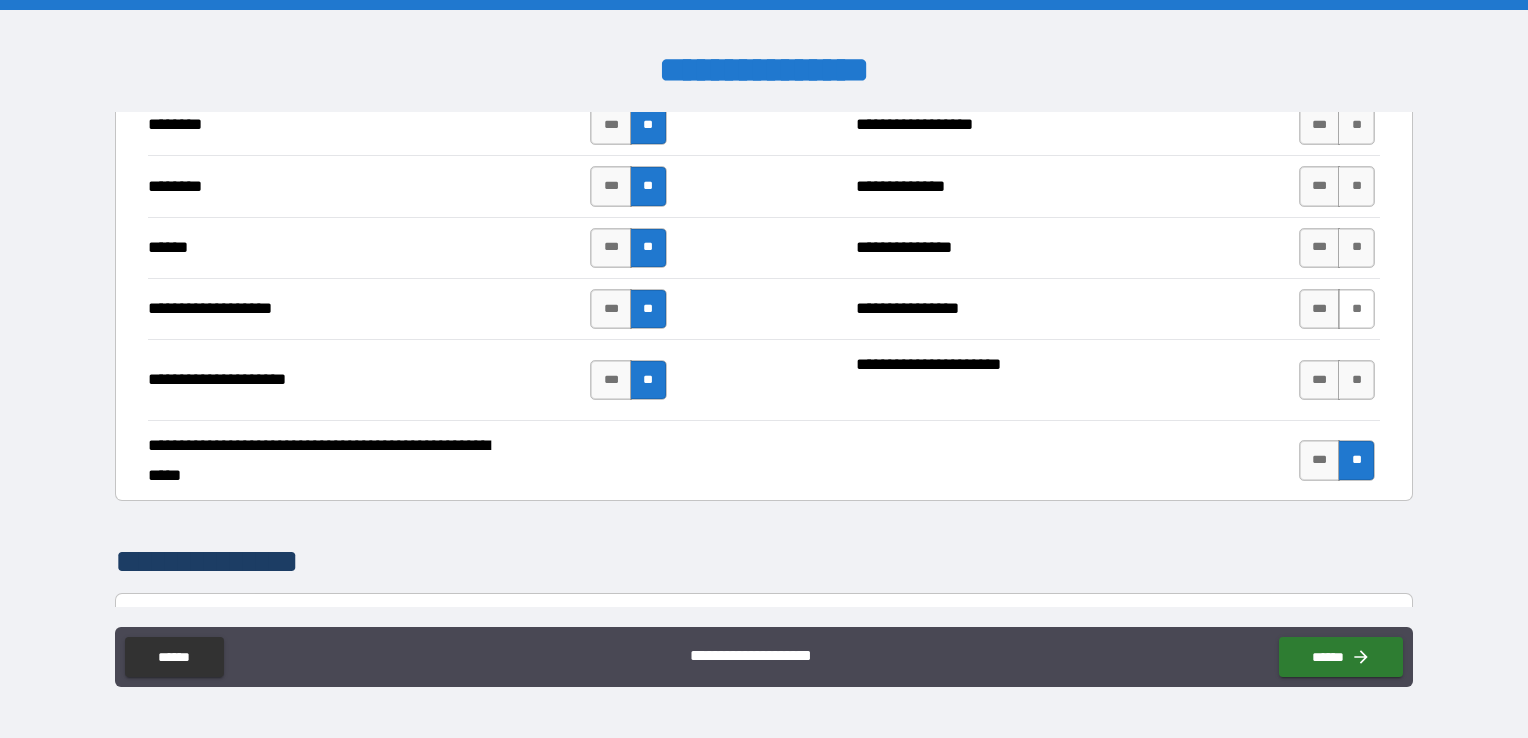 click on "**" at bounding box center [1356, 380] 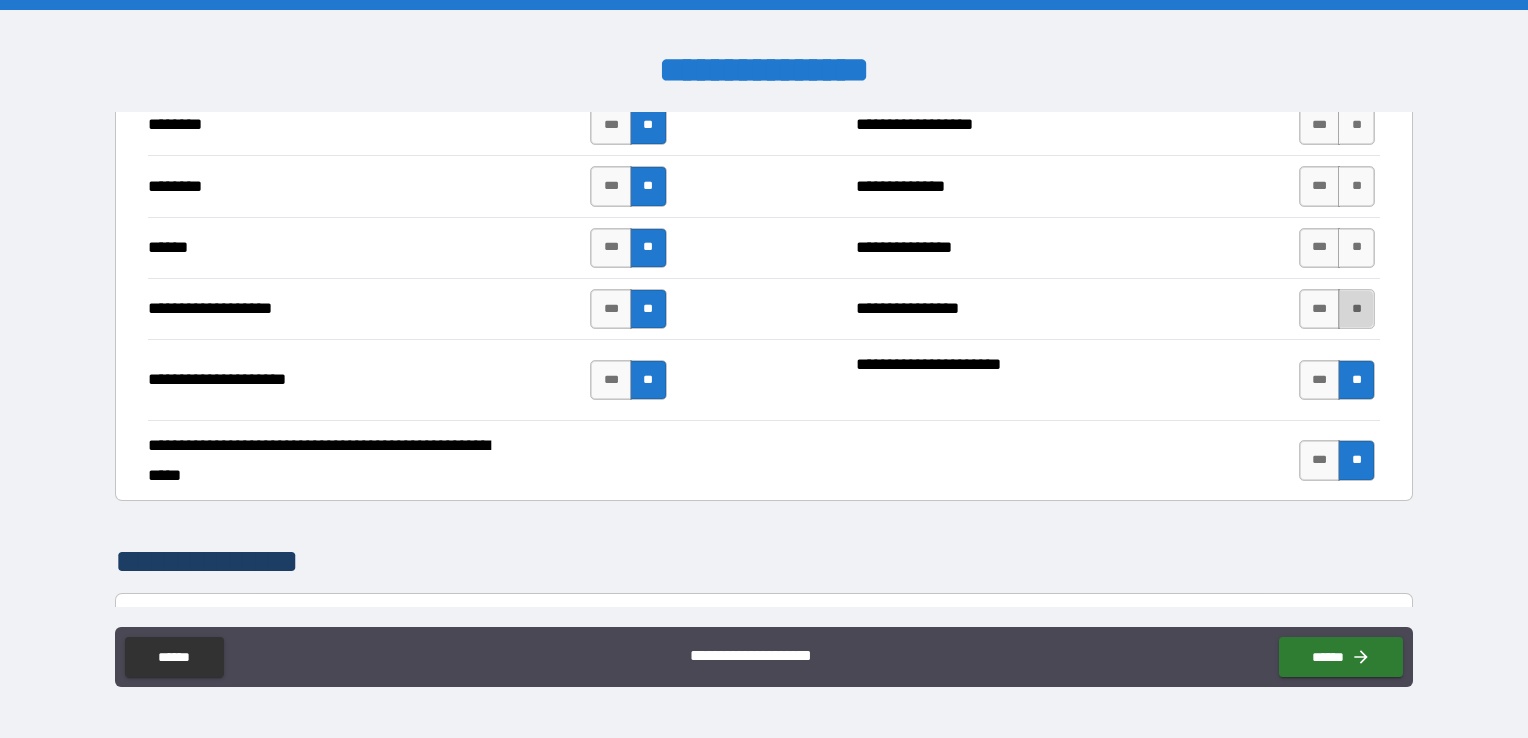 click on "**" at bounding box center (1356, 309) 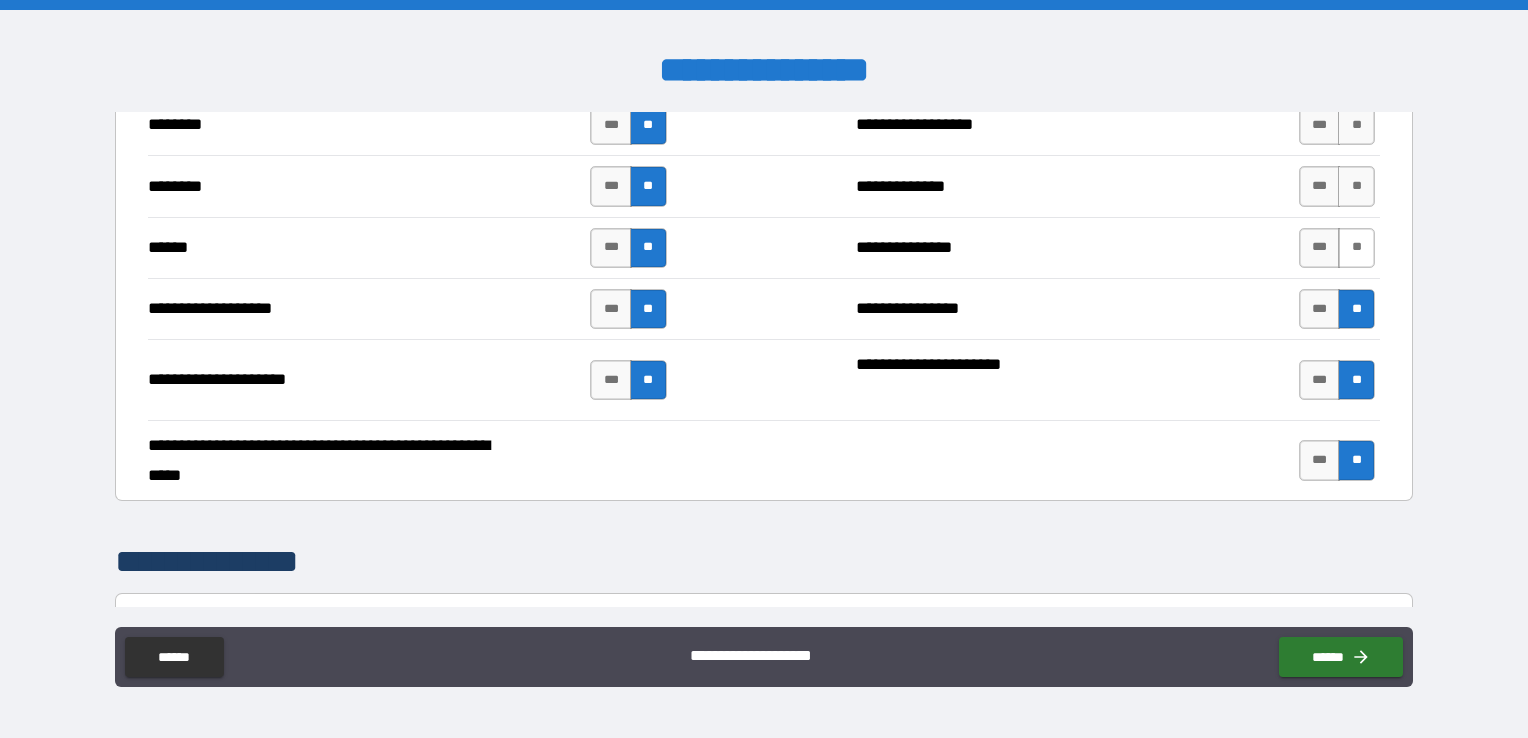 click on "**" at bounding box center (1356, 248) 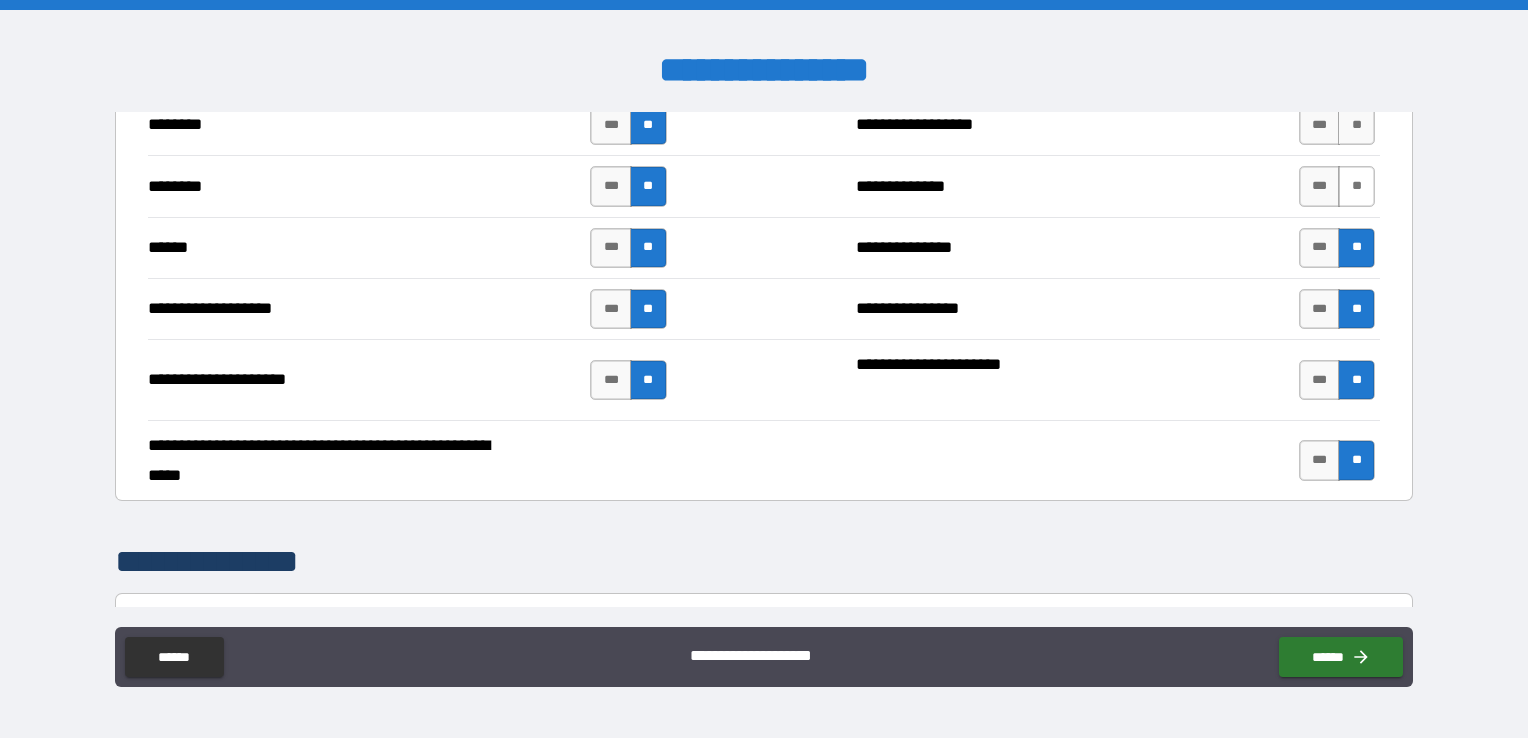 click on "**" at bounding box center (1356, 186) 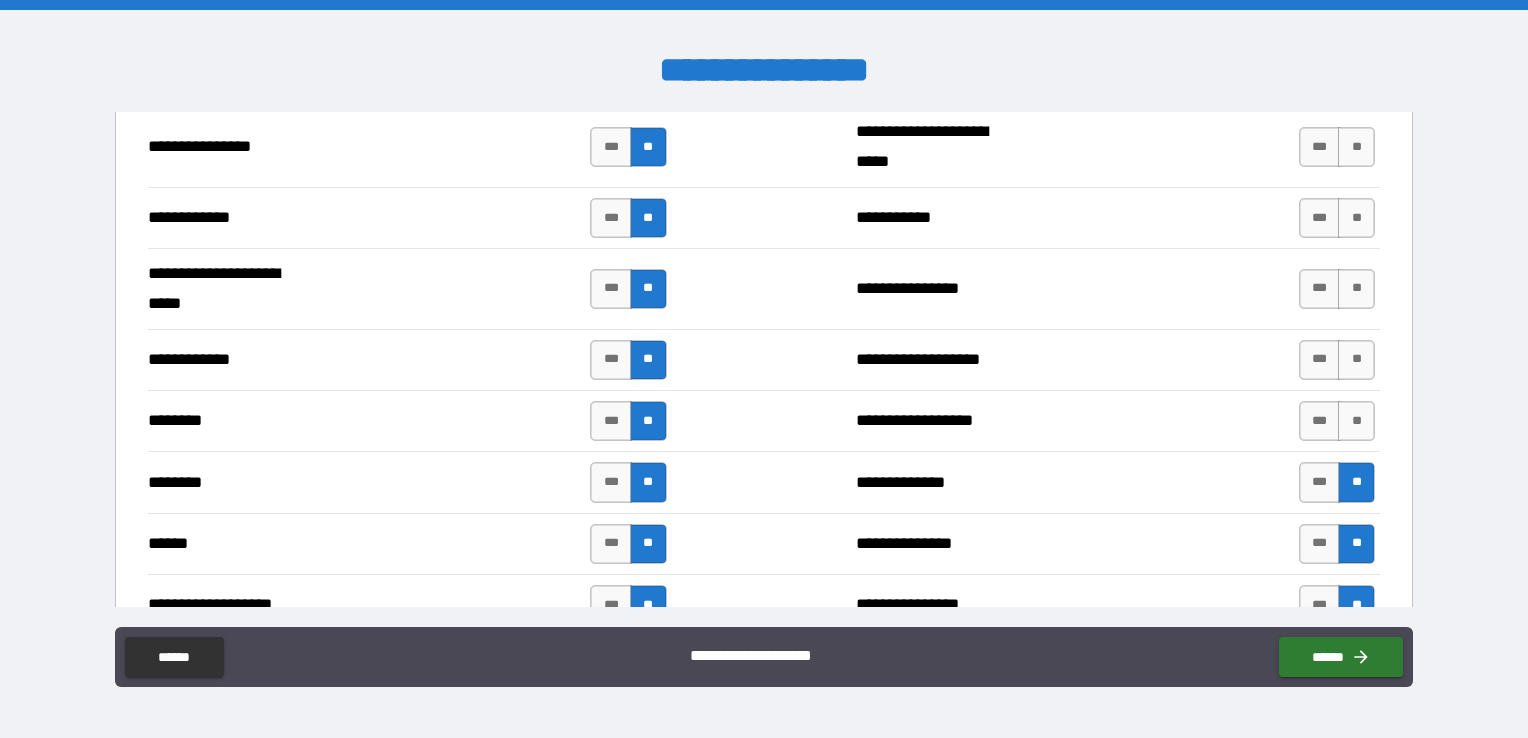 scroll, scrollTop: 3000, scrollLeft: 0, axis: vertical 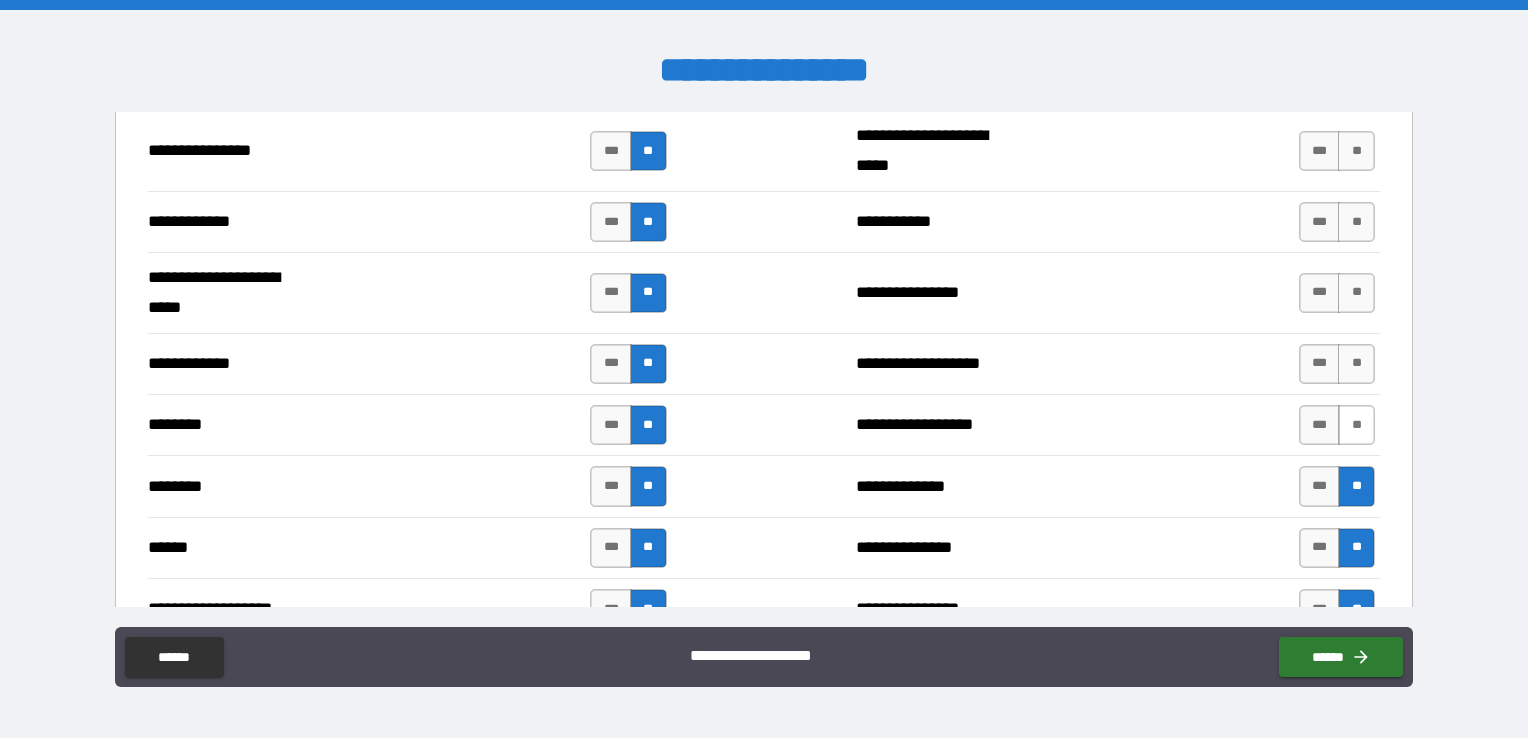 click on "**" at bounding box center (1356, 425) 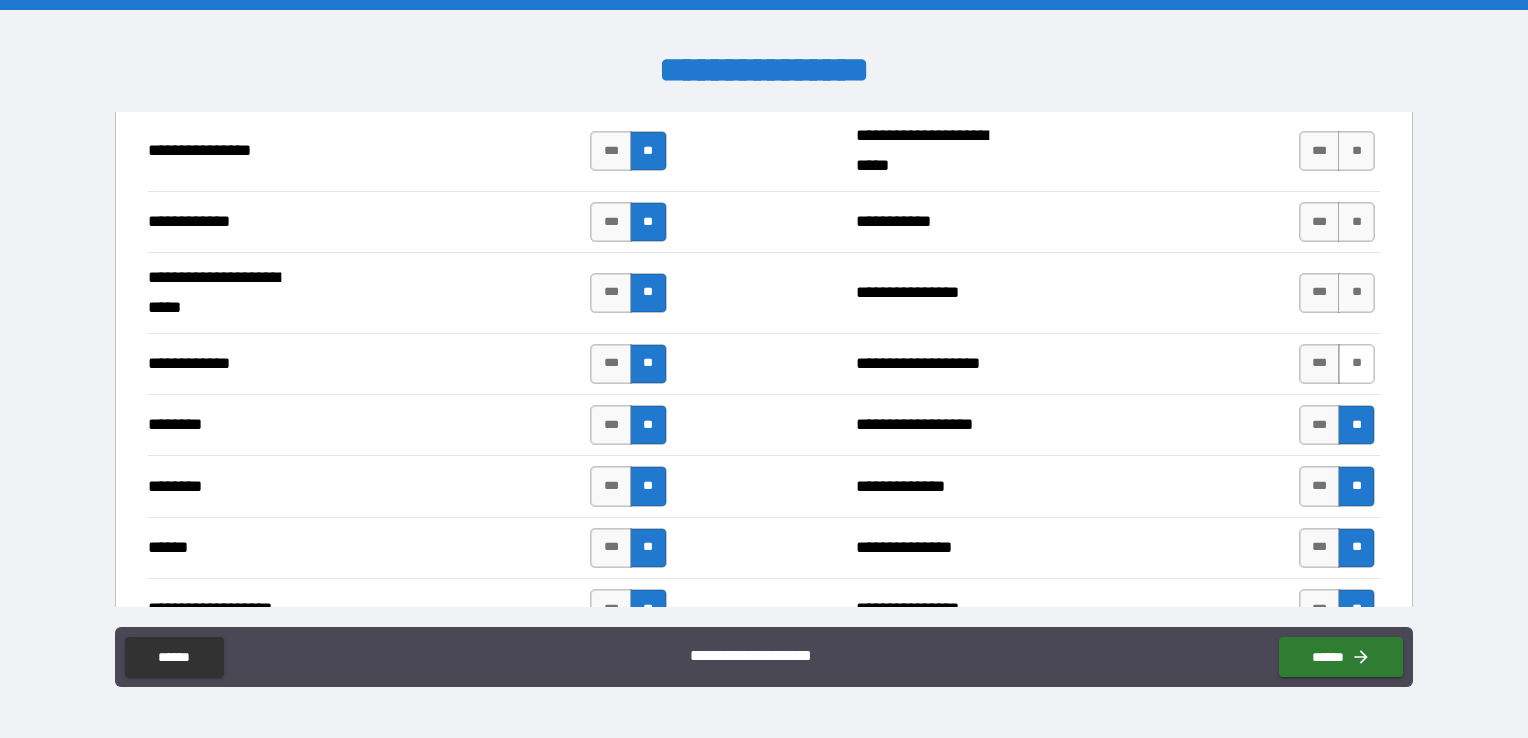 click on "**" at bounding box center [1356, 364] 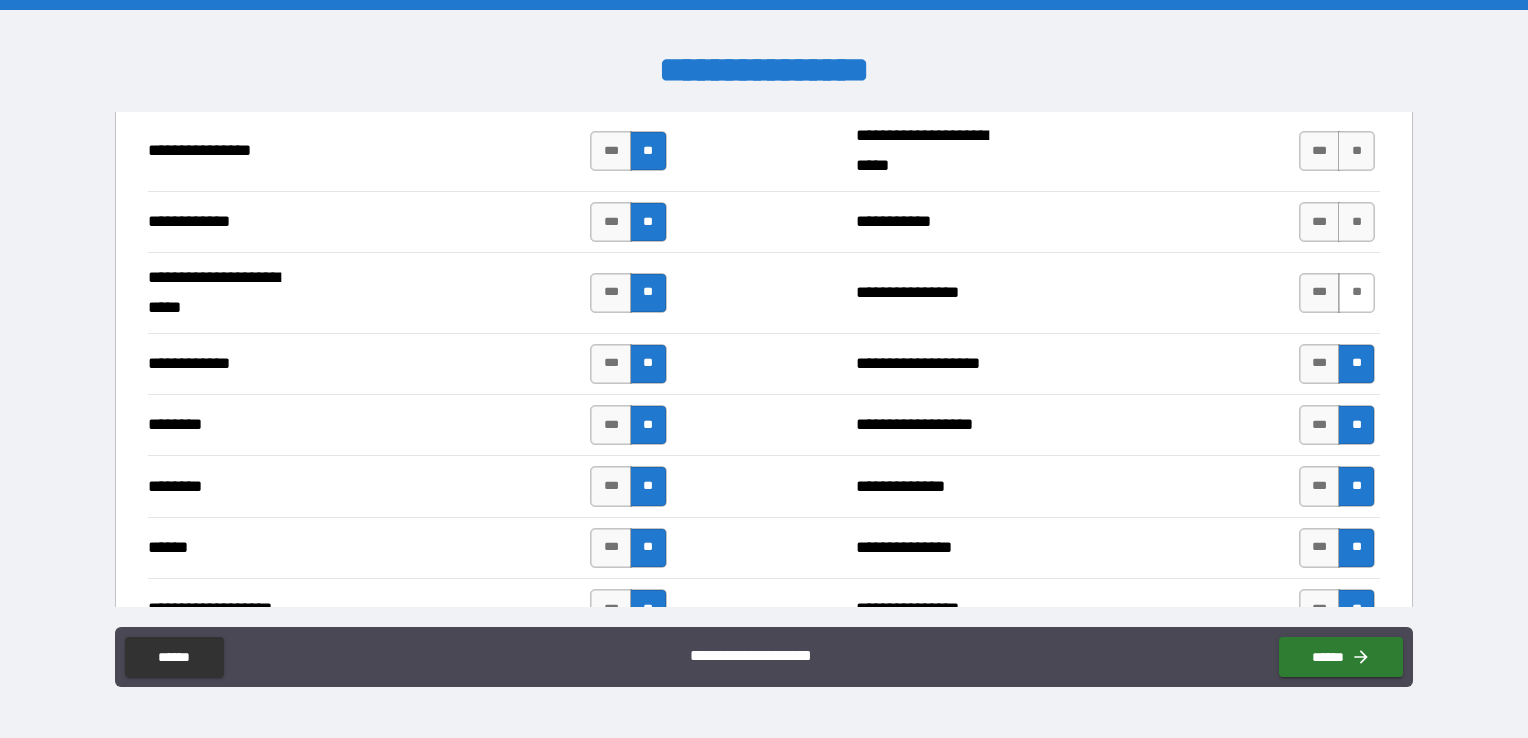click on "**" at bounding box center [1356, 293] 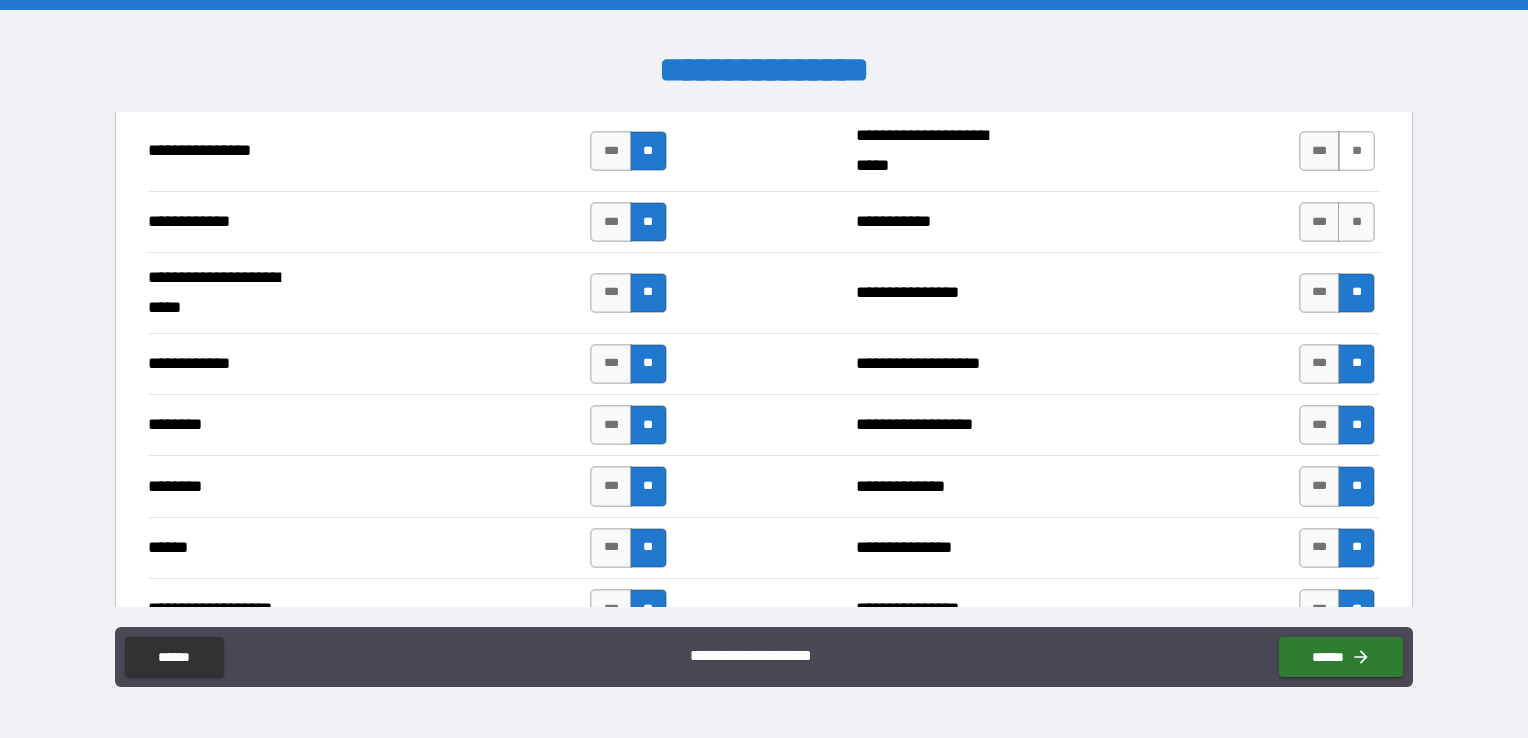 drag, startPoint x: 1337, startPoint y: 213, endPoint x: 1350, endPoint y: 159, distance: 55.542778 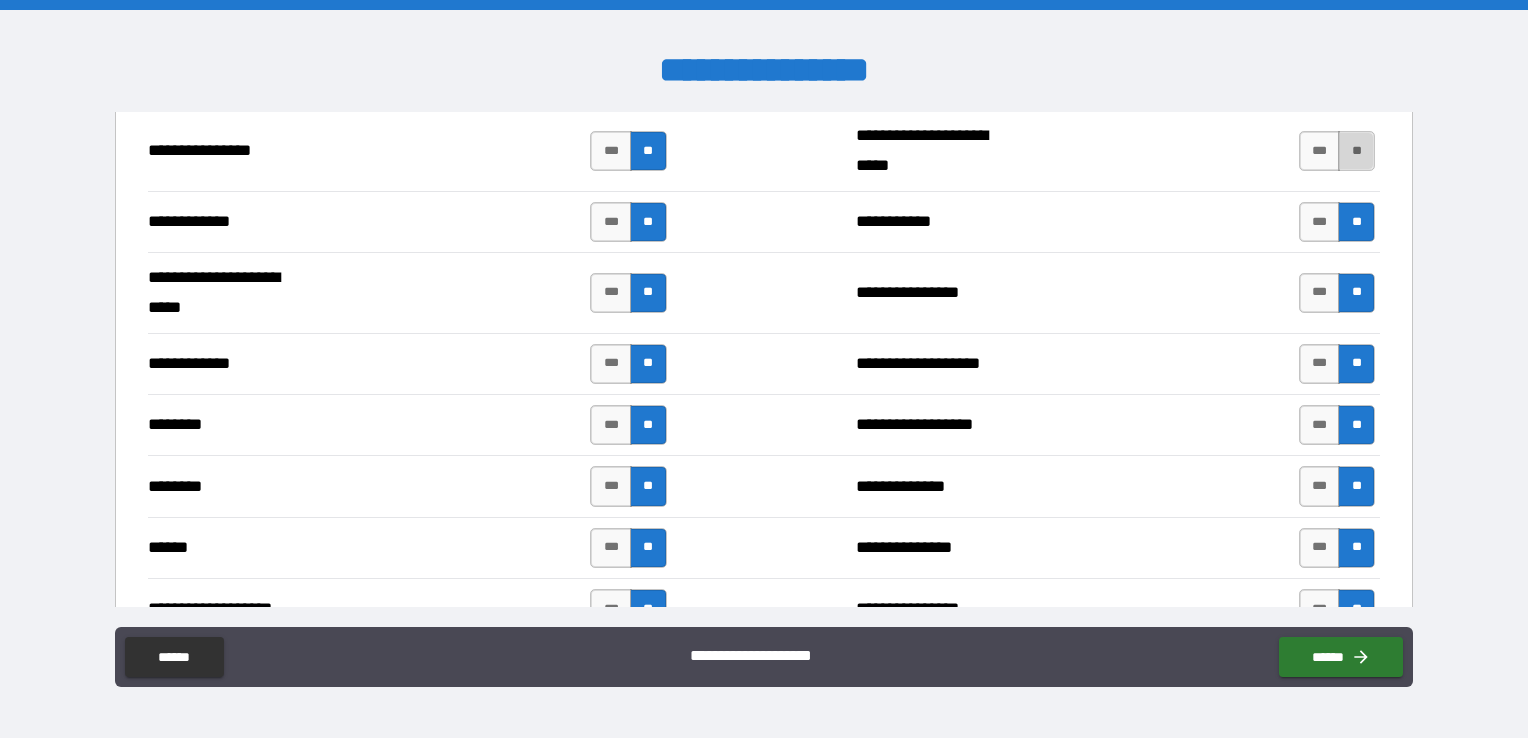 click on "**" at bounding box center (1356, 151) 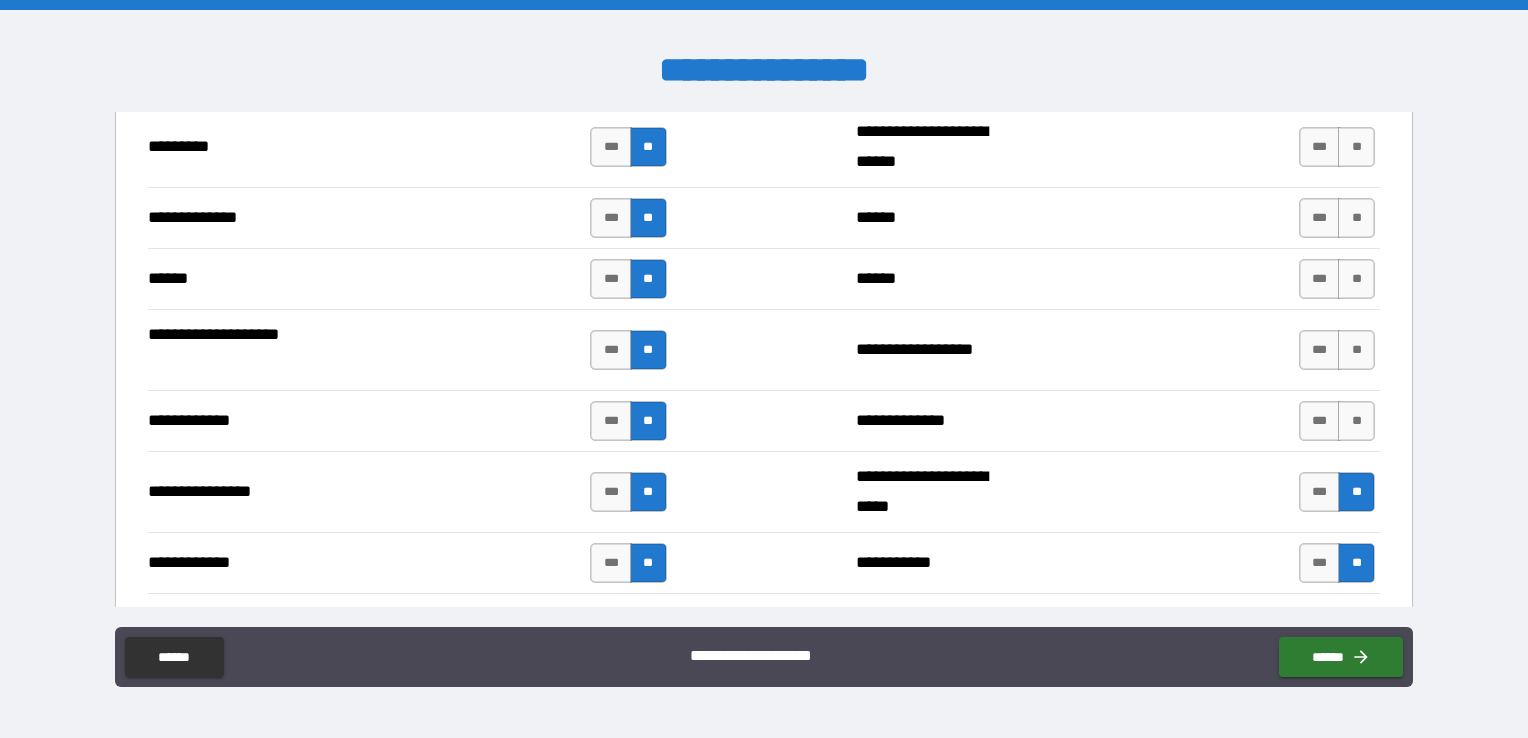 scroll, scrollTop: 2600, scrollLeft: 0, axis: vertical 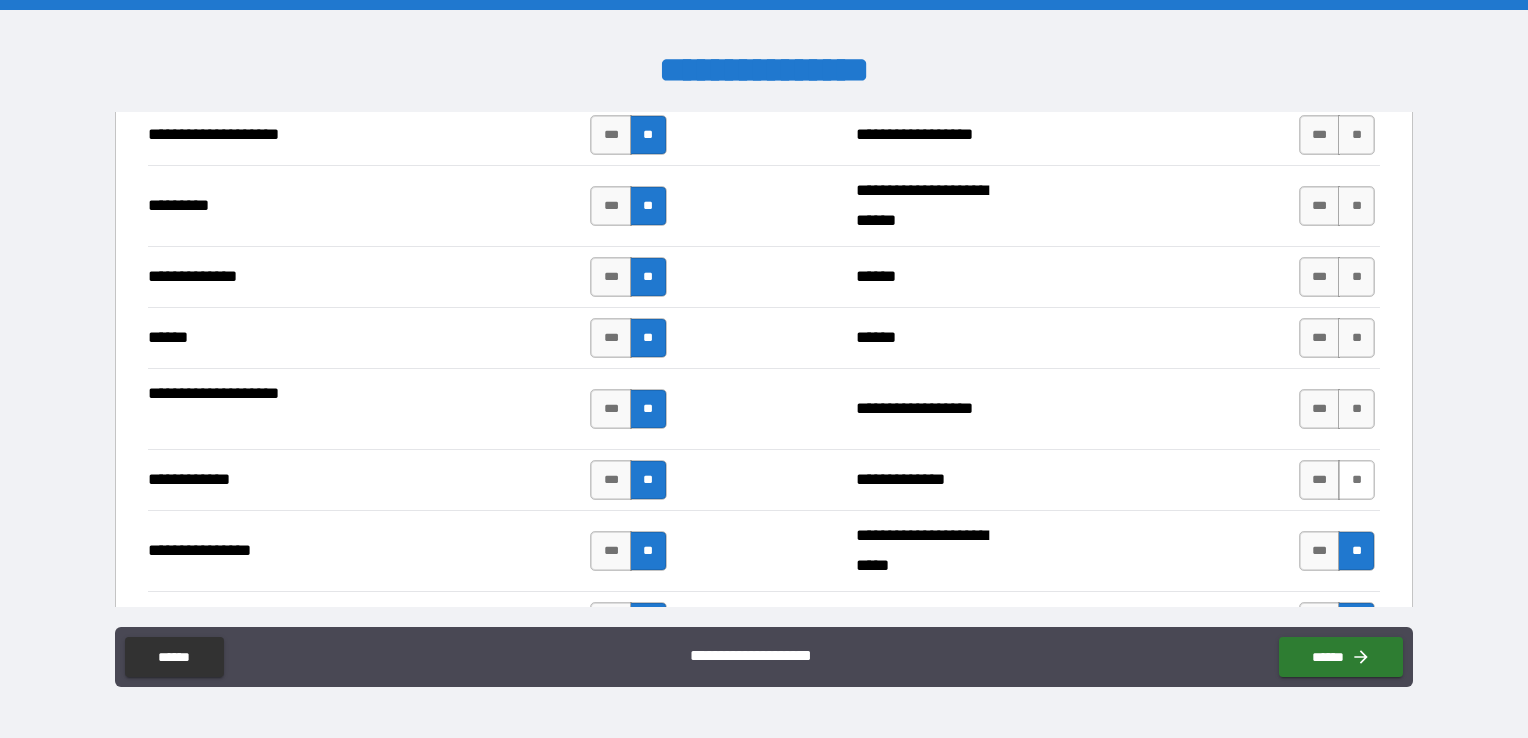 click on "**" at bounding box center [1356, 480] 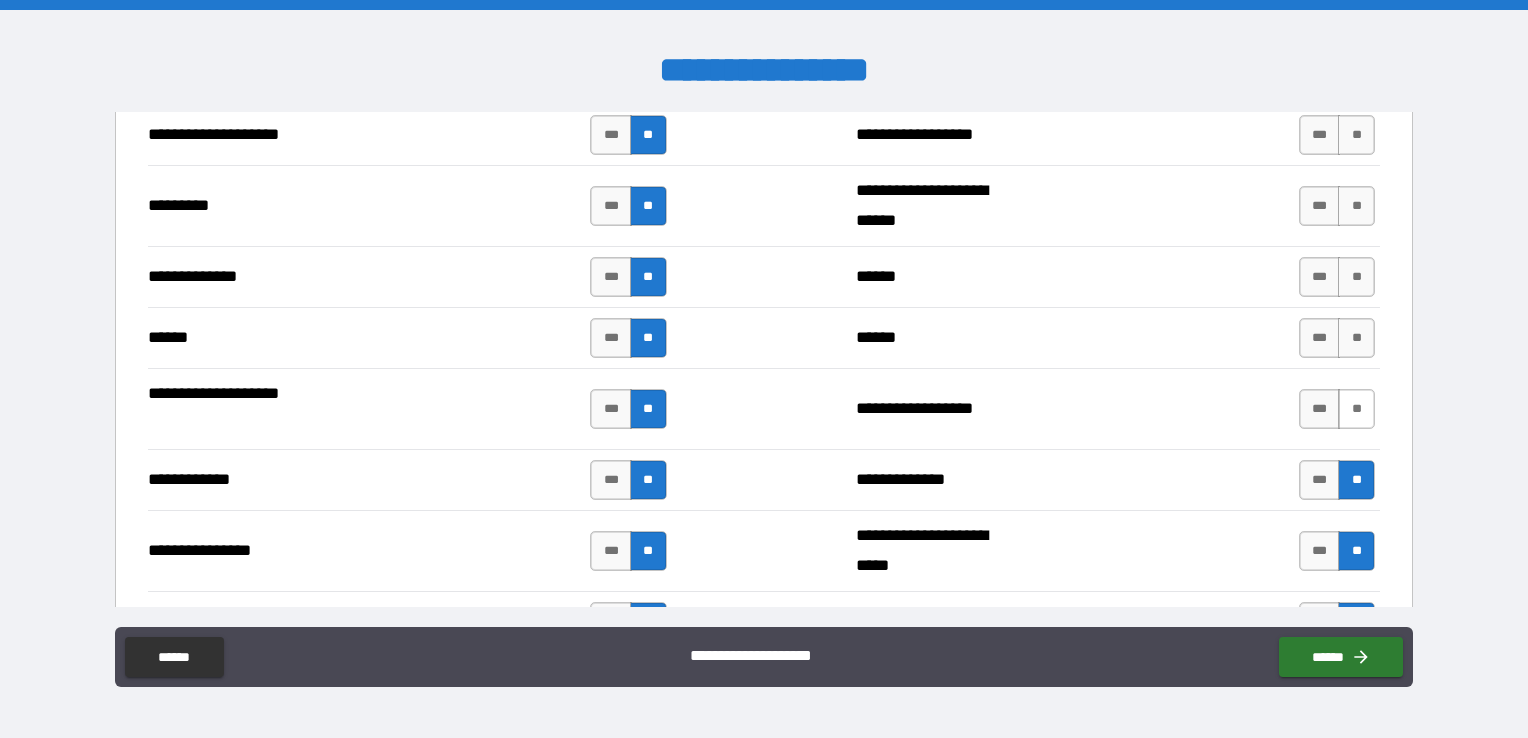click on "**" at bounding box center [1356, 409] 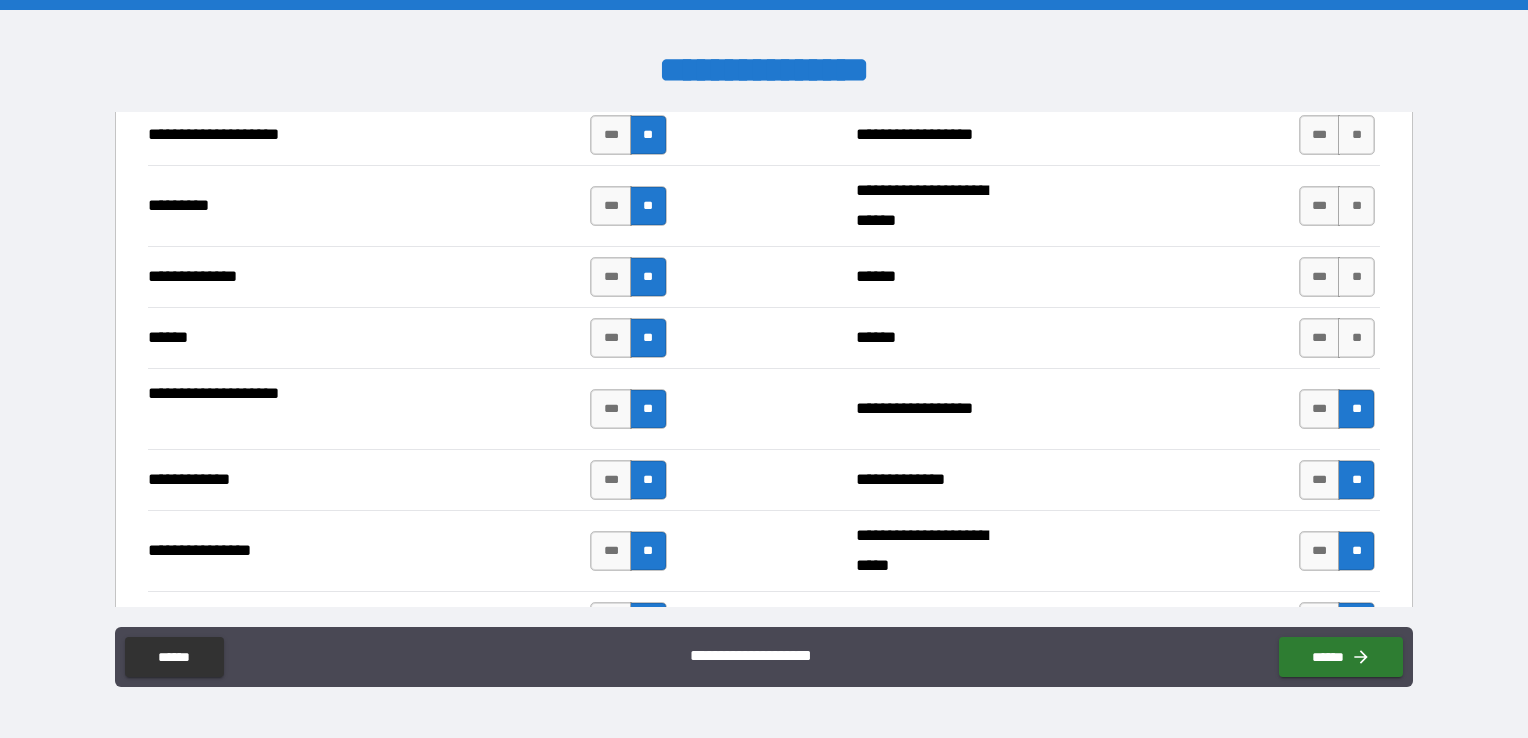 click on "****** *** ** ****** *** **" at bounding box center [764, 337] 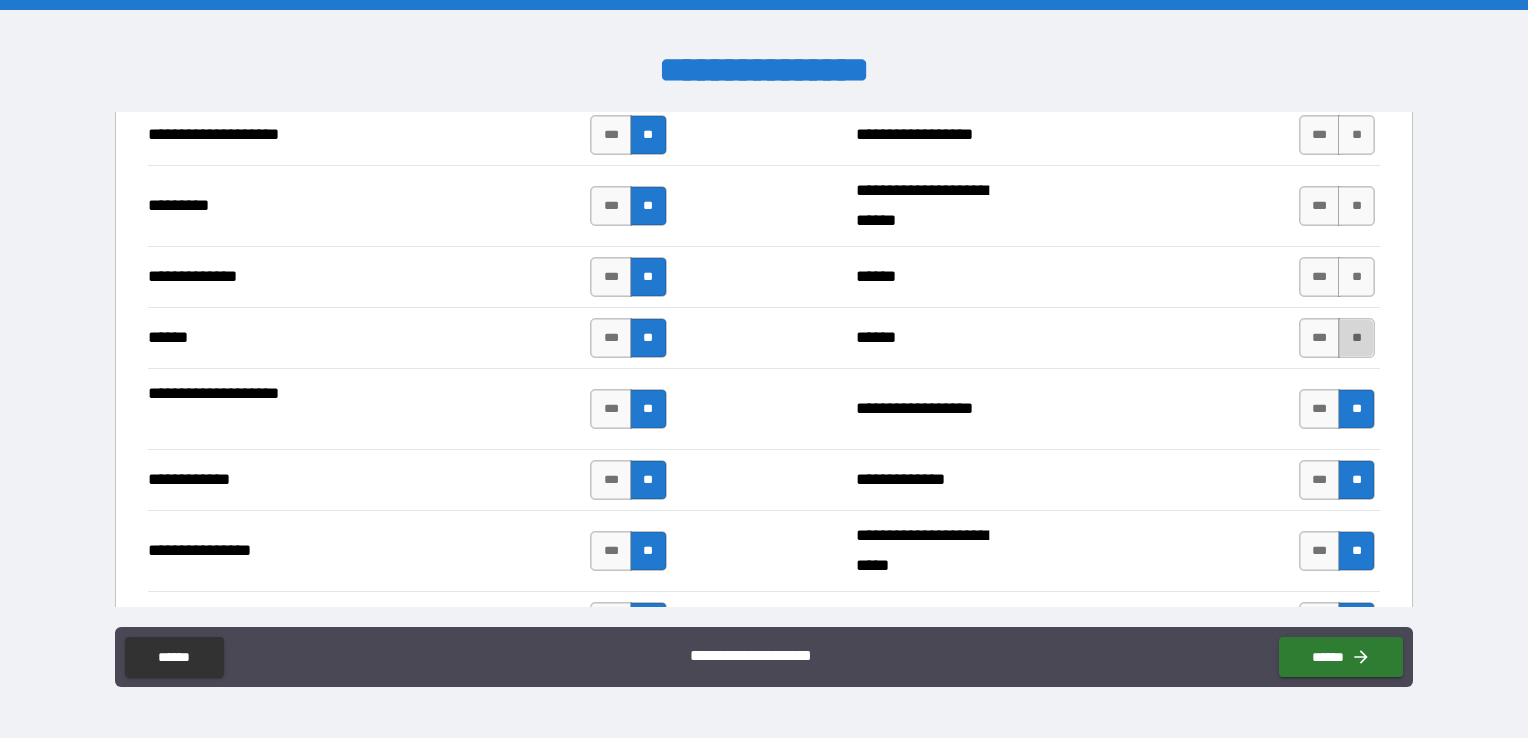 click on "**" at bounding box center [1356, 338] 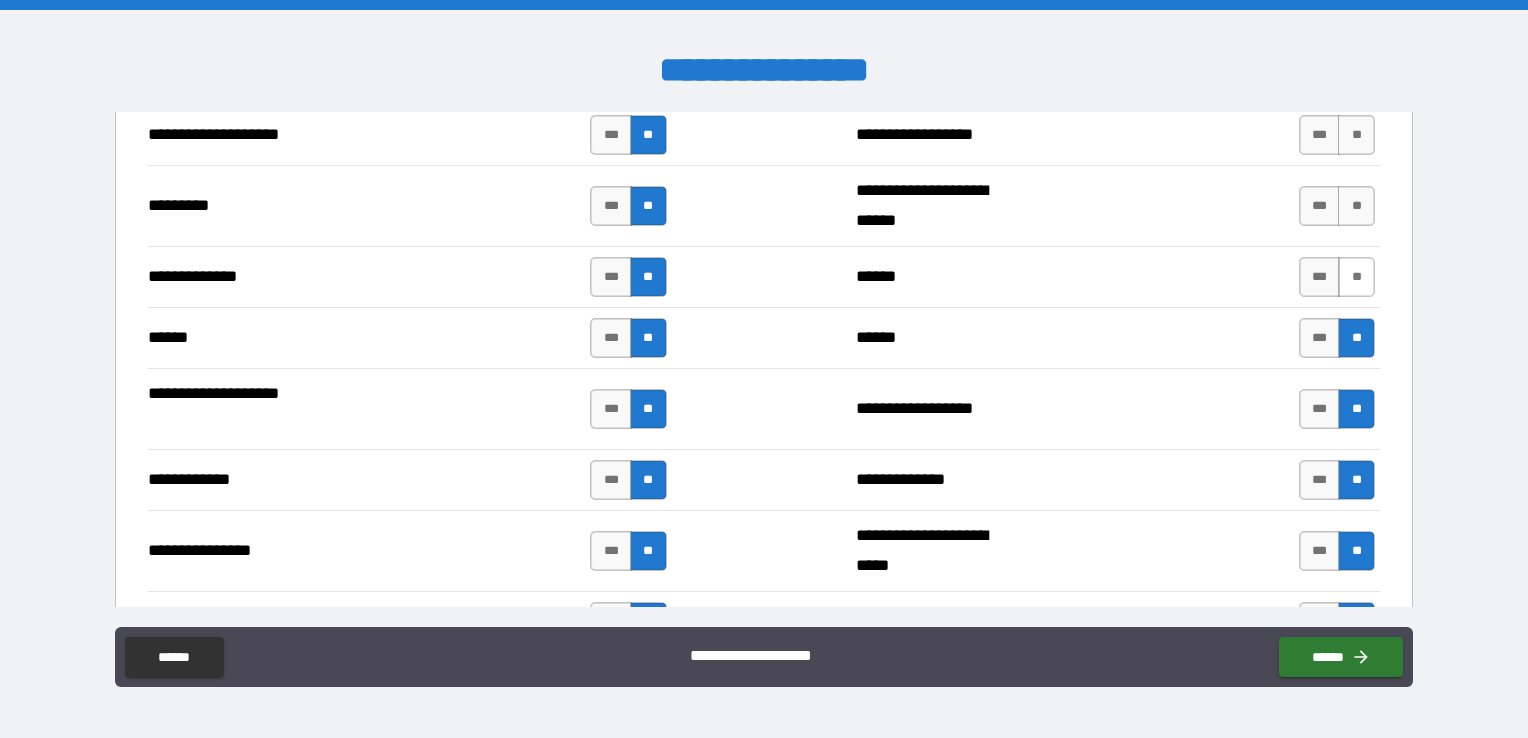 click on "**" at bounding box center (1356, 277) 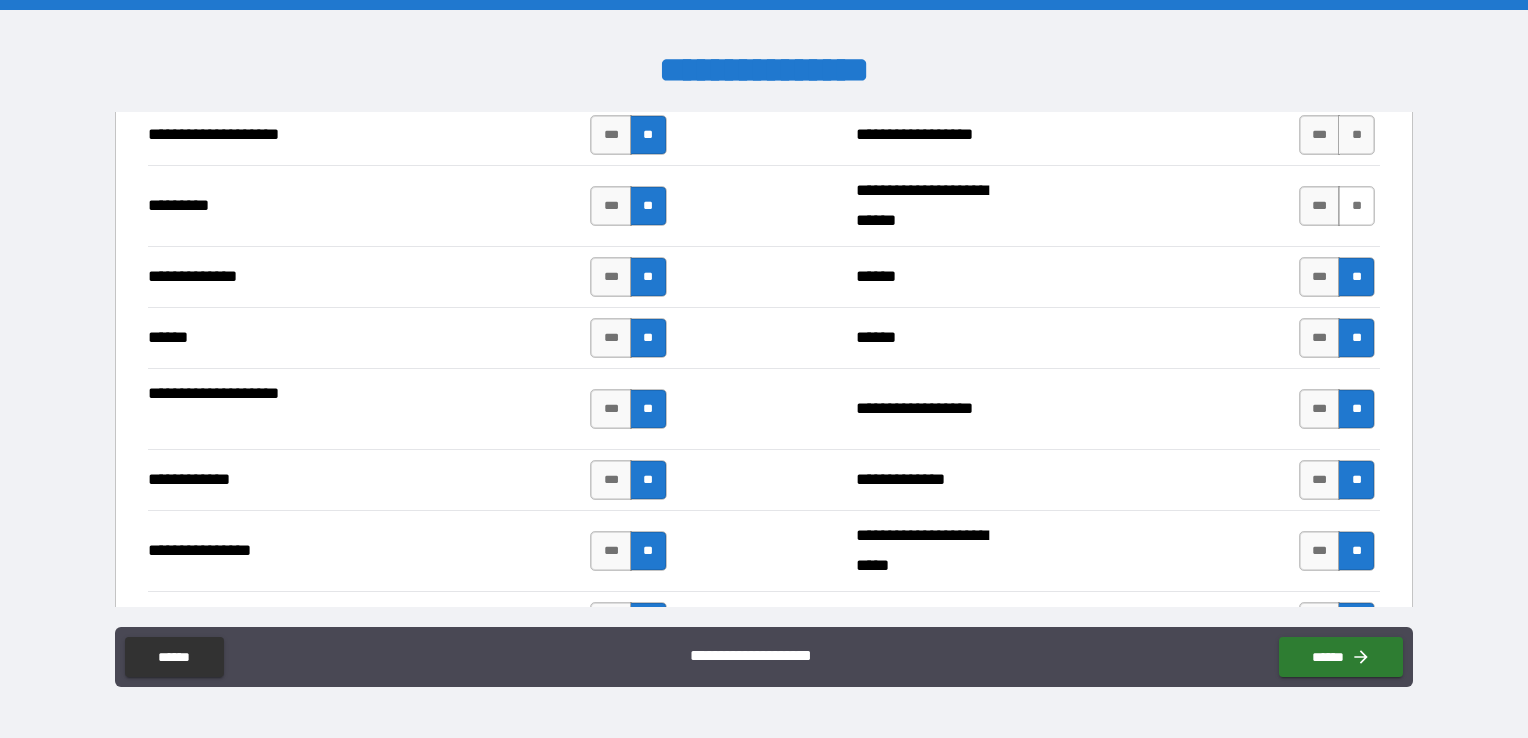 click on "**" at bounding box center (1356, 206) 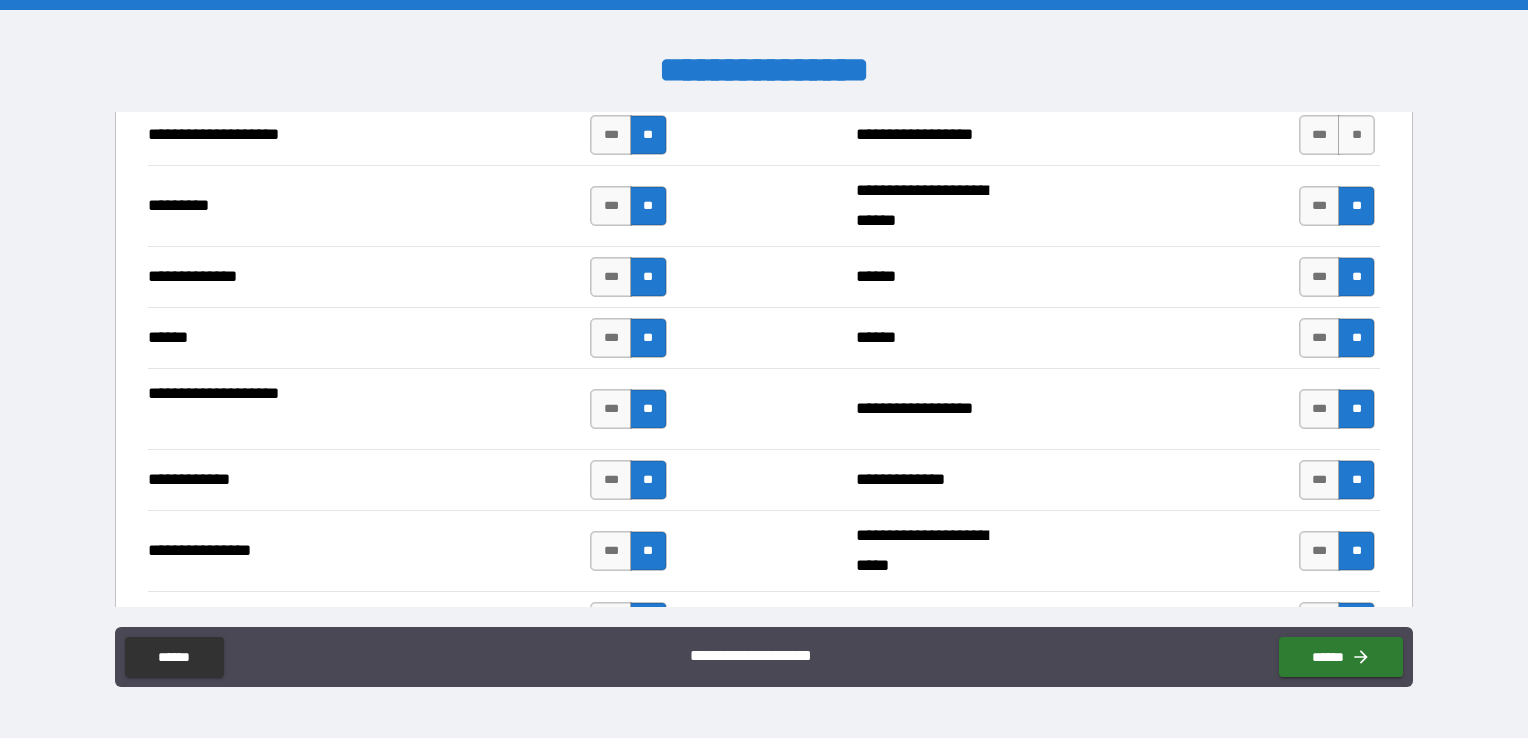 drag, startPoint x: 1347, startPoint y: 129, endPoint x: 1383, endPoint y: 293, distance: 167.90474 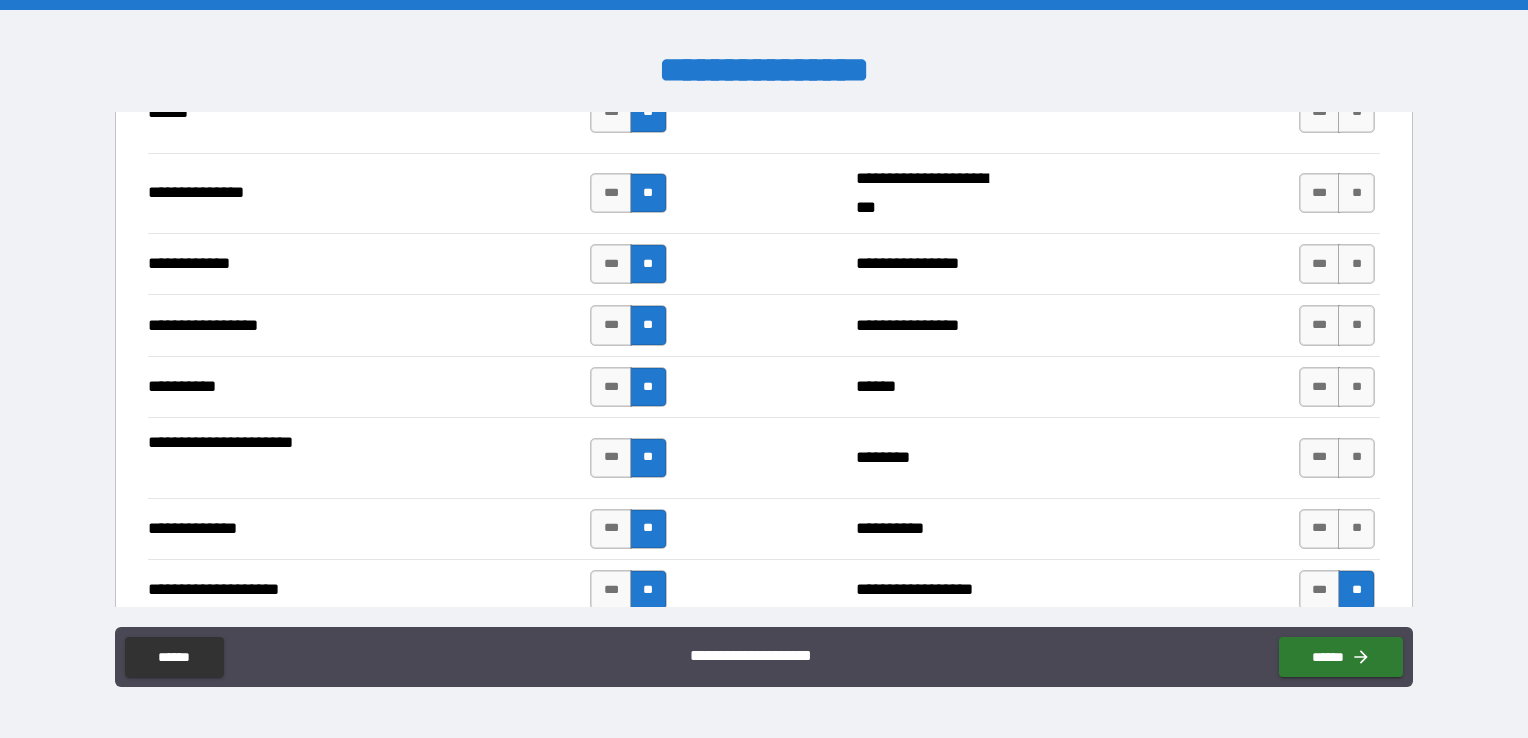 scroll, scrollTop: 2100, scrollLeft: 0, axis: vertical 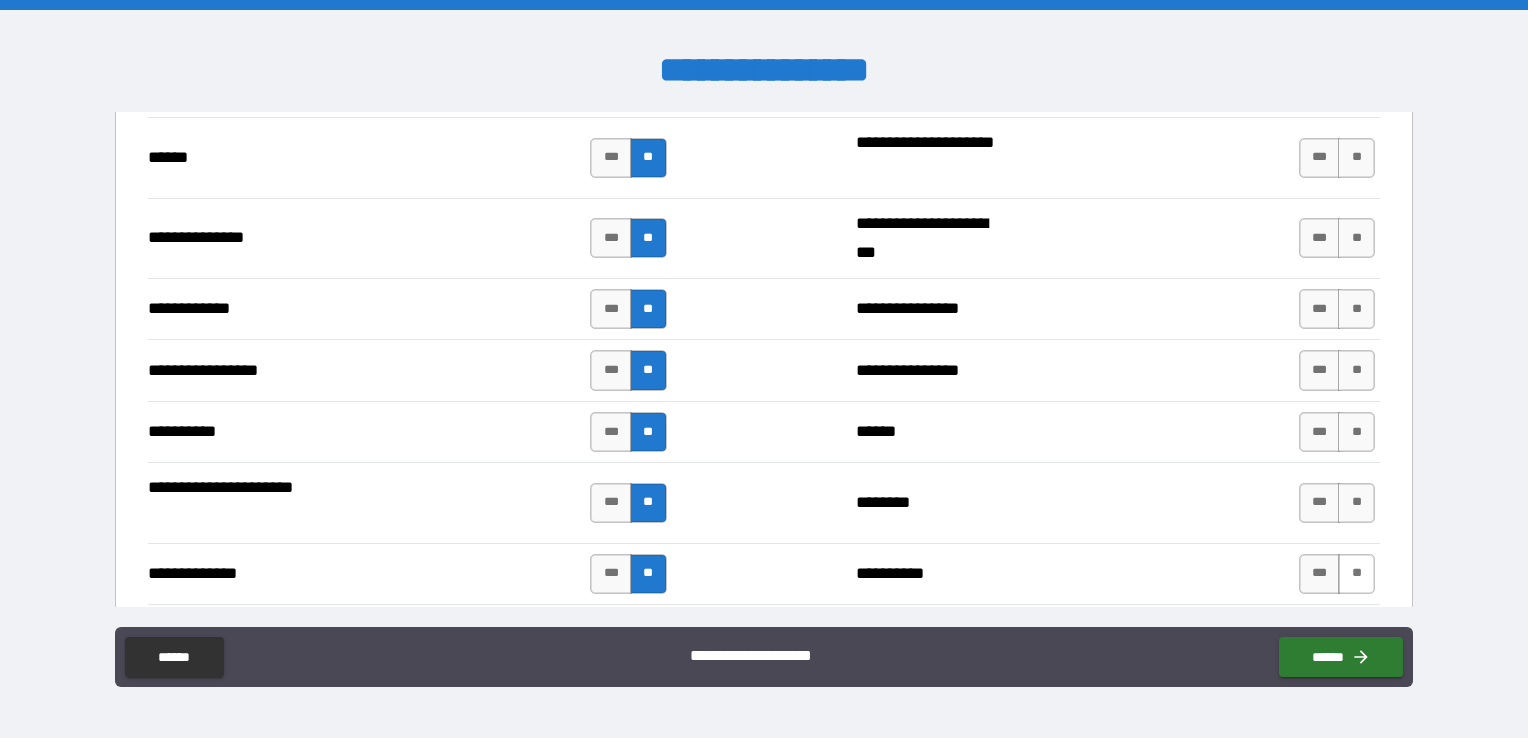 click on "**" at bounding box center [1356, 574] 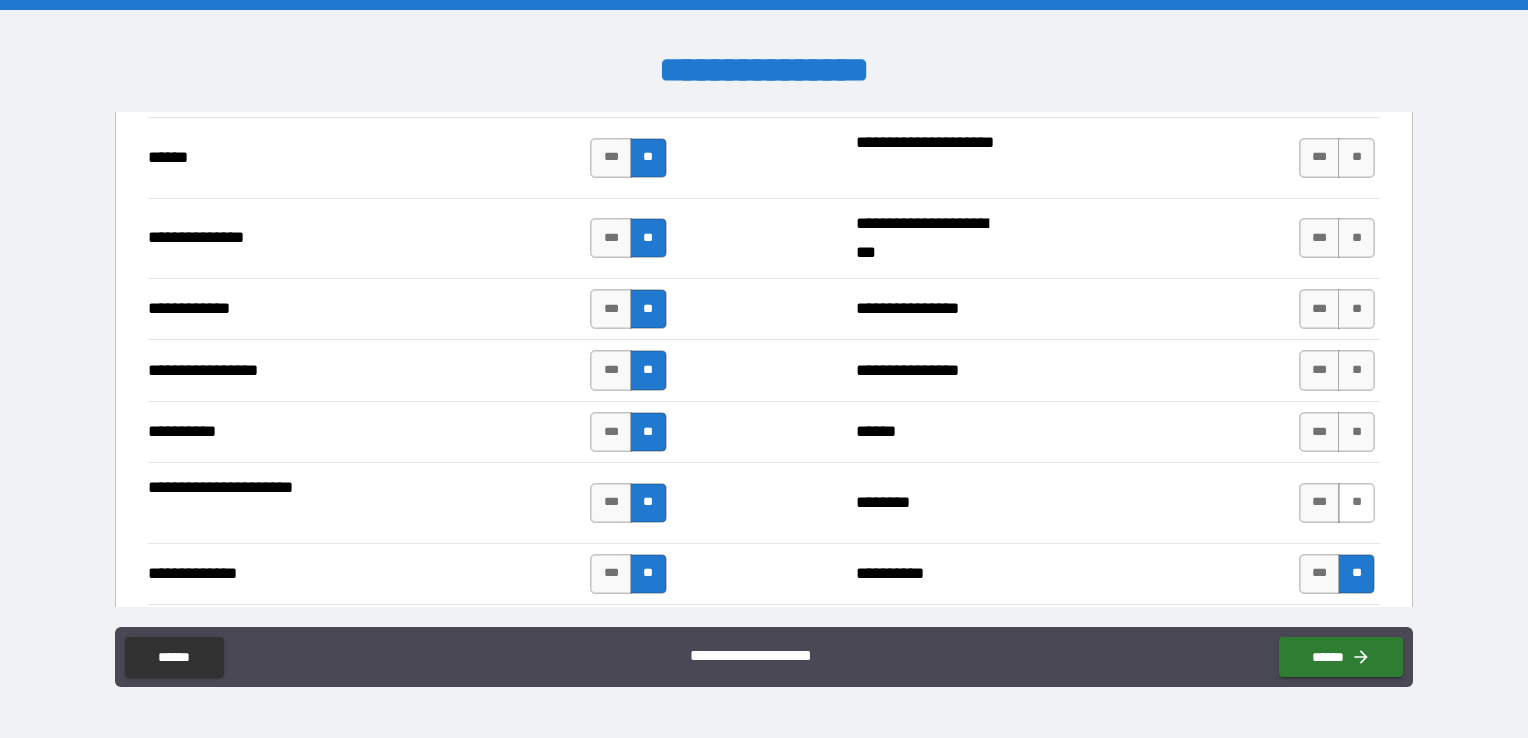 click on "**" at bounding box center [1356, 503] 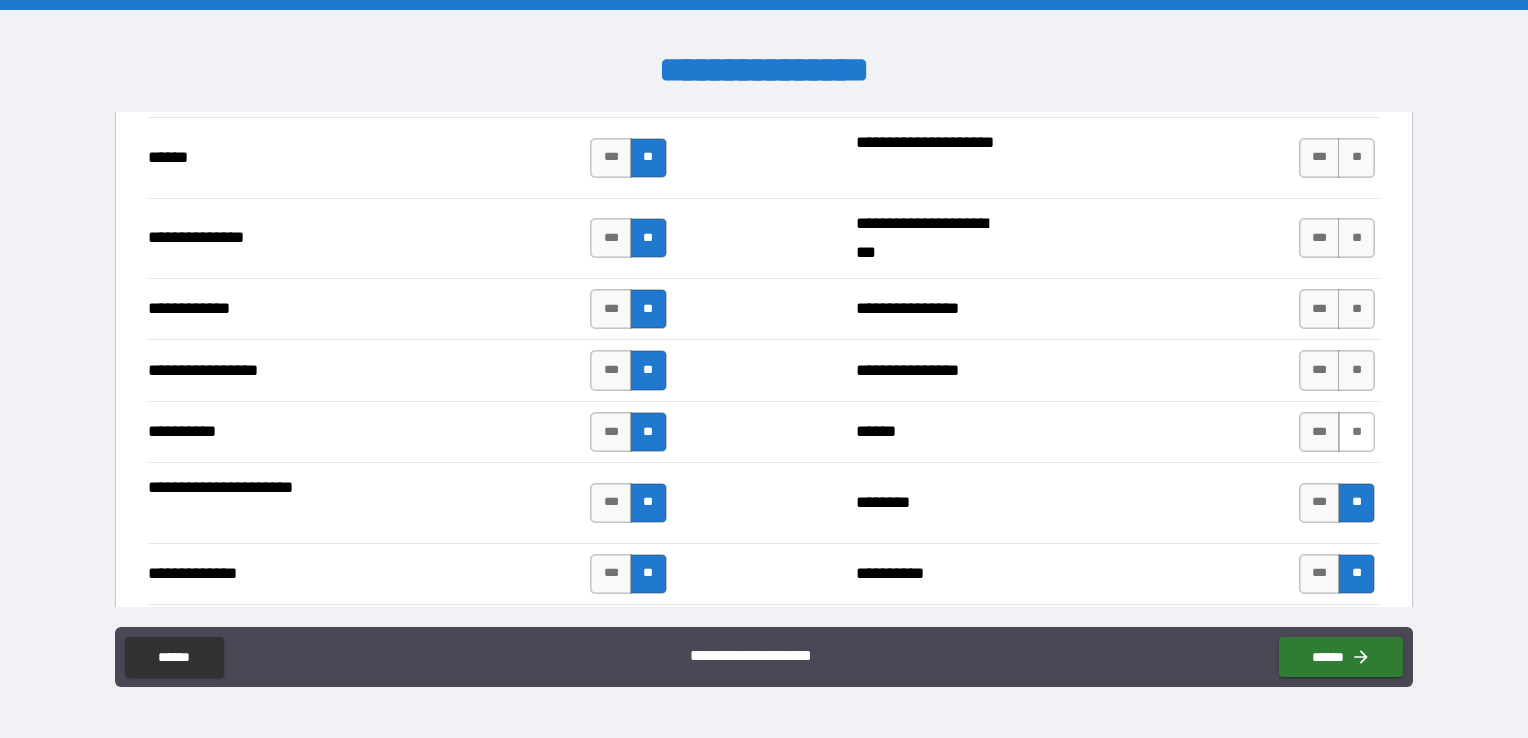 click on "**" at bounding box center (1356, 432) 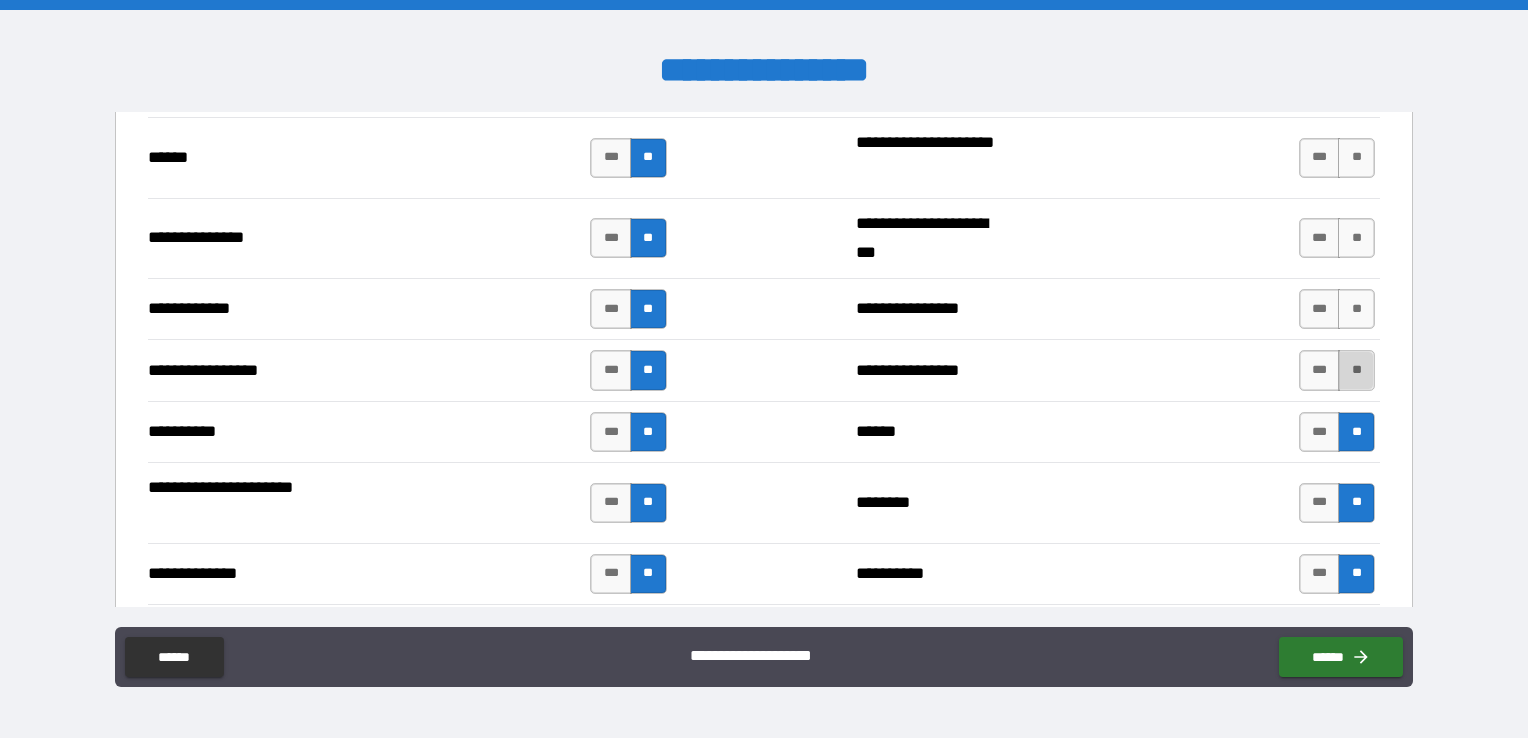 drag, startPoint x: 1354, startPoint y: 360, endPoint x: 1347, endPoint y: 313, distance: 47.518417 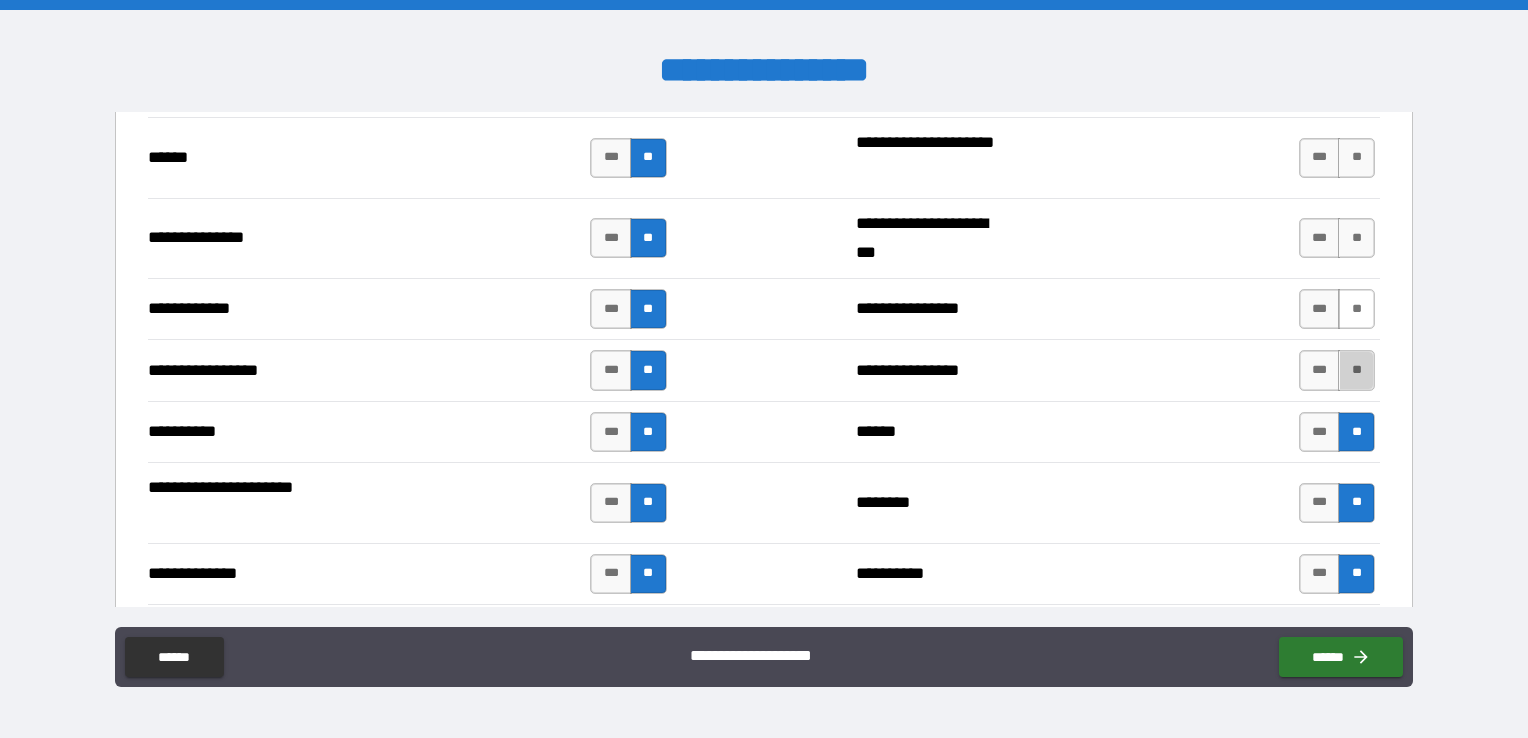 click on "**" at bounding box center [1356, 370] 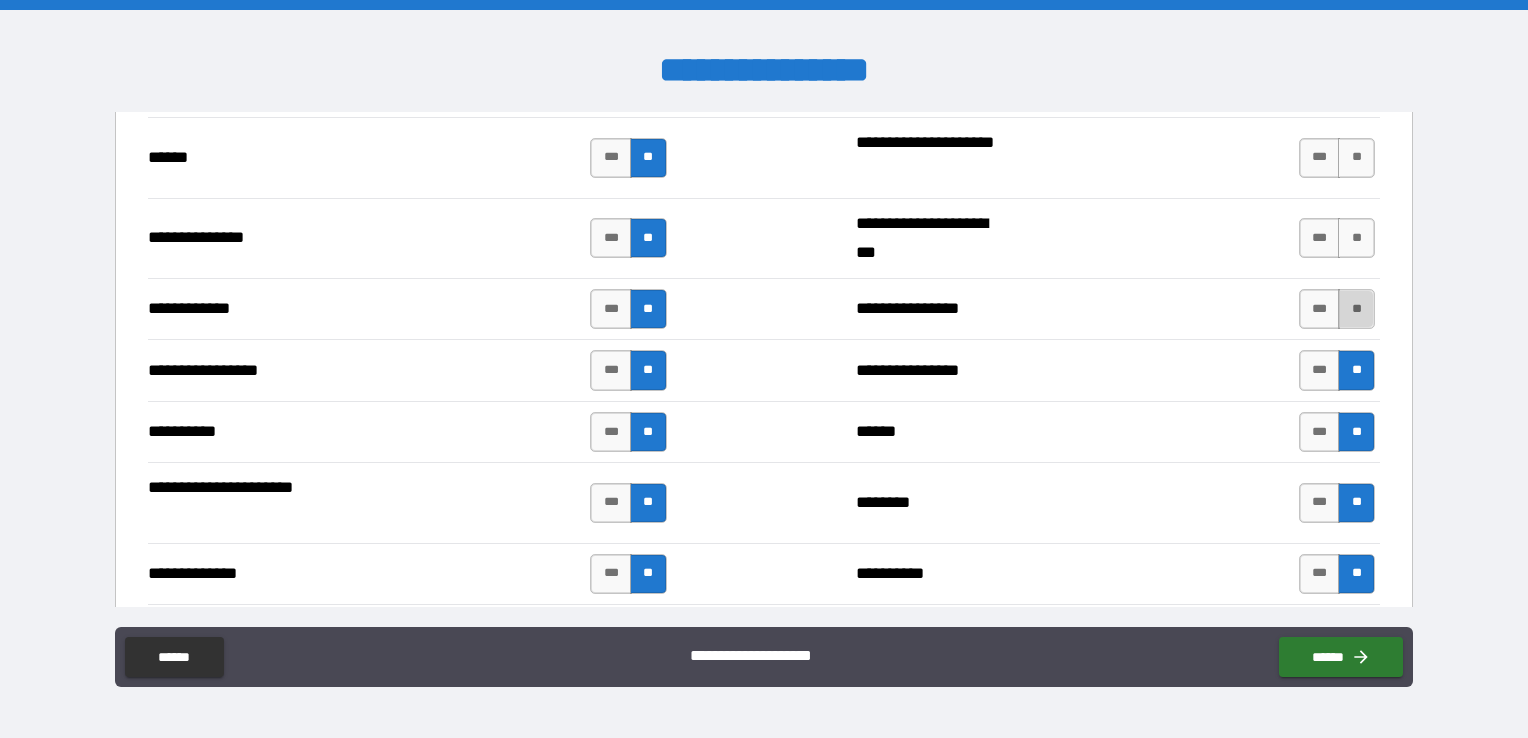 drag, startPoint x: 1347, startPoint y: 311, endPoint x: 1348, endPoint y: 270, distance: 41.01219 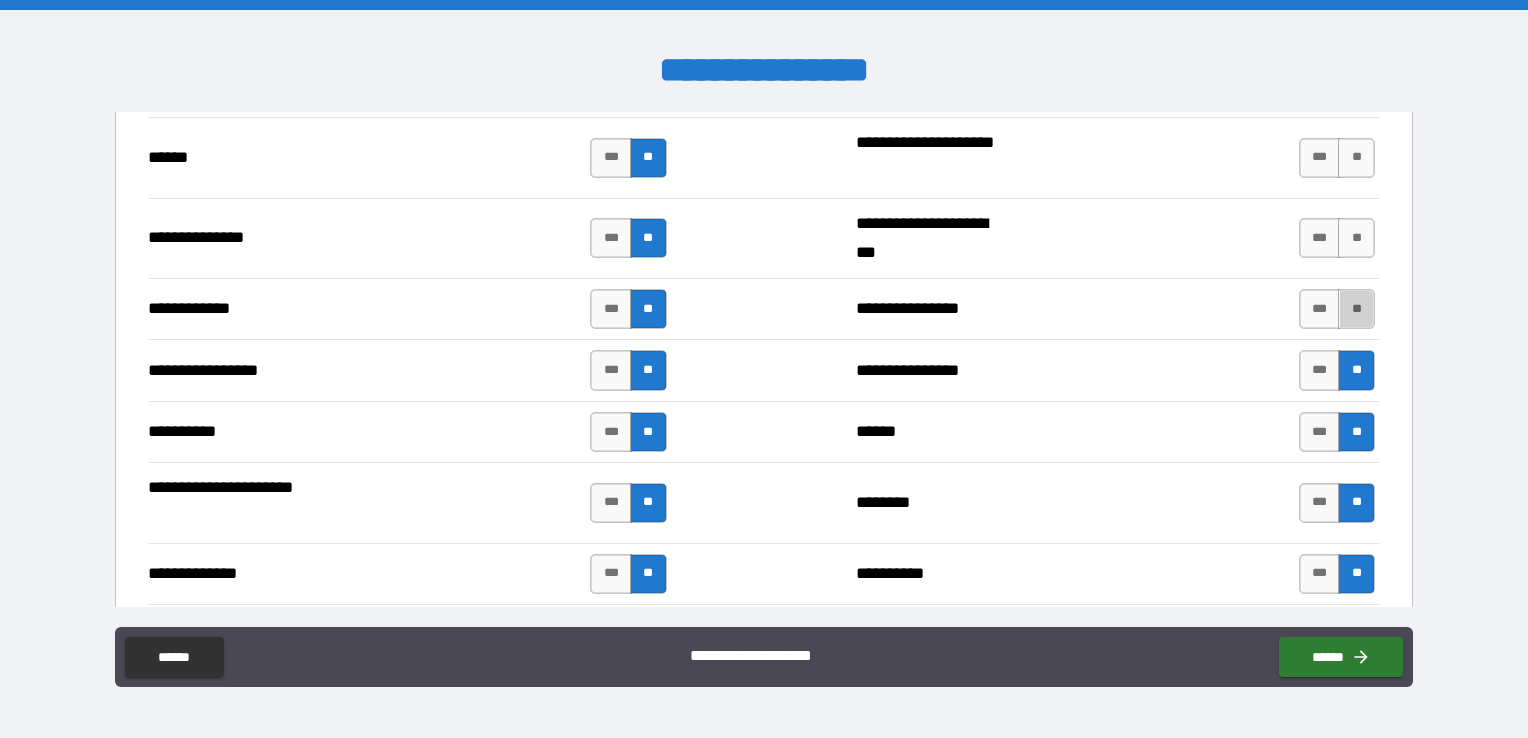 click on "**" at bounding box center [1356, 309] 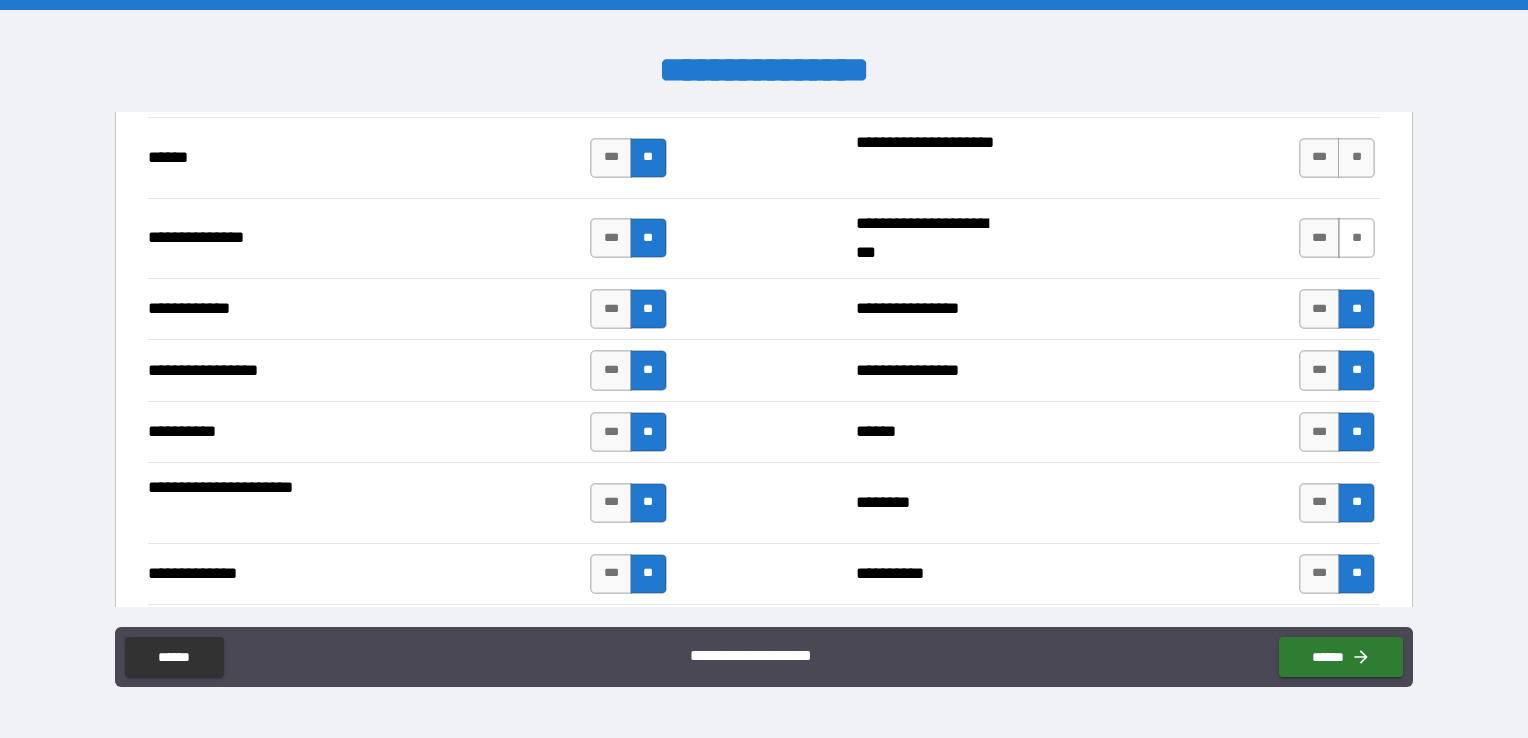 click on "**" at bounding box center [1356, 238] 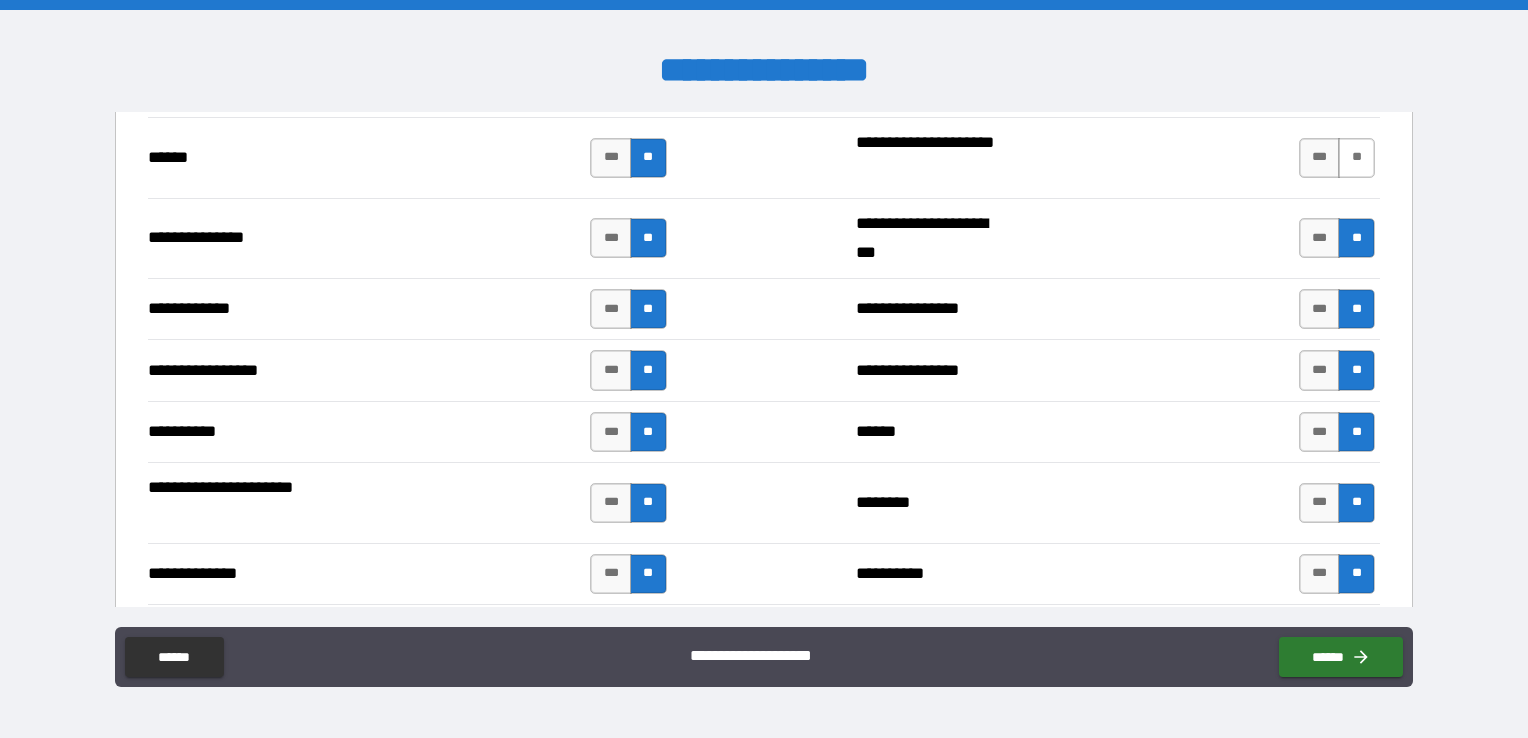 click on "**" at bounding box center [1356, 158] 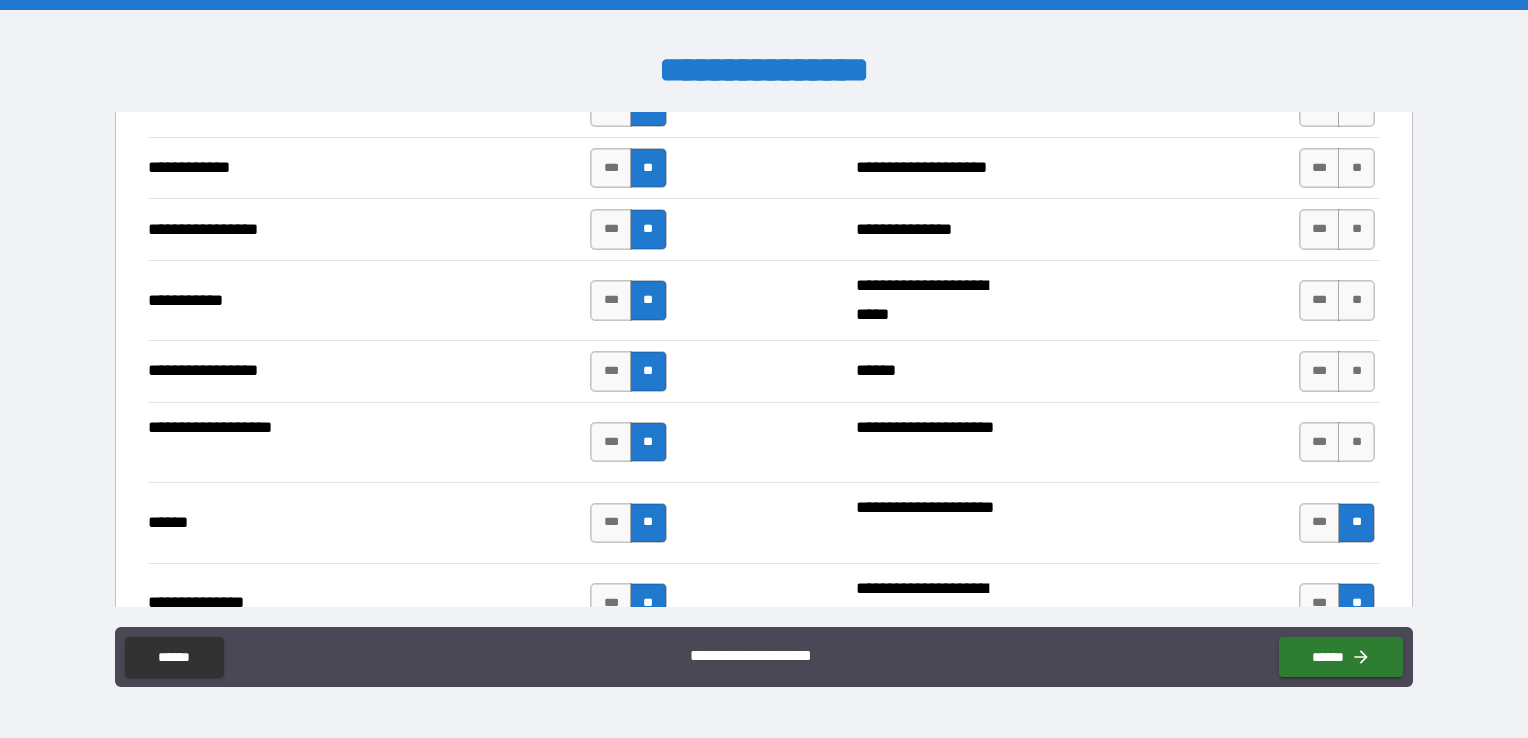 scroll, scrollTop: 1700, scrollLeft: 0, axis: vertical 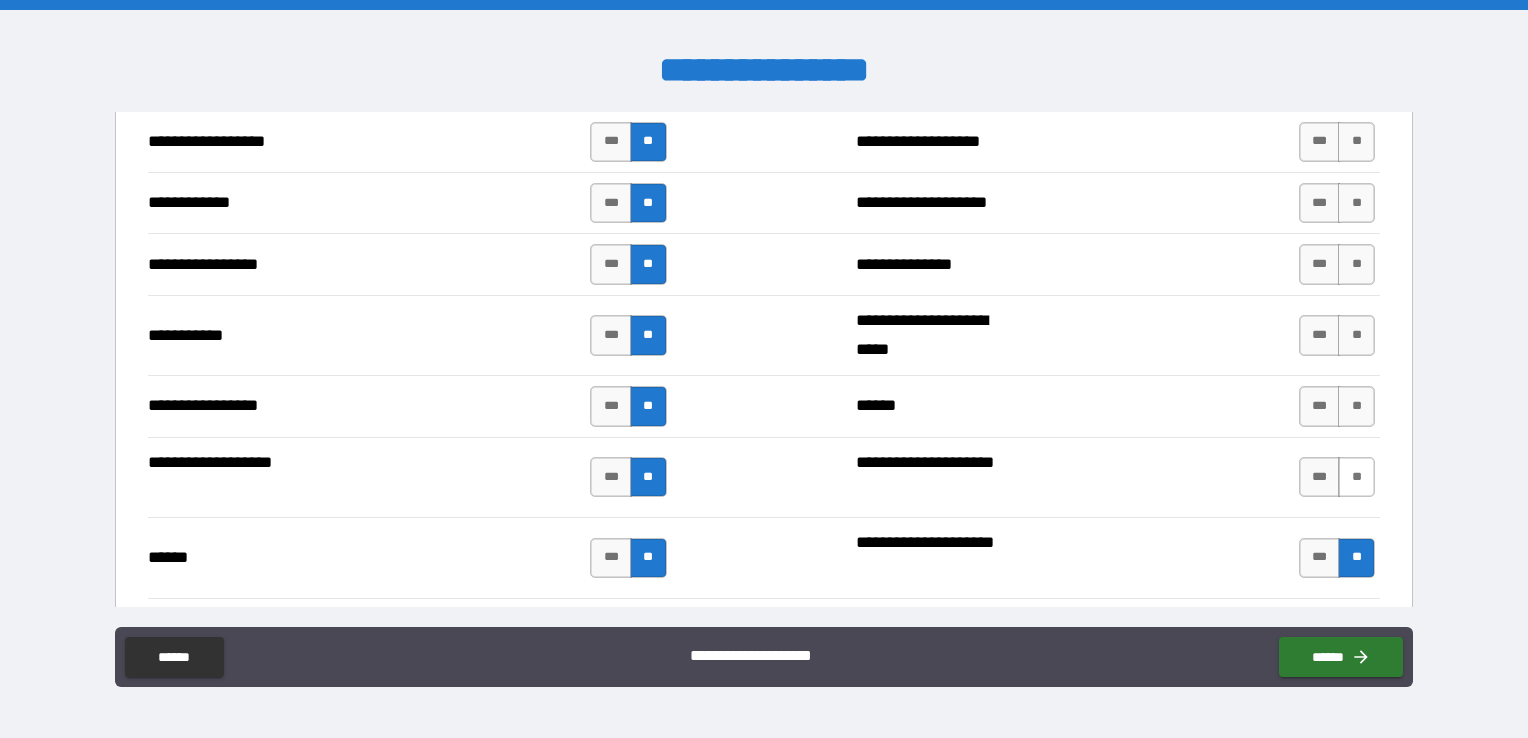 click on "**" at bounding box center [1356, 477] 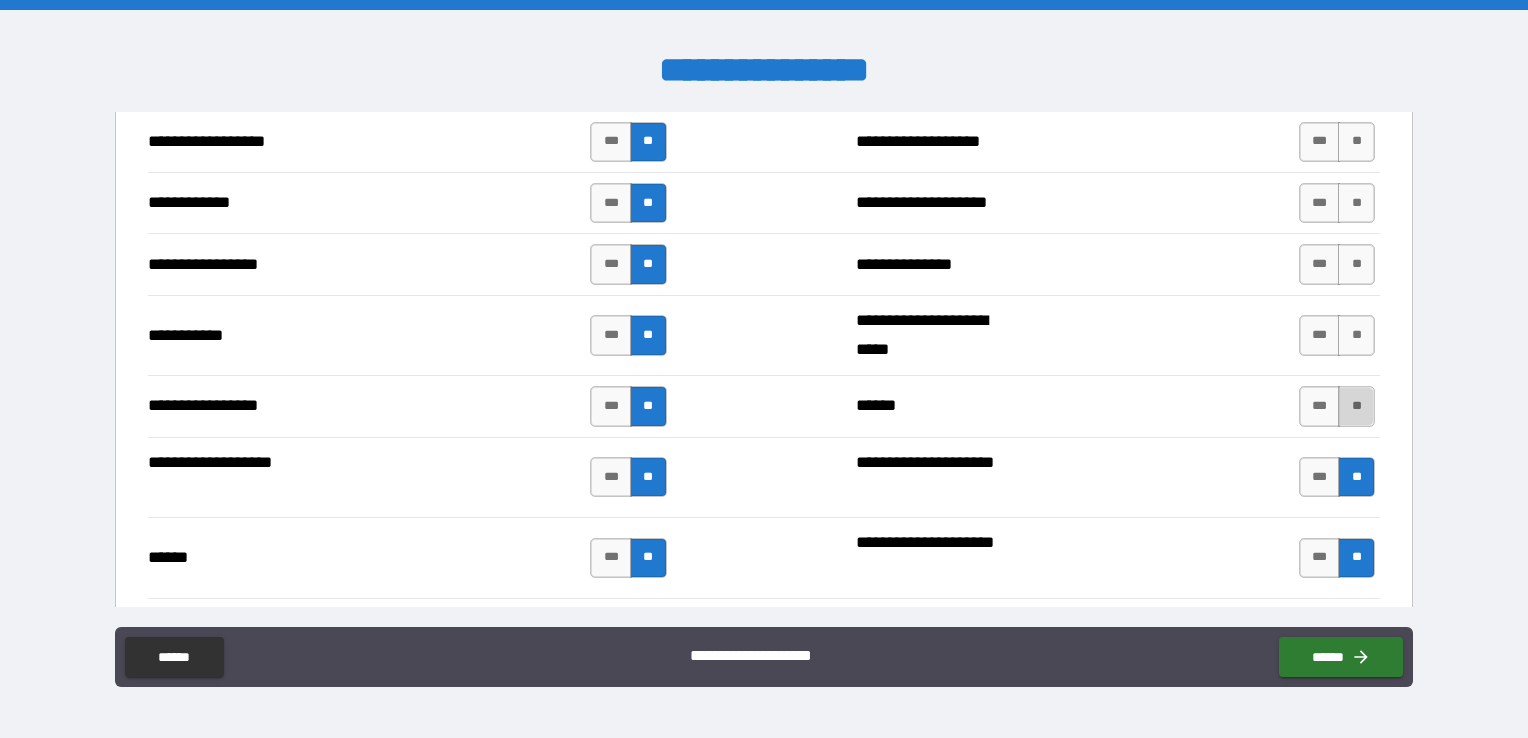 click on "**" at bounding box center [1356, 406] 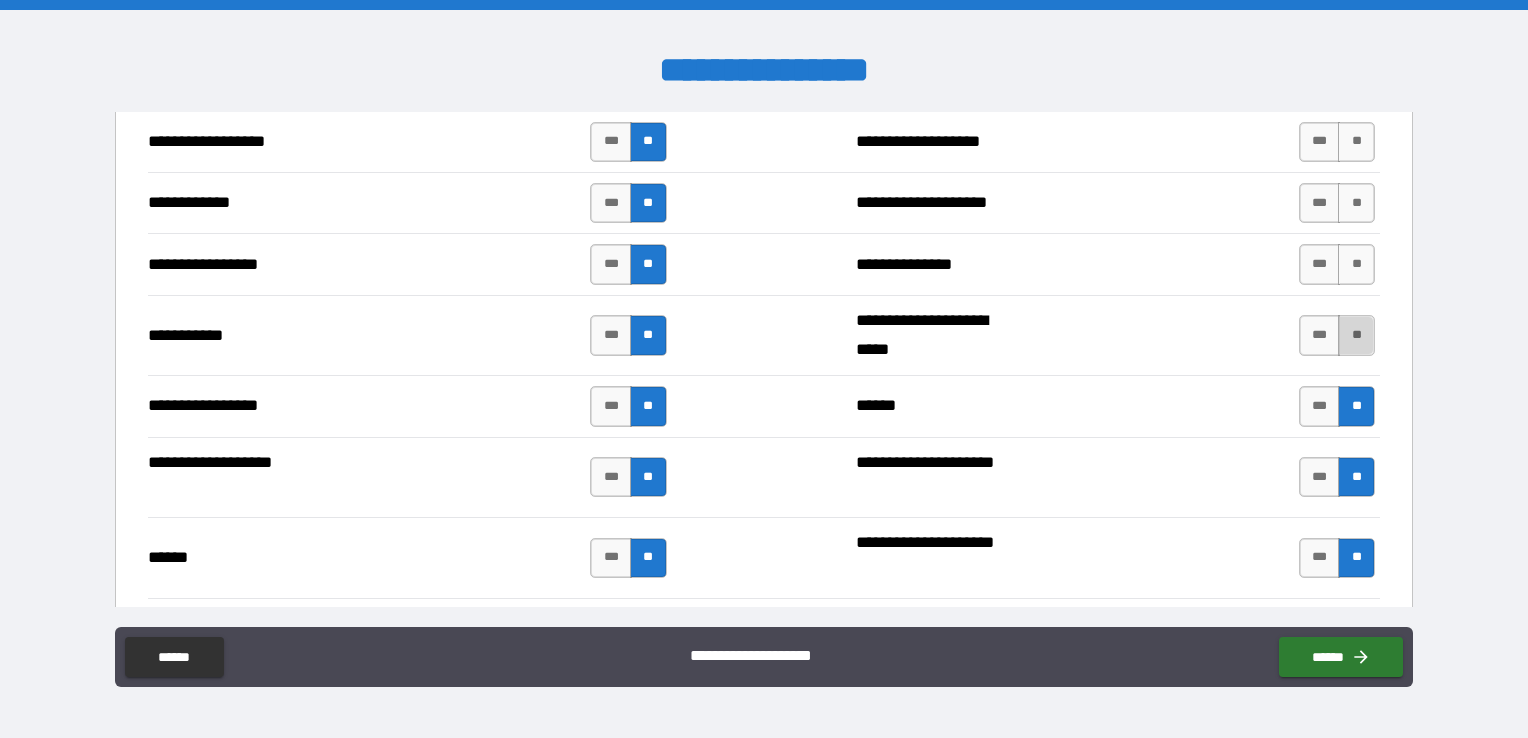 click on "**" at bounding box center (1356, 335) 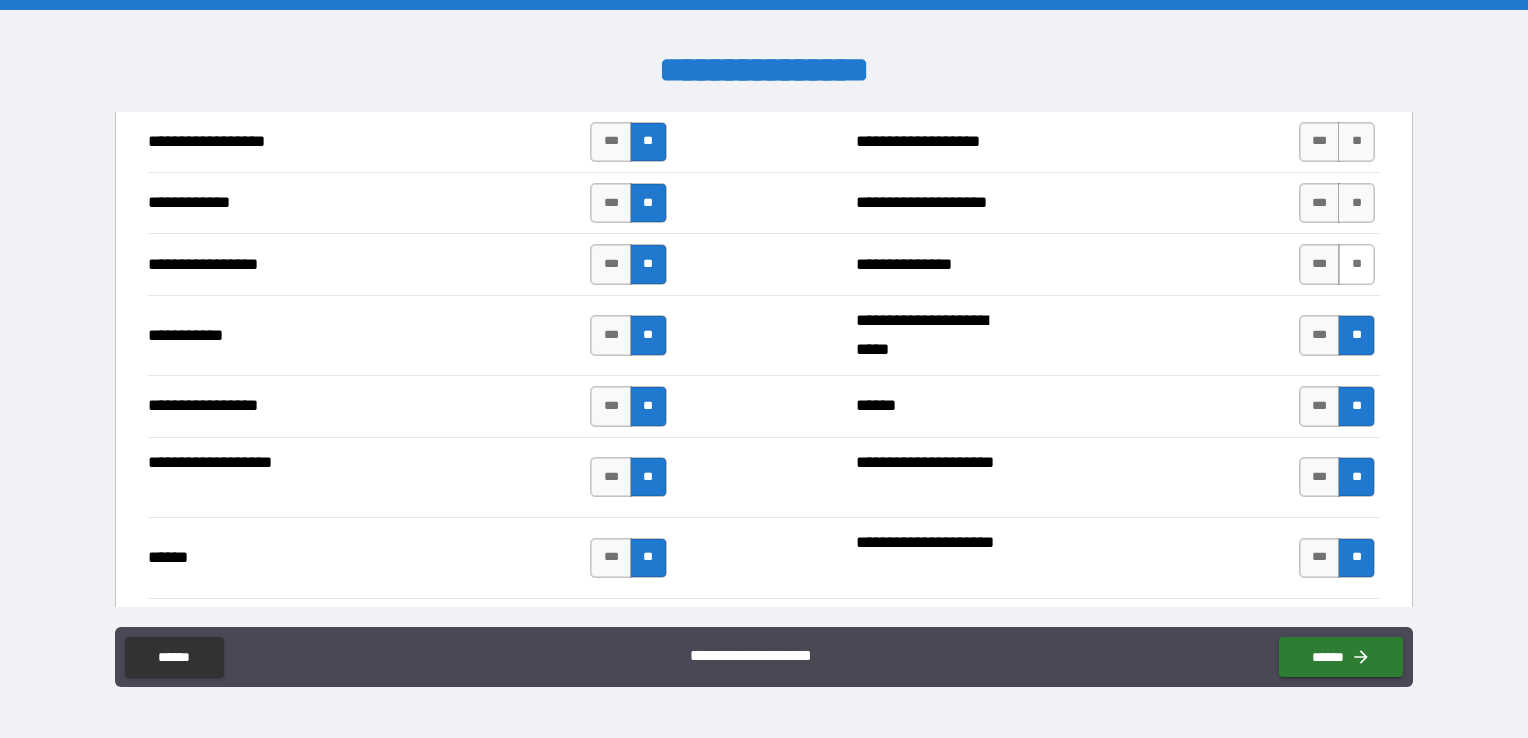 click on "**" at bounding box center [1356, 264] 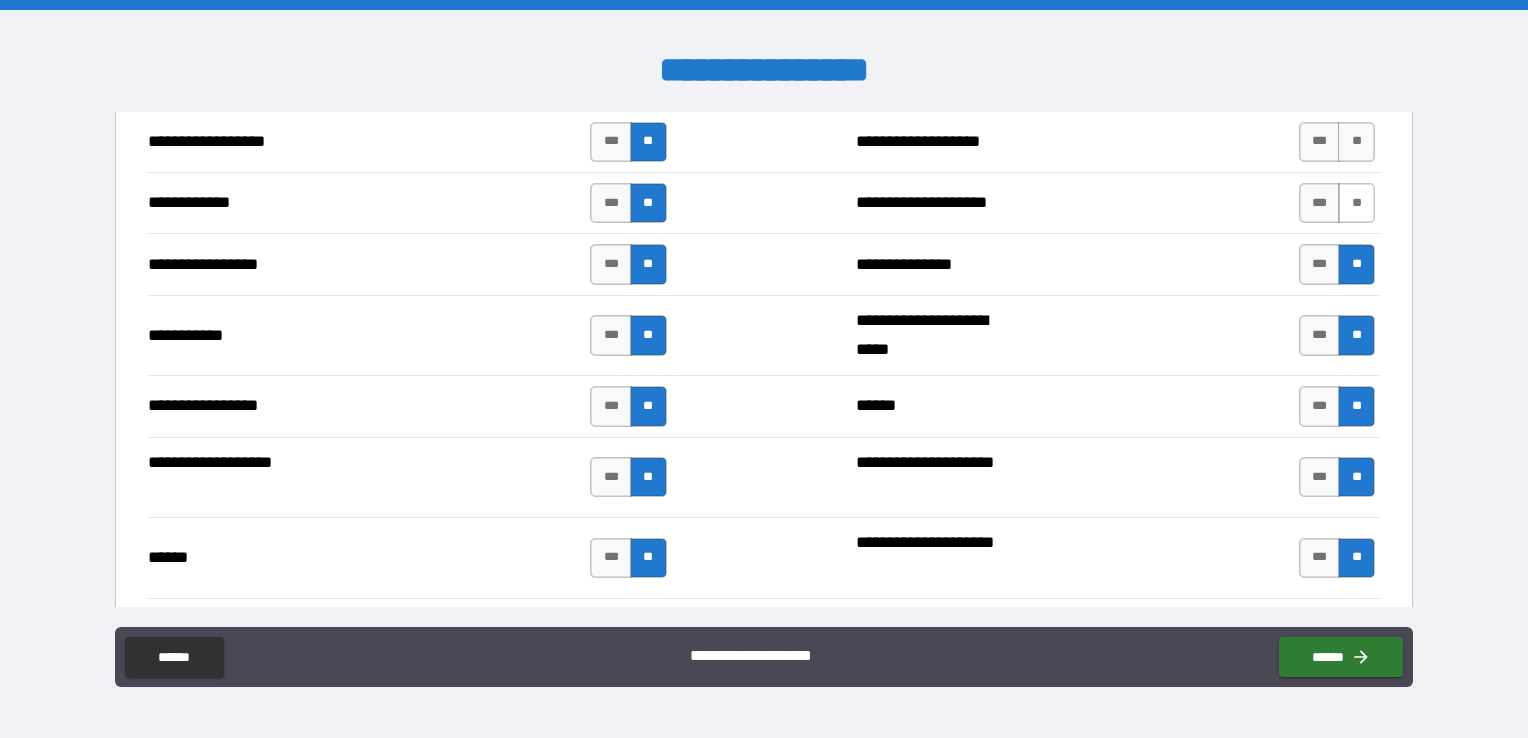 click on "**" at bounding box center (1356, 203) 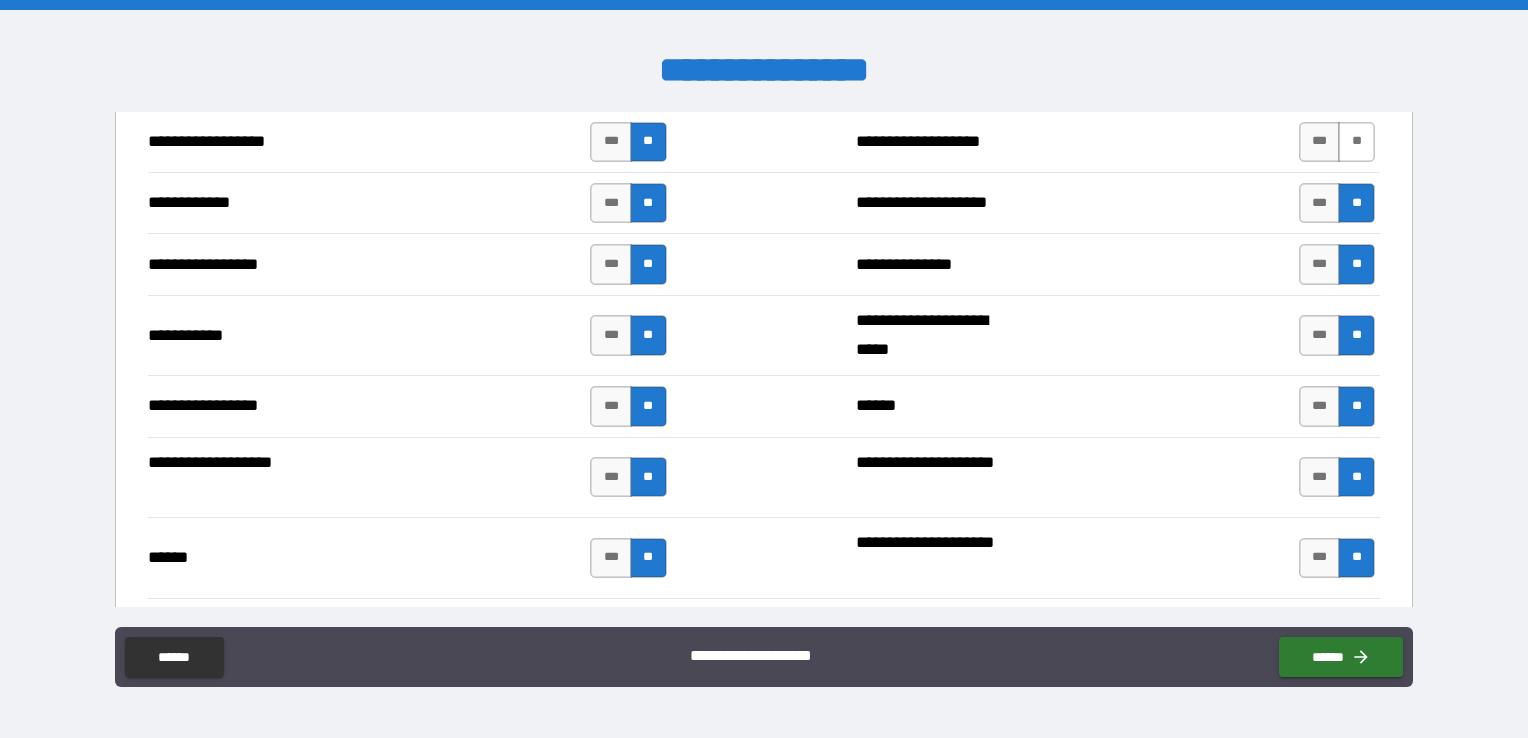 drag, startPoint x: 1343, startPoint y: 147, endPoint x: 1349, endPoint y: 307, distance: 160.11246 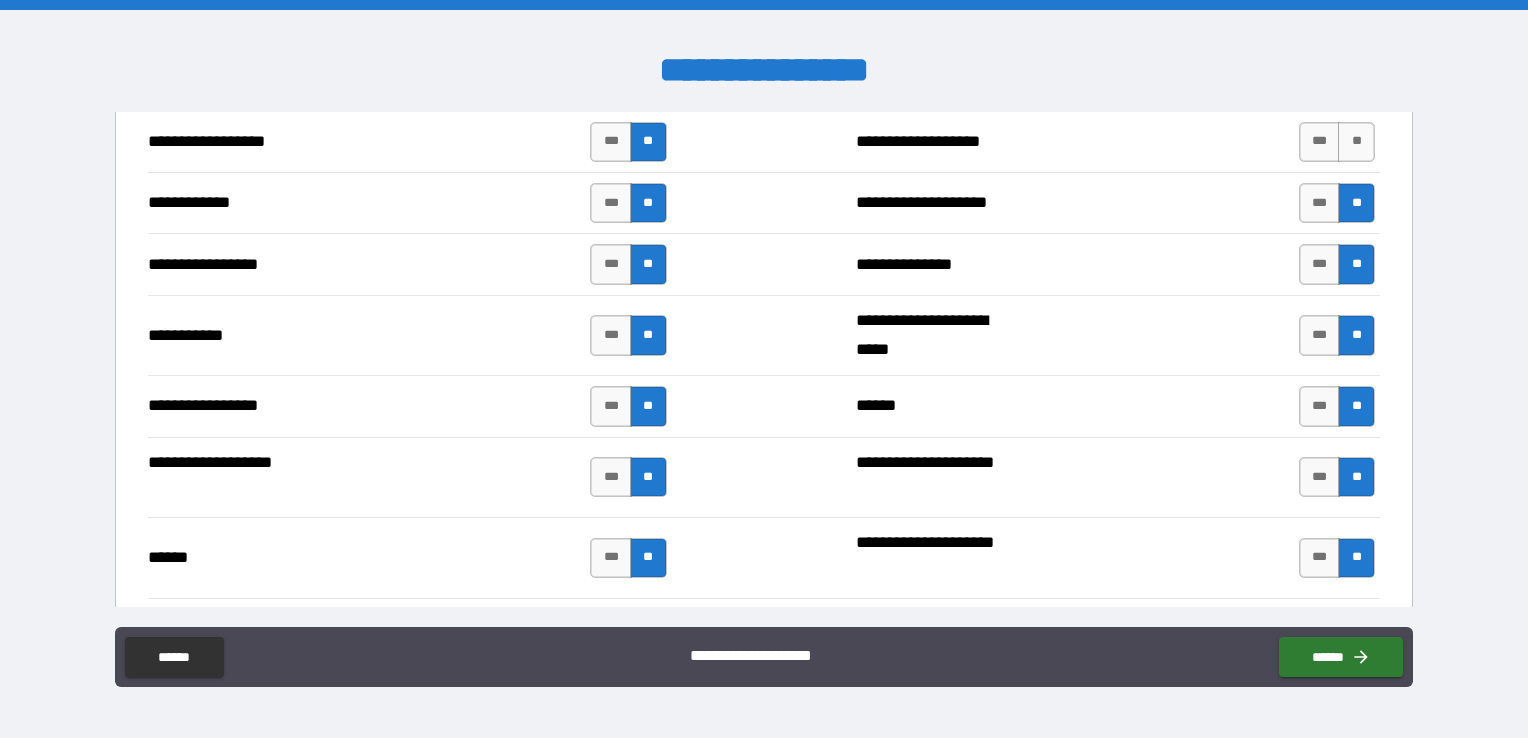click on "**" at bounding box center (1356, 142) 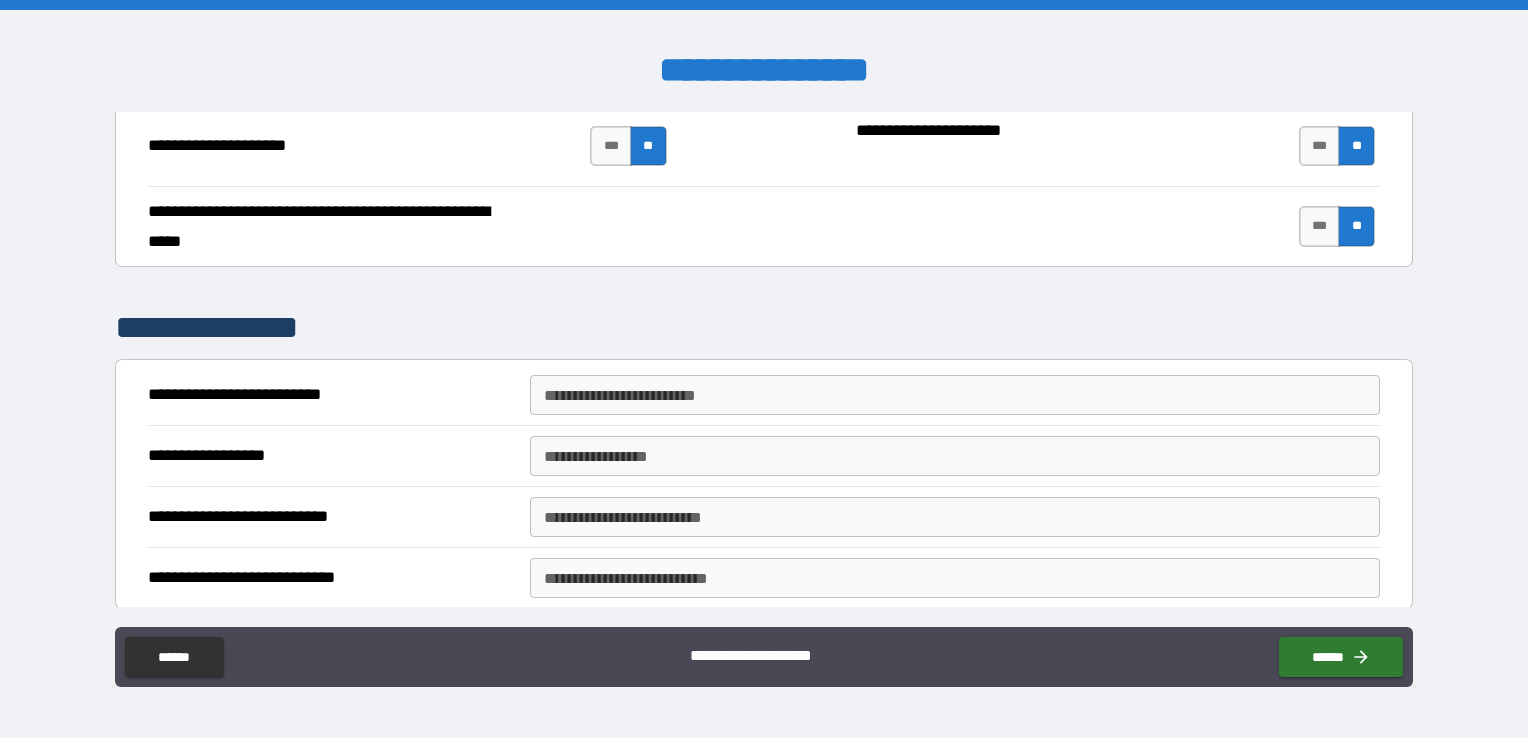 scroll, scrollTop: 3500, scrollLeft: 0, axis: vertical 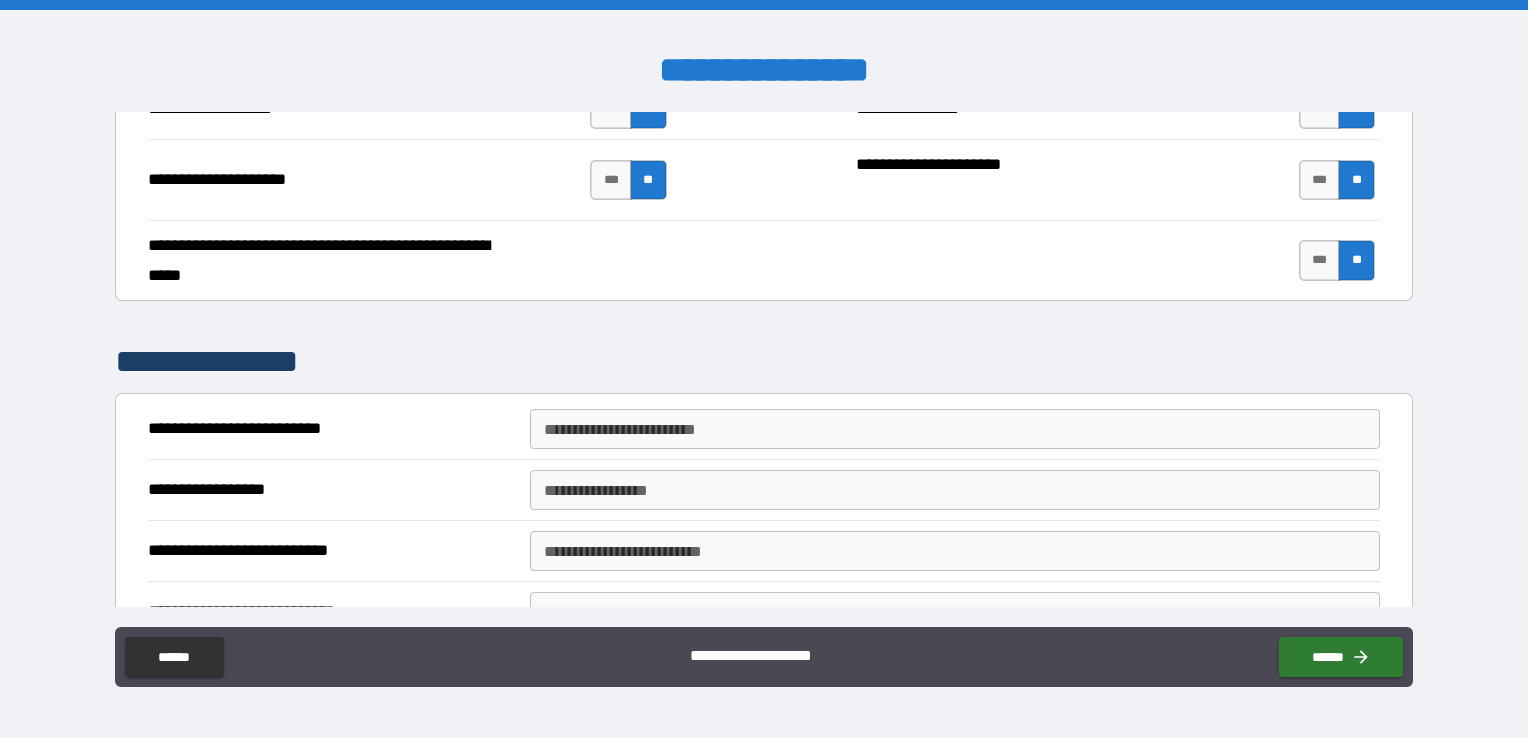 click on "**********" at bounding box center (955, 429) 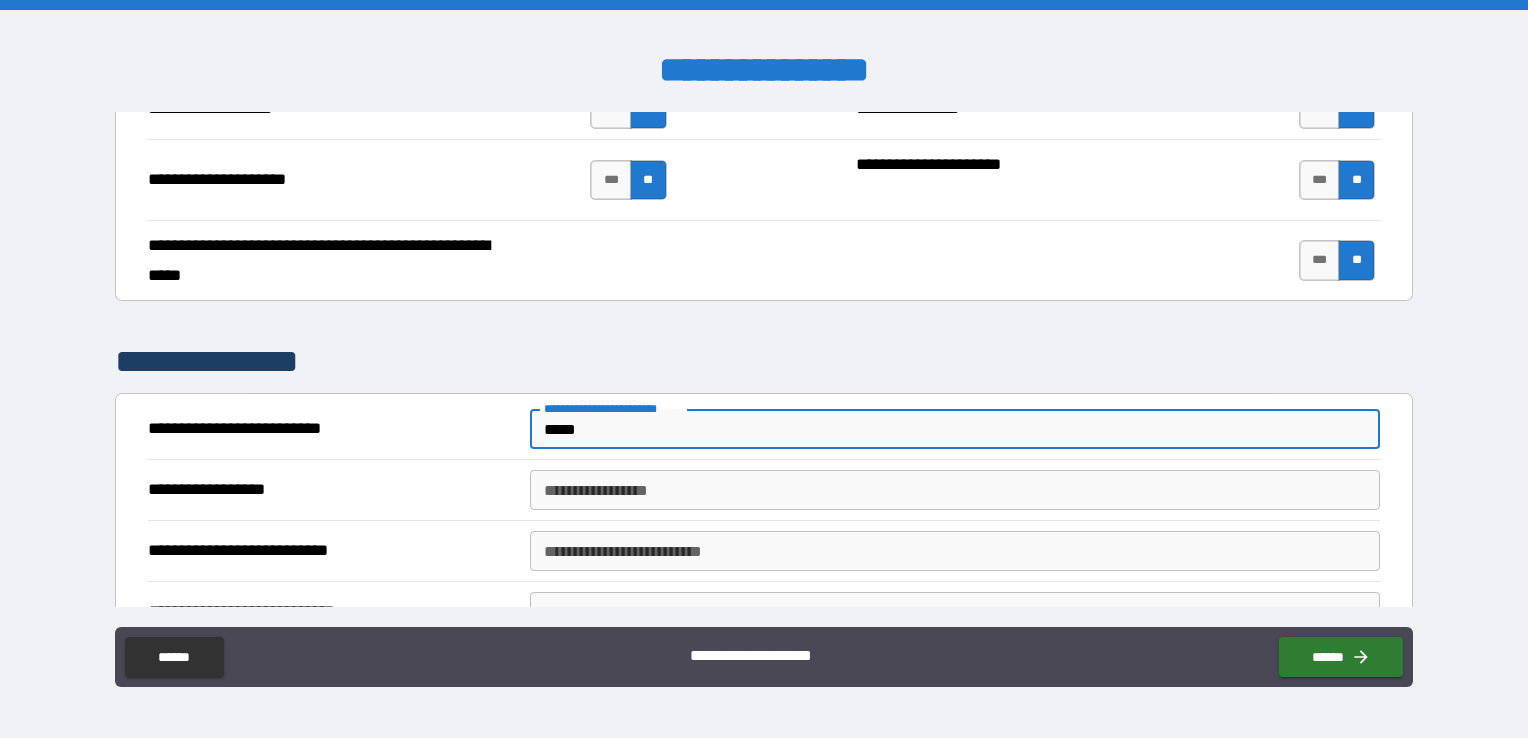 type on "********" 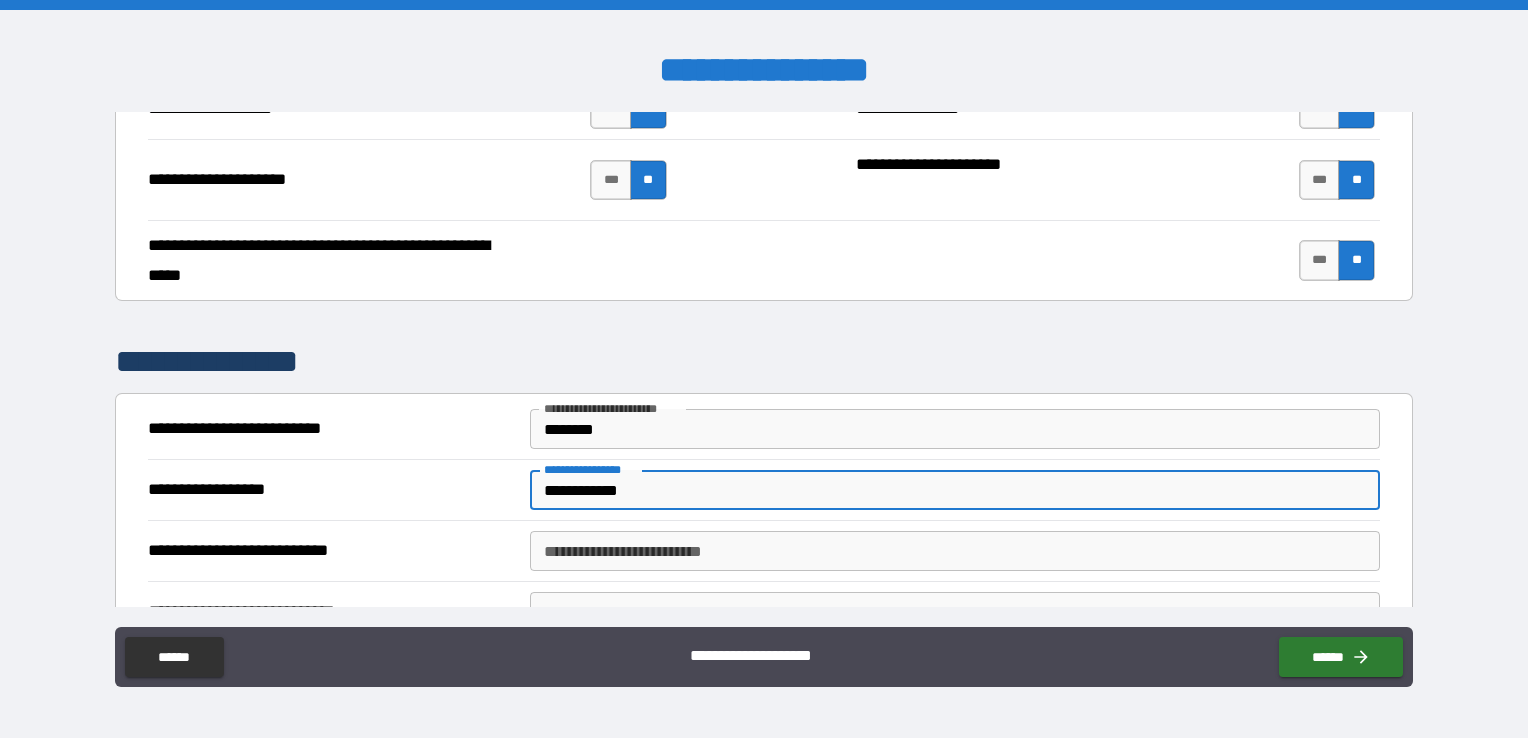 scroll, scrollTop: 3700, scrollLeft: 0, axis: vertical 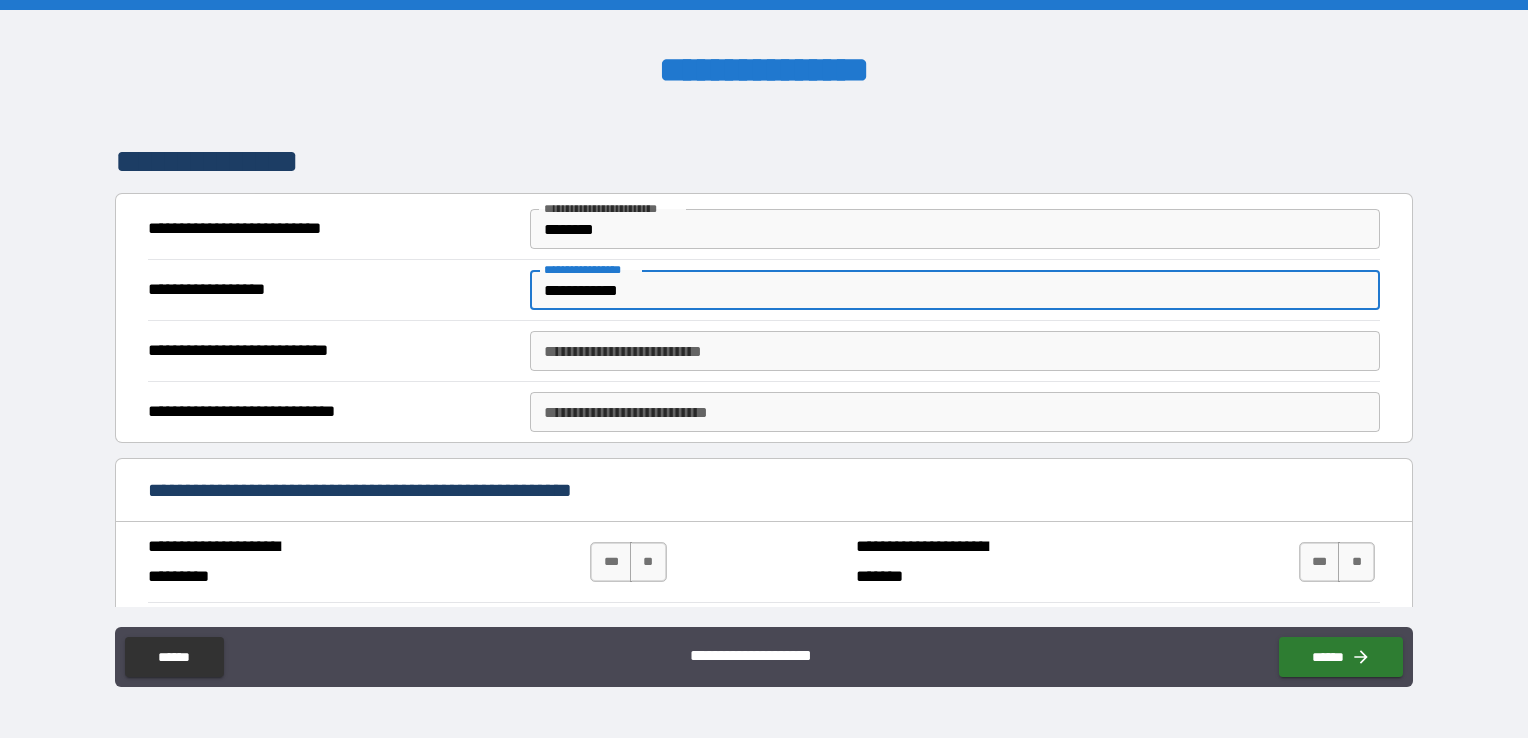 drag, startPoint x: 592, startPoint y: 294, endPoint x: 492, endPoint y: 314, distance: 101.98039 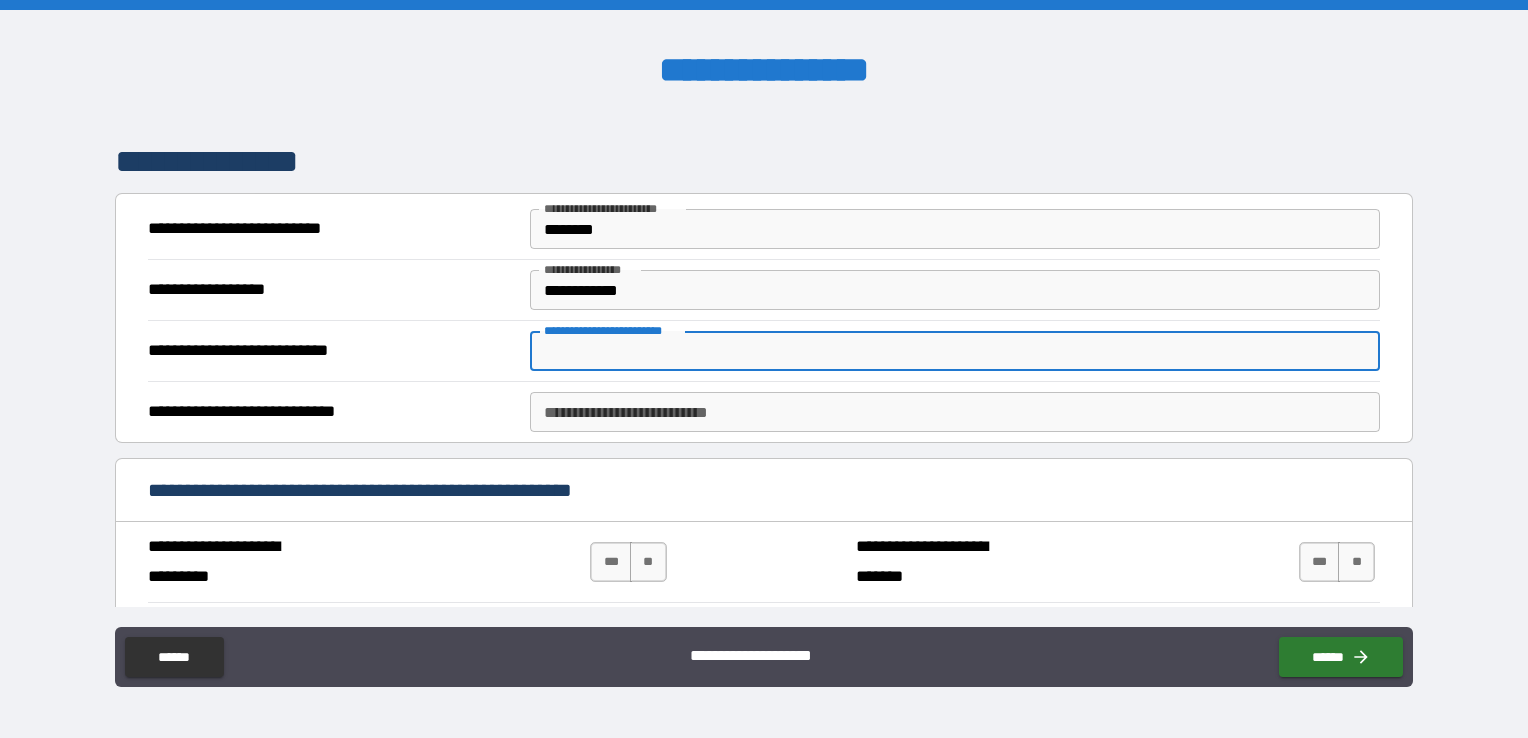 click on "**********" at bounding box center [955, 351] 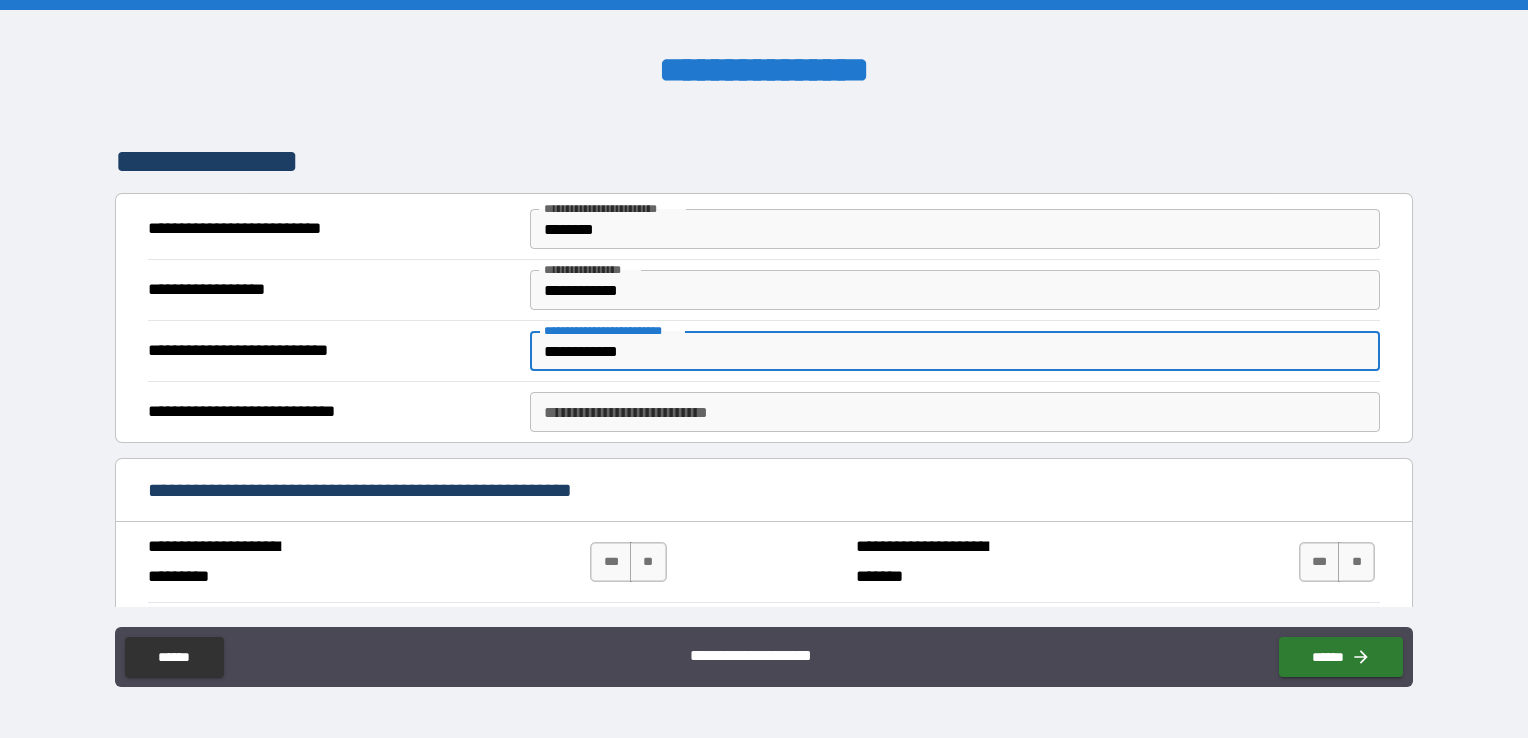 type on "**********" 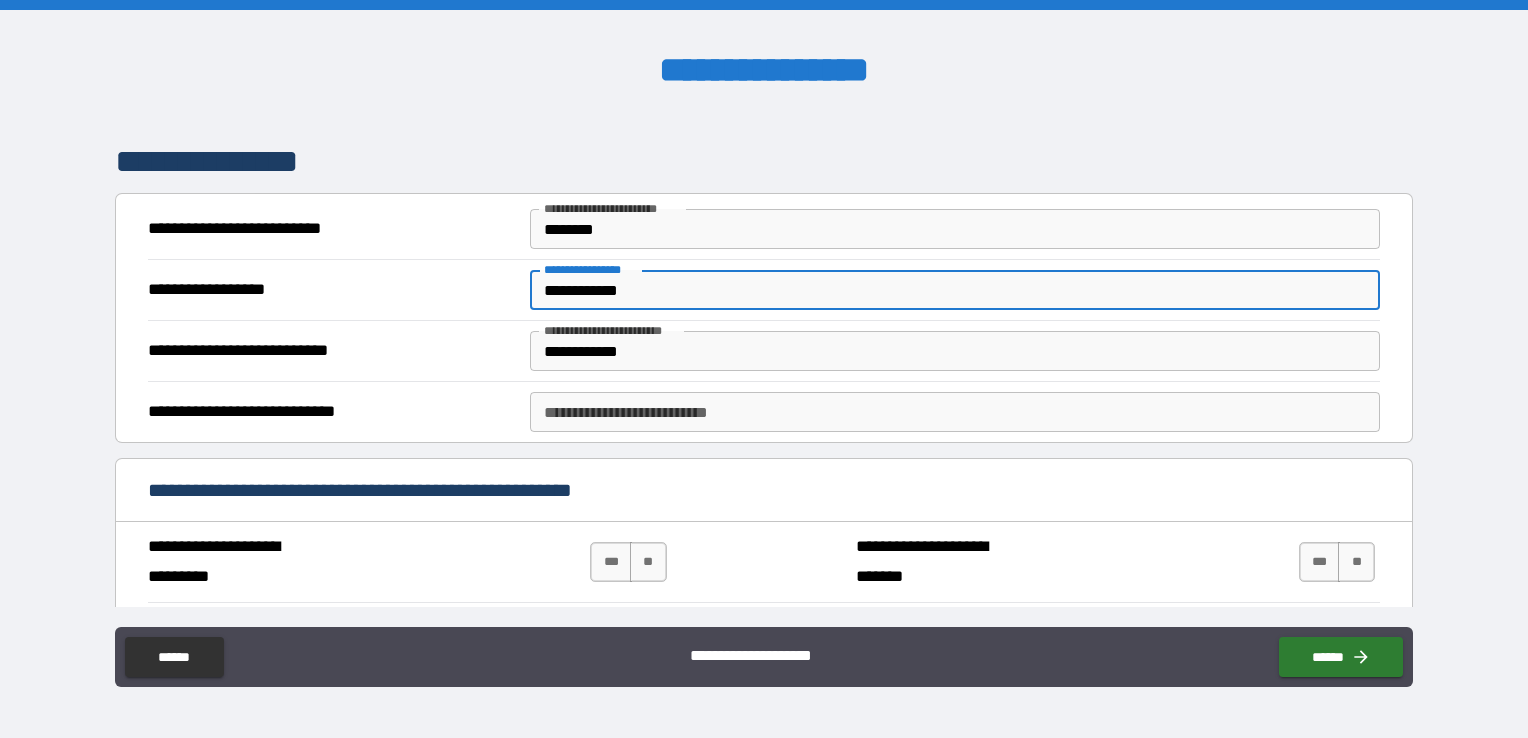 drag, startPoint x: 657, startPoint y: 285, endPoint x: 527, endPoint y: 293, distance: 130.24593 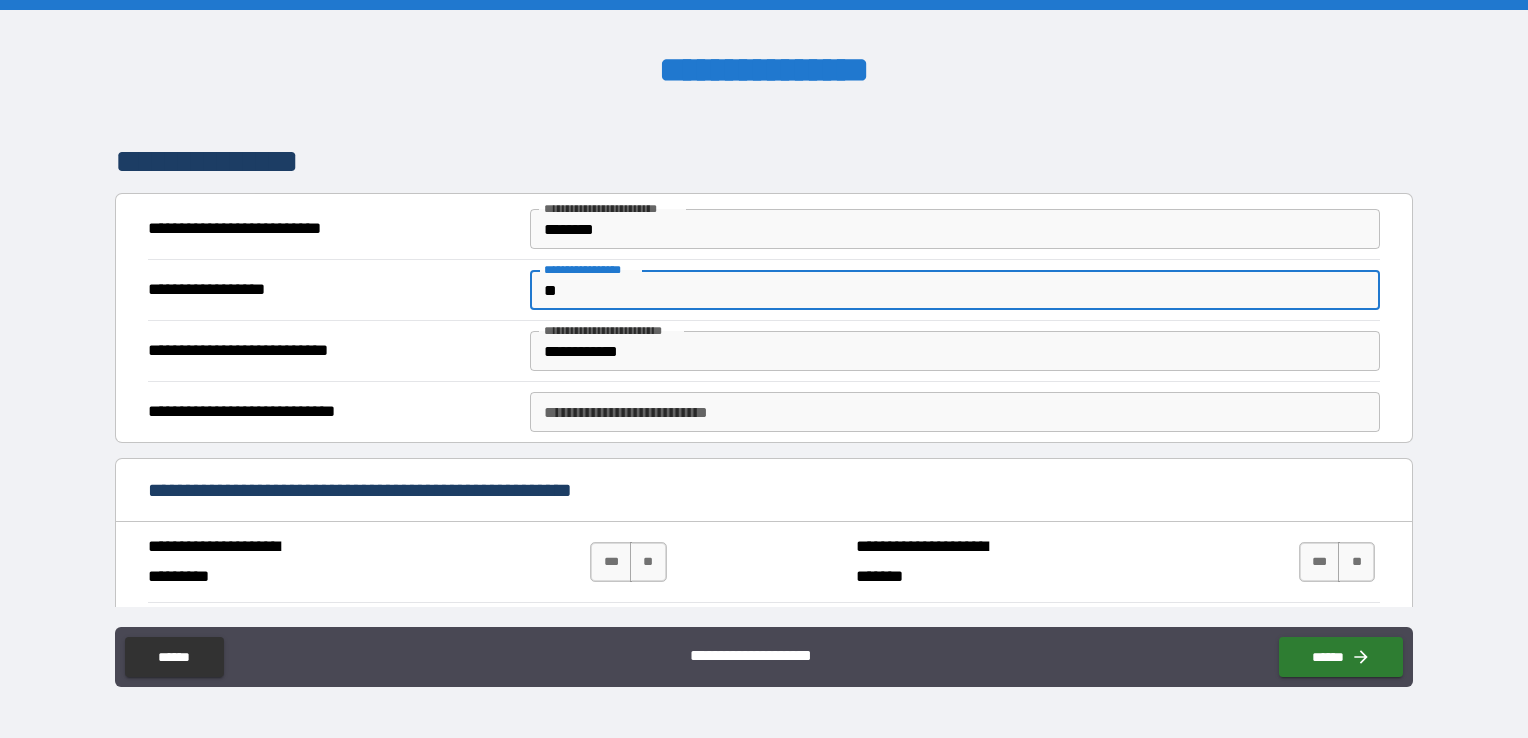 type on "*" 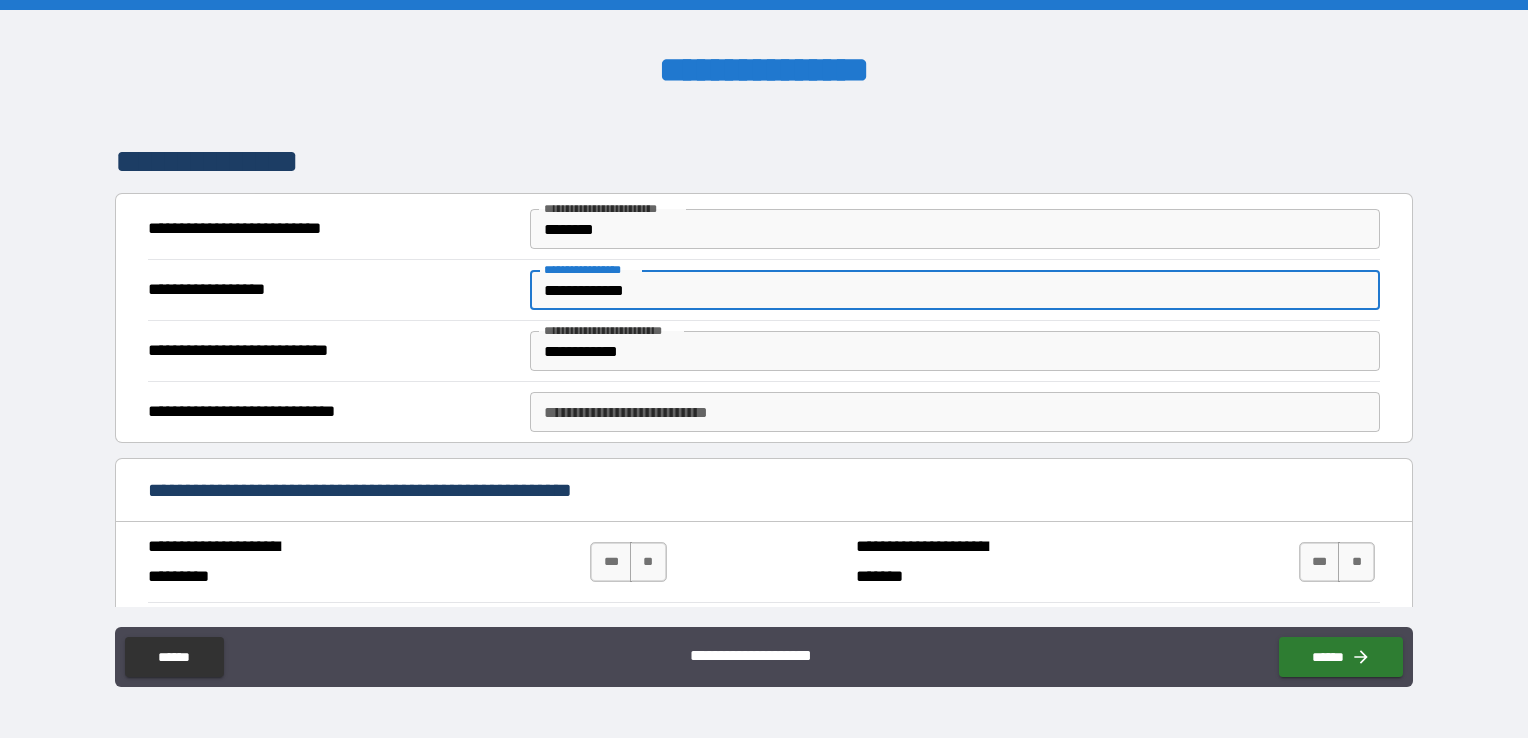 type on "**********" 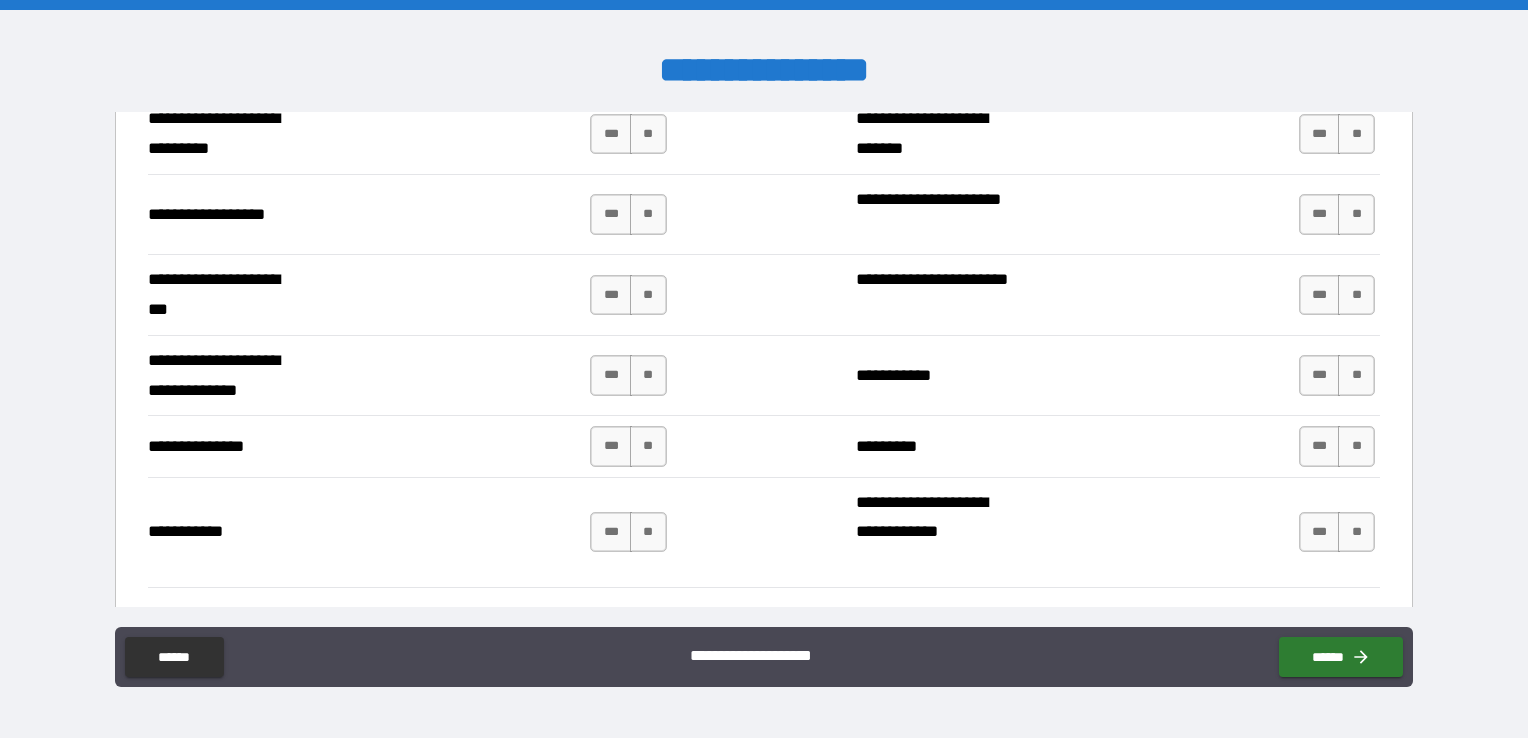 scroll, scrollTop: 4100, scrollLeft: 0, axis: vertical 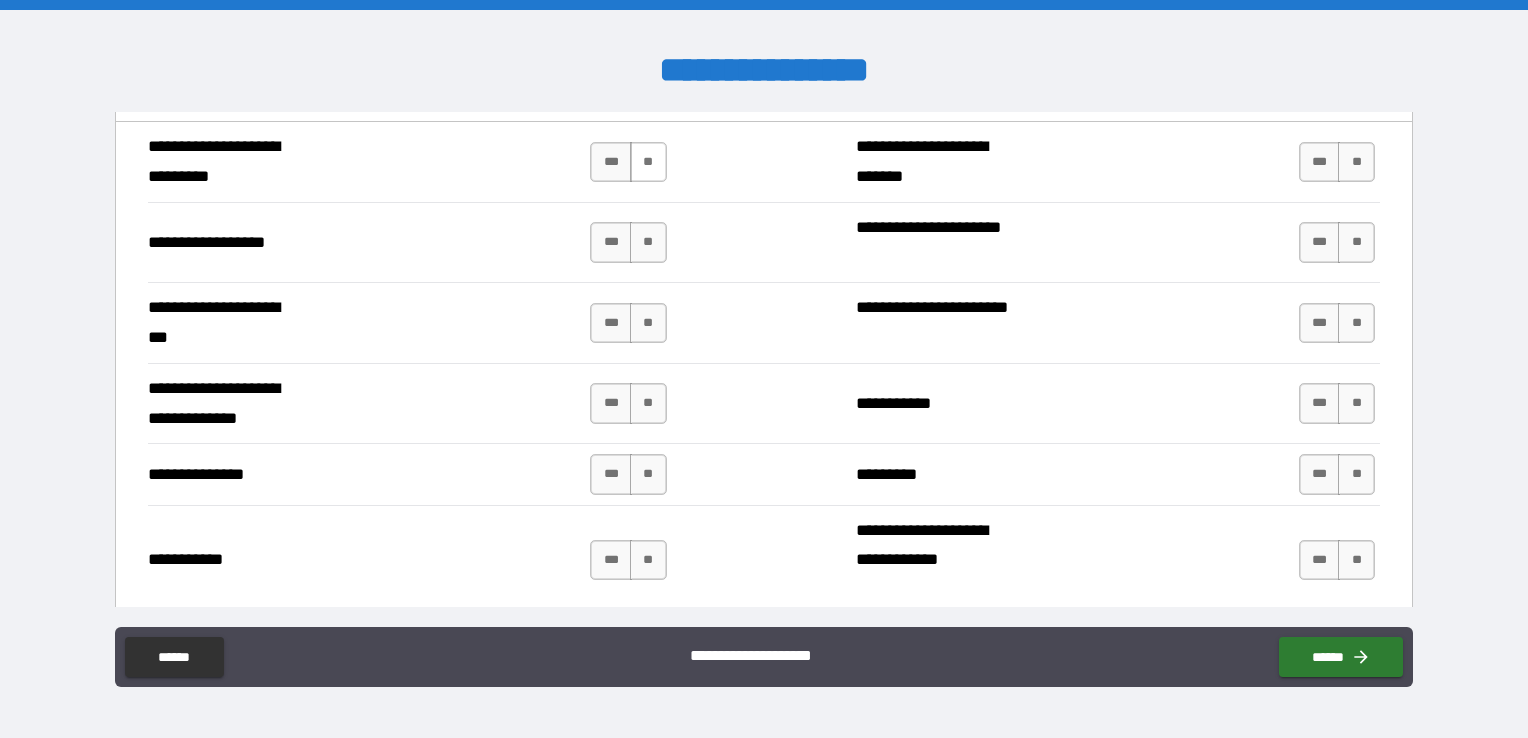 type on "*" 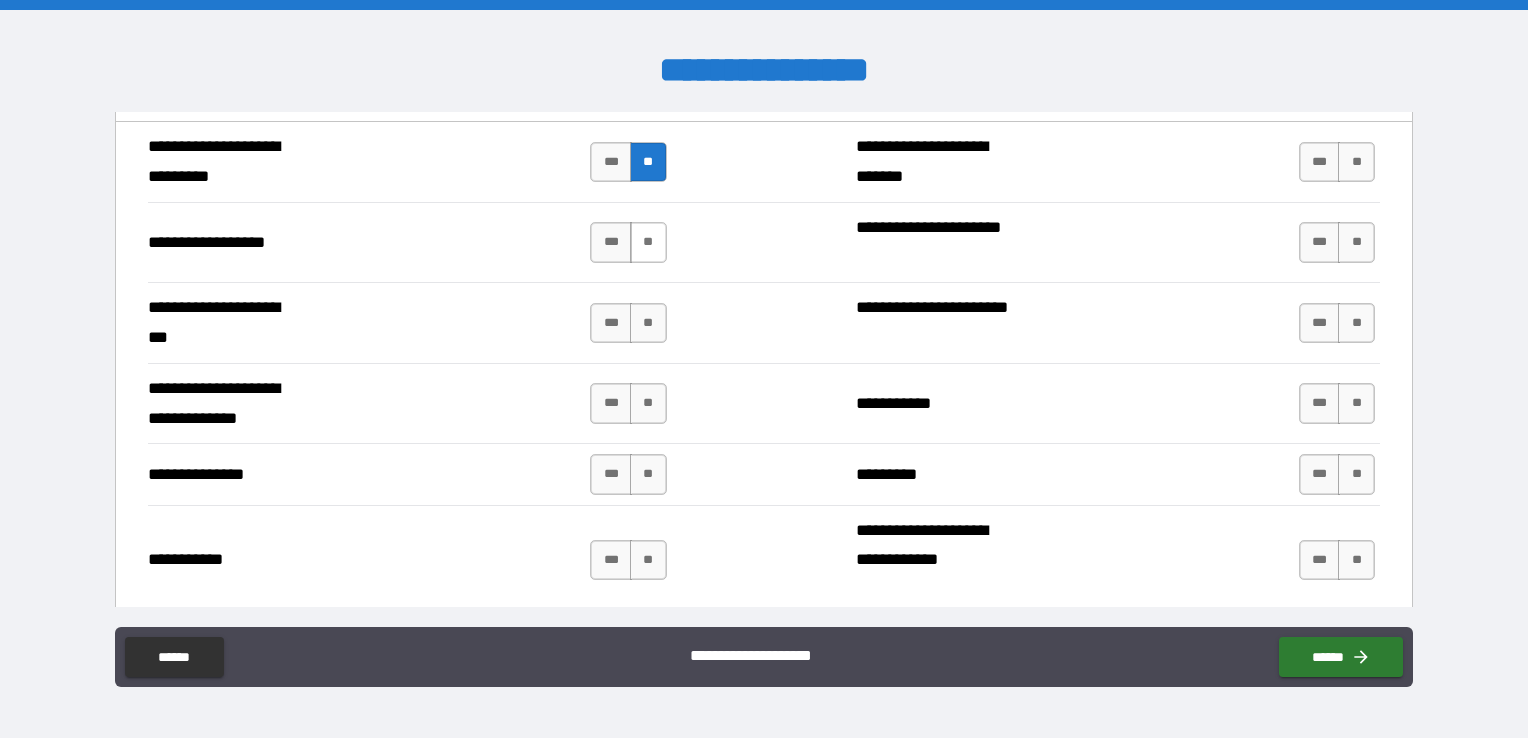 click on "**" at bounding box center [648, 242] 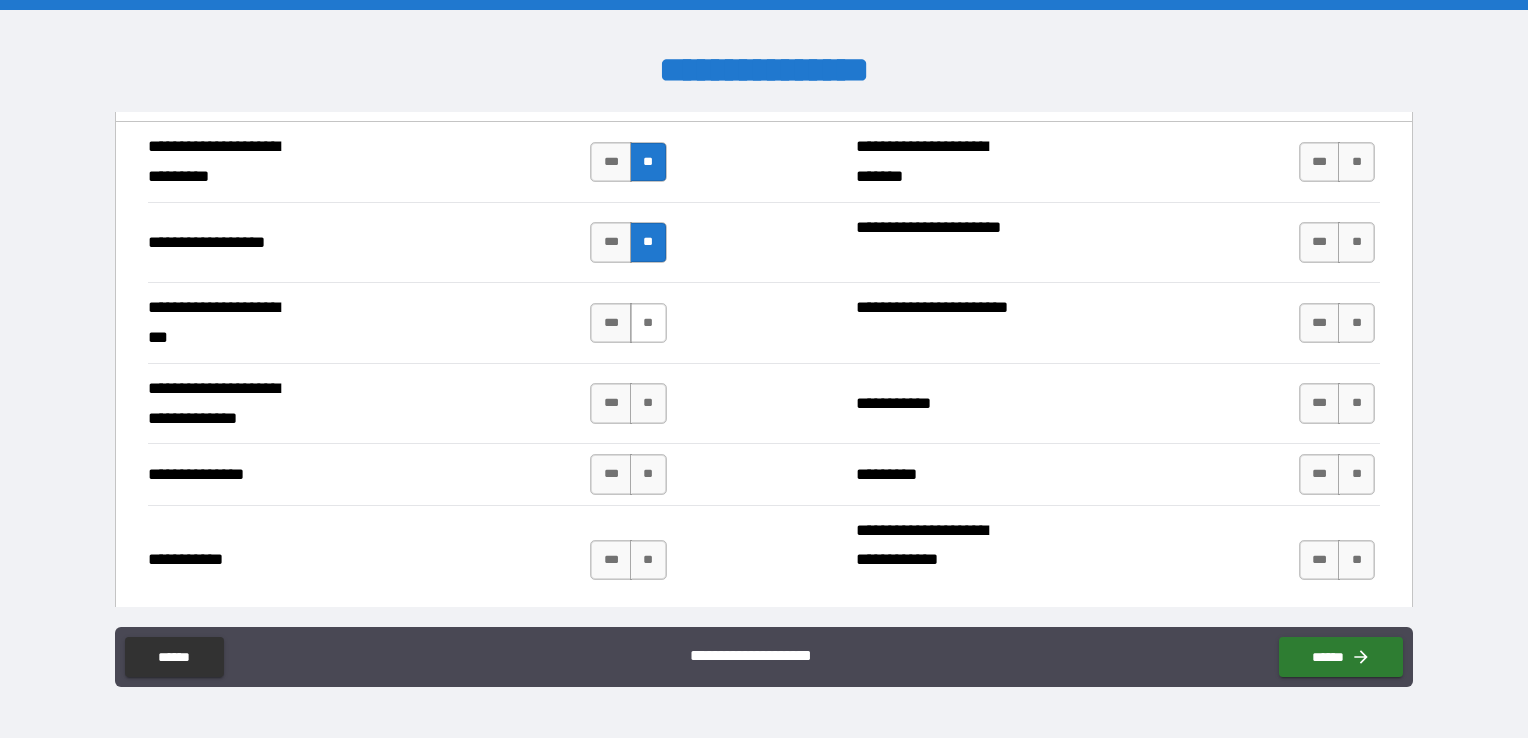 click on "**" at bounding box center [648, 323] 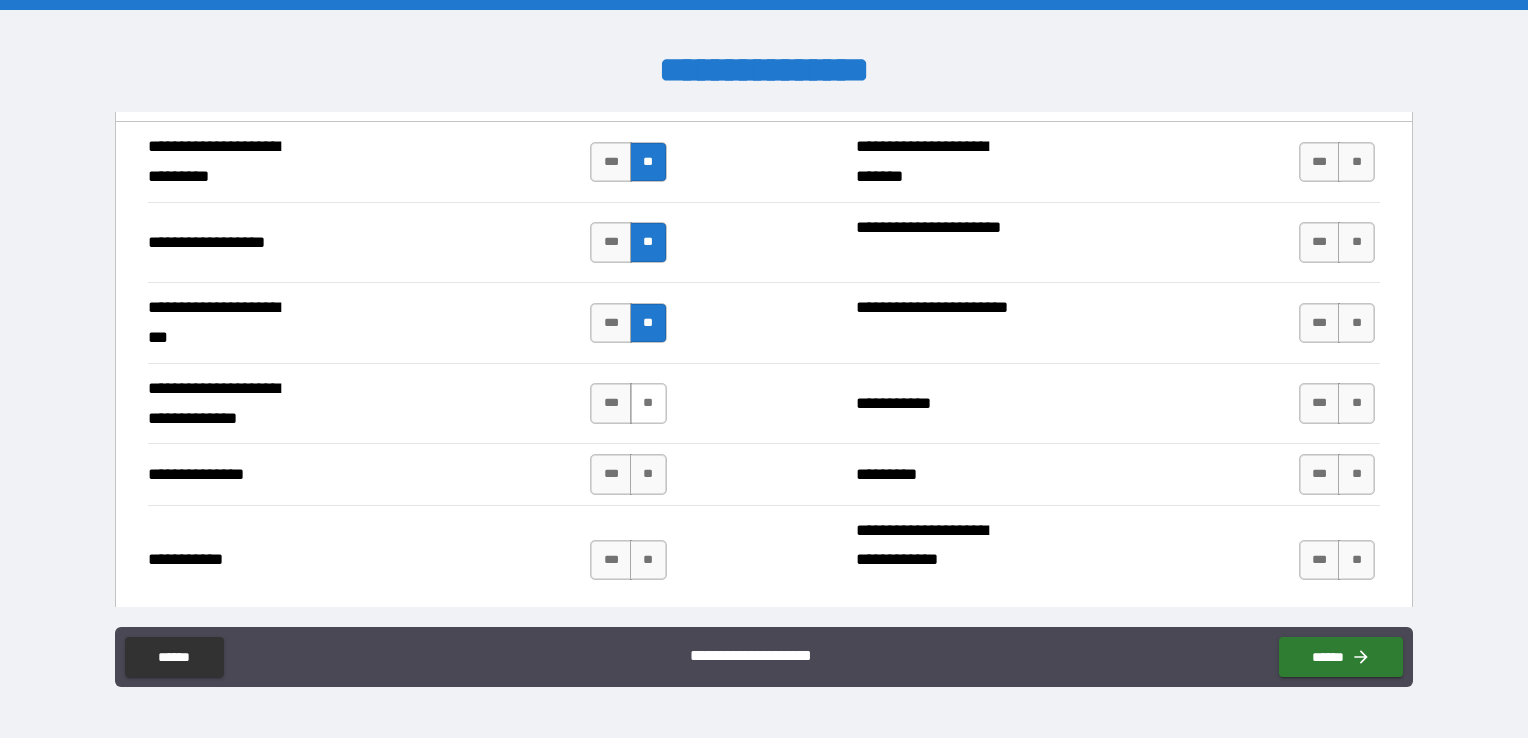 click on "**" at bounding box center (648, 403) 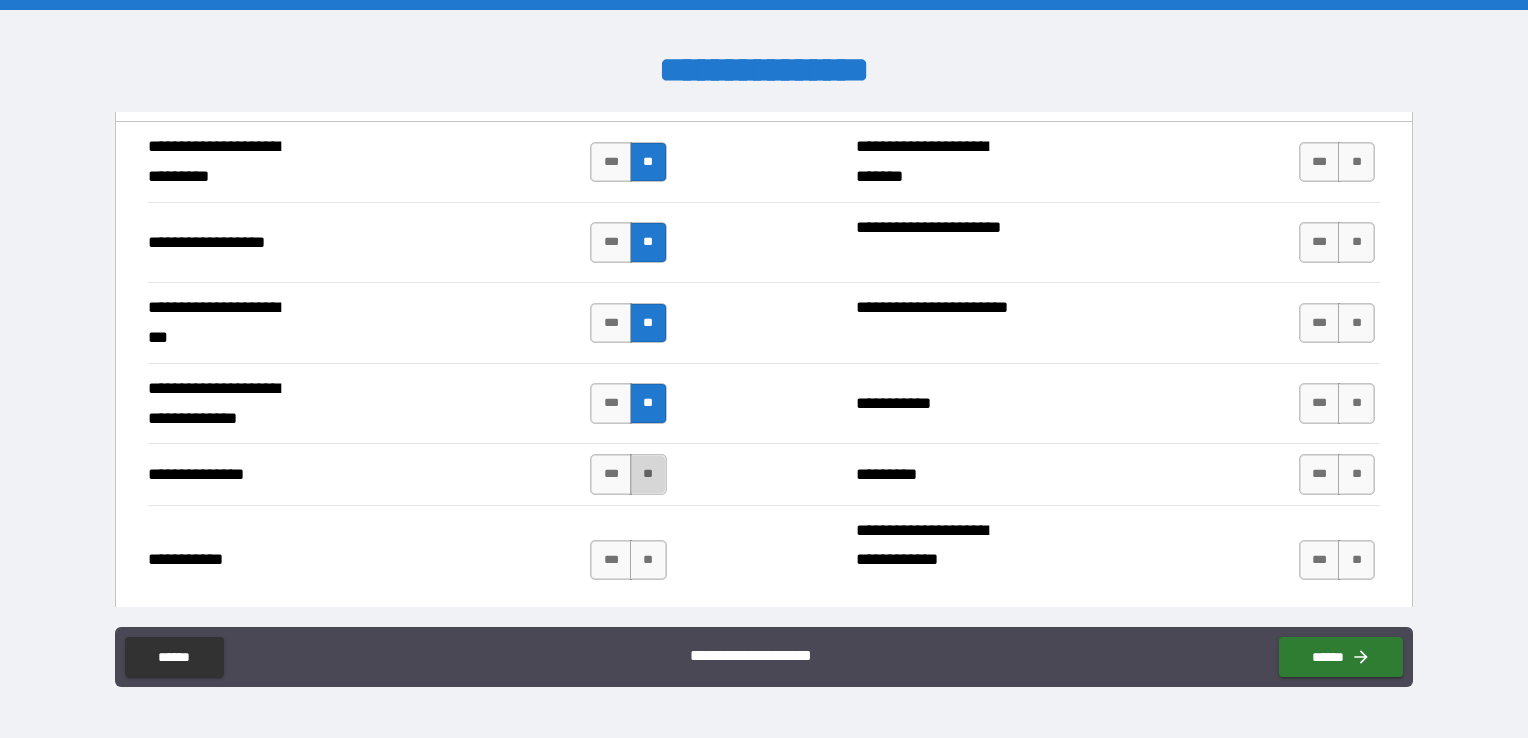 click on "**" at bounding box center (648, 474) 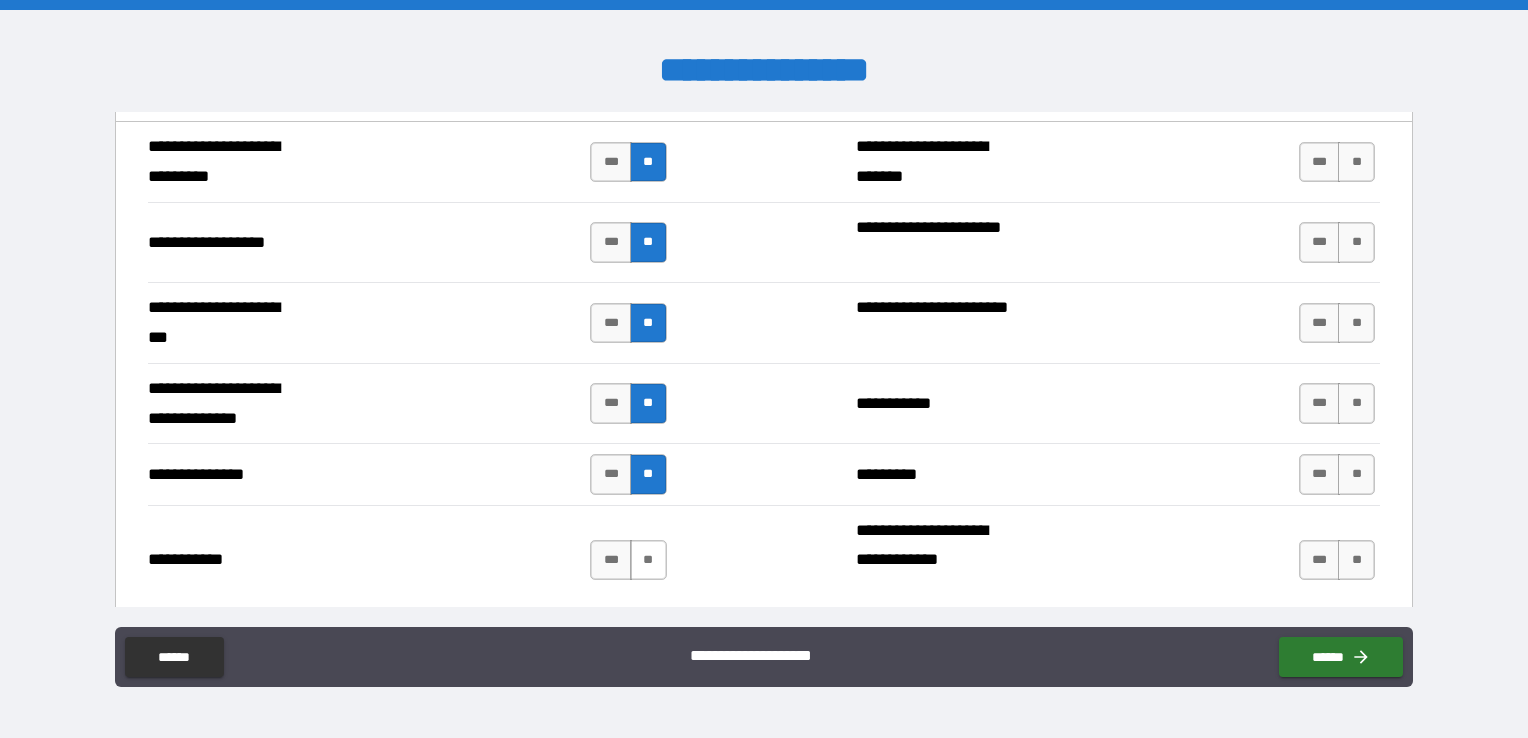 click on "**" at bounding box center [648, 560] 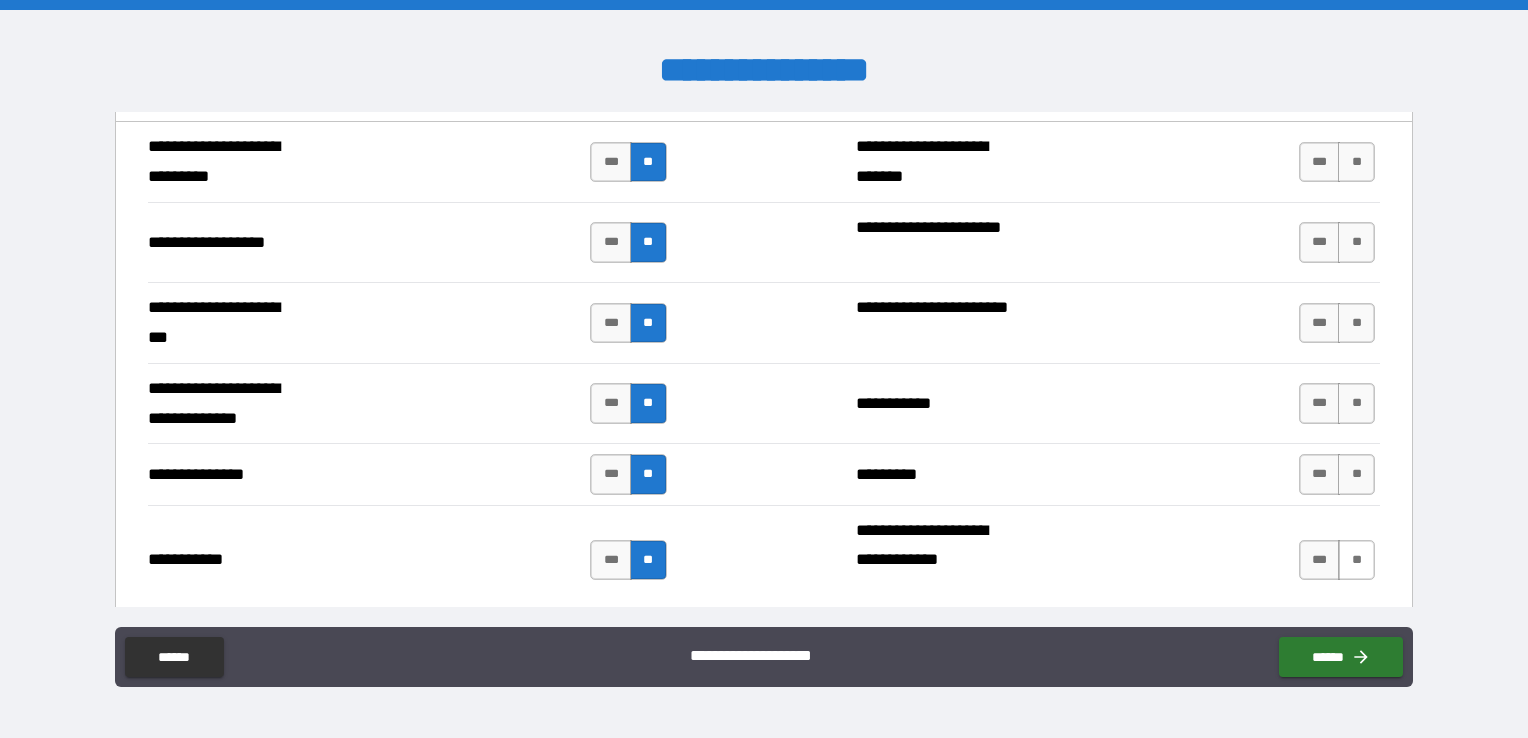 click on "**" at bounding box center (1356, 560) 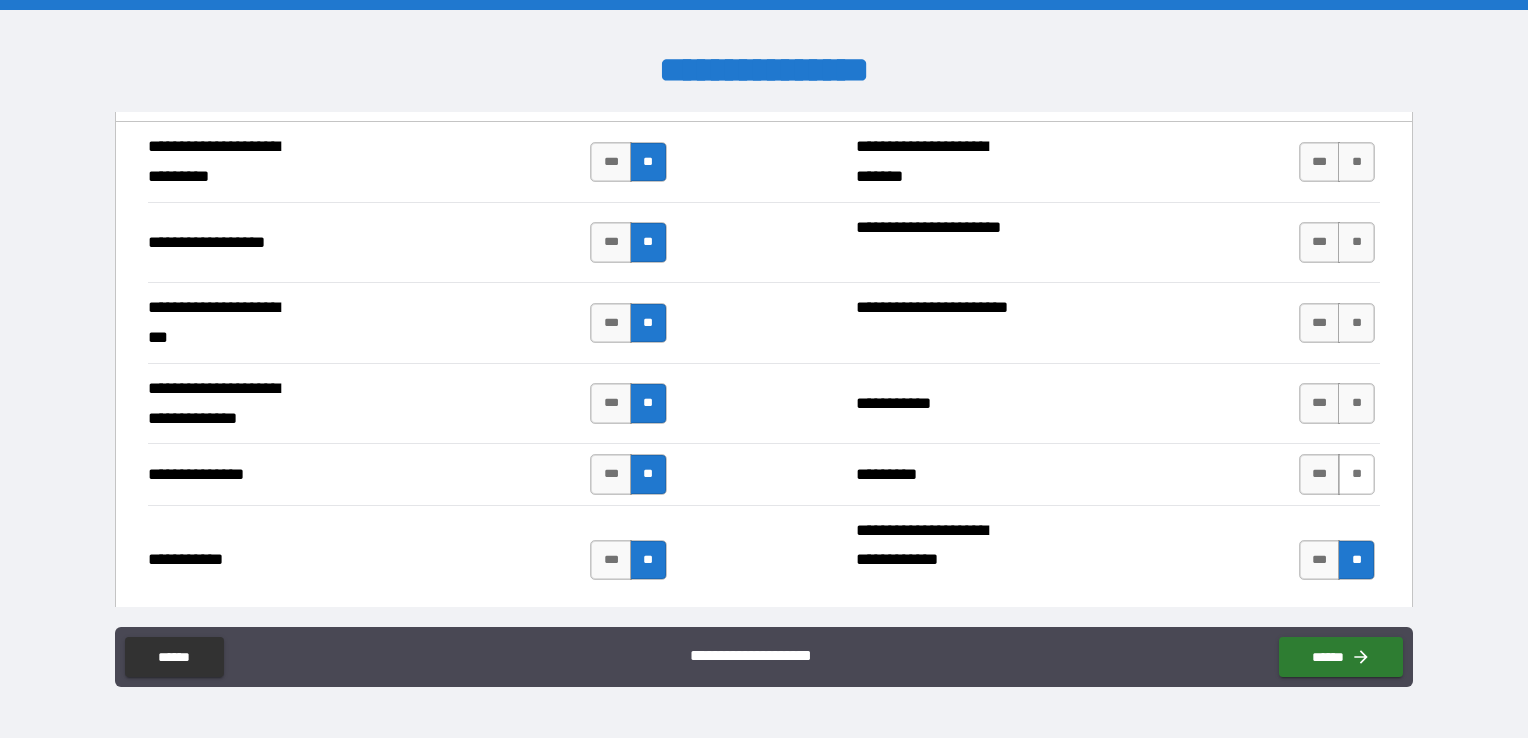 click on "**" at bounding box center (1356, 474) 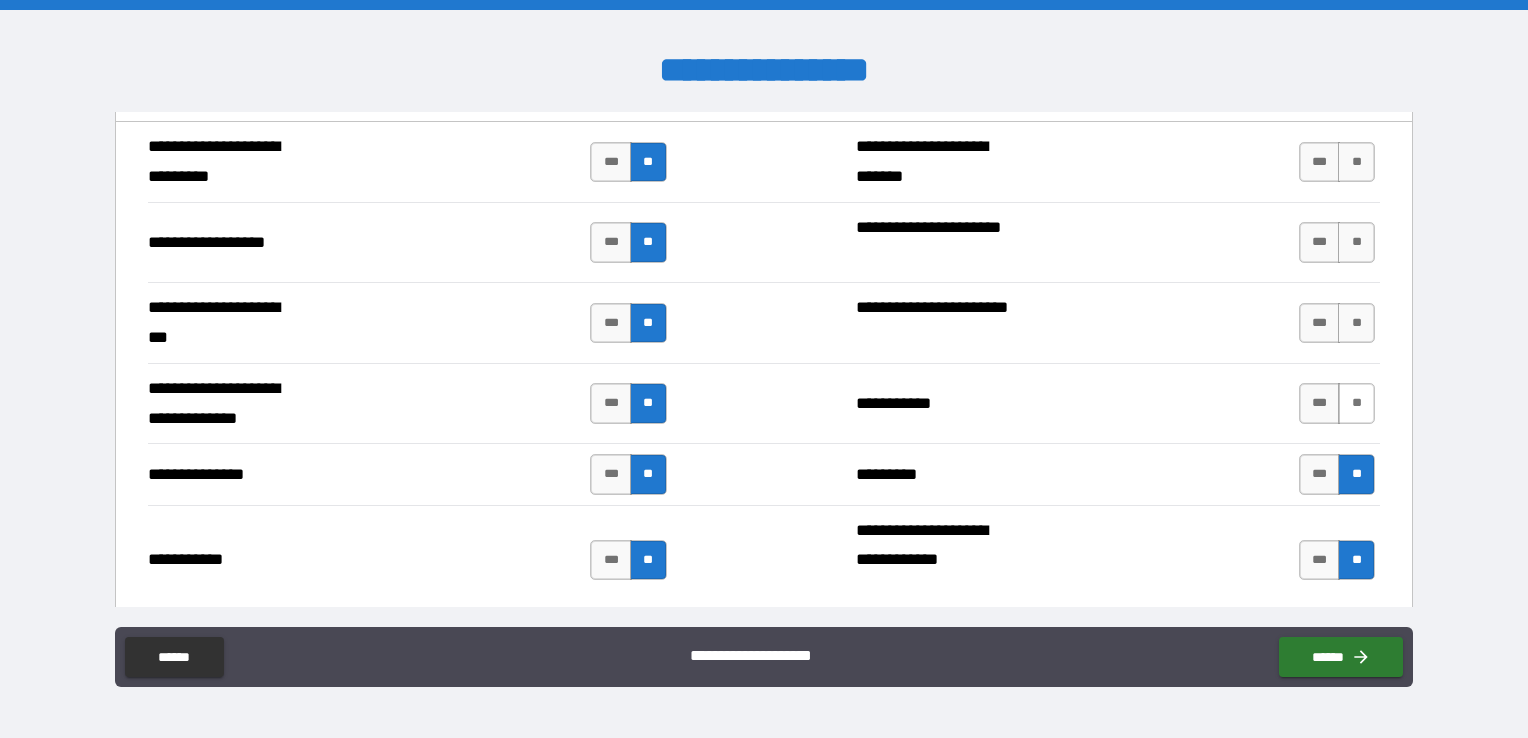 click on "**" at bounding box center (1356, 403) 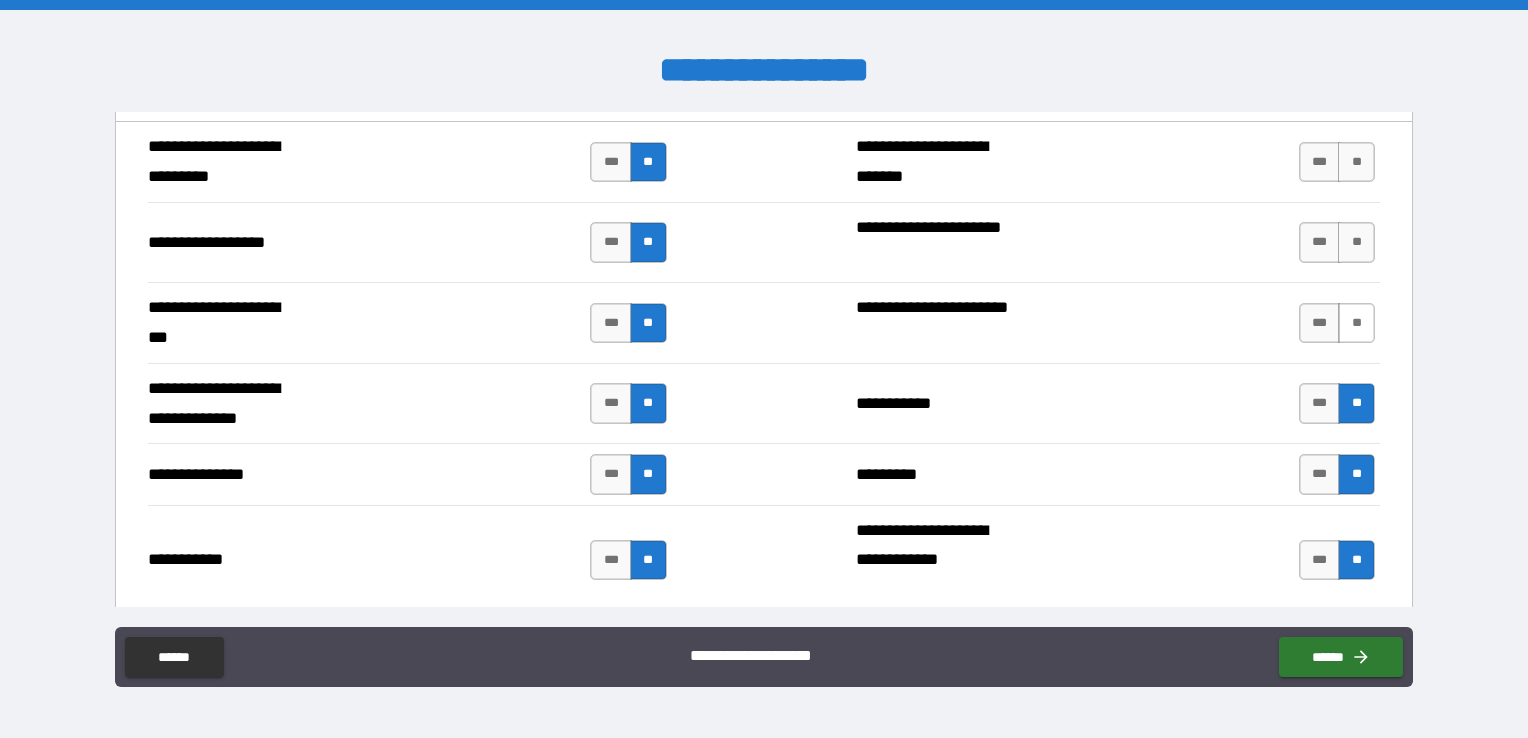 click on "**" at bounding box center (1356, 323) 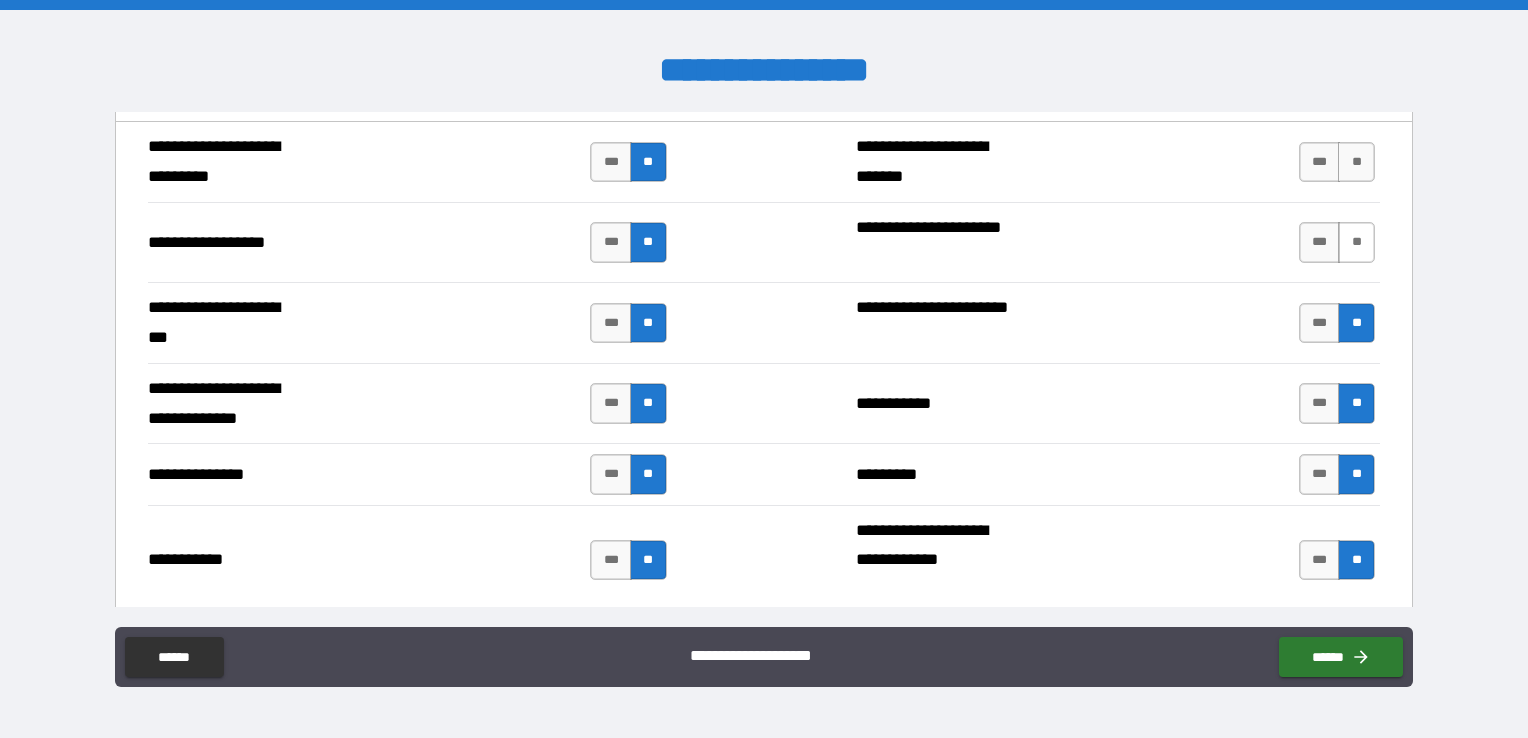 click on "**" at bounding box center [1356, 242] 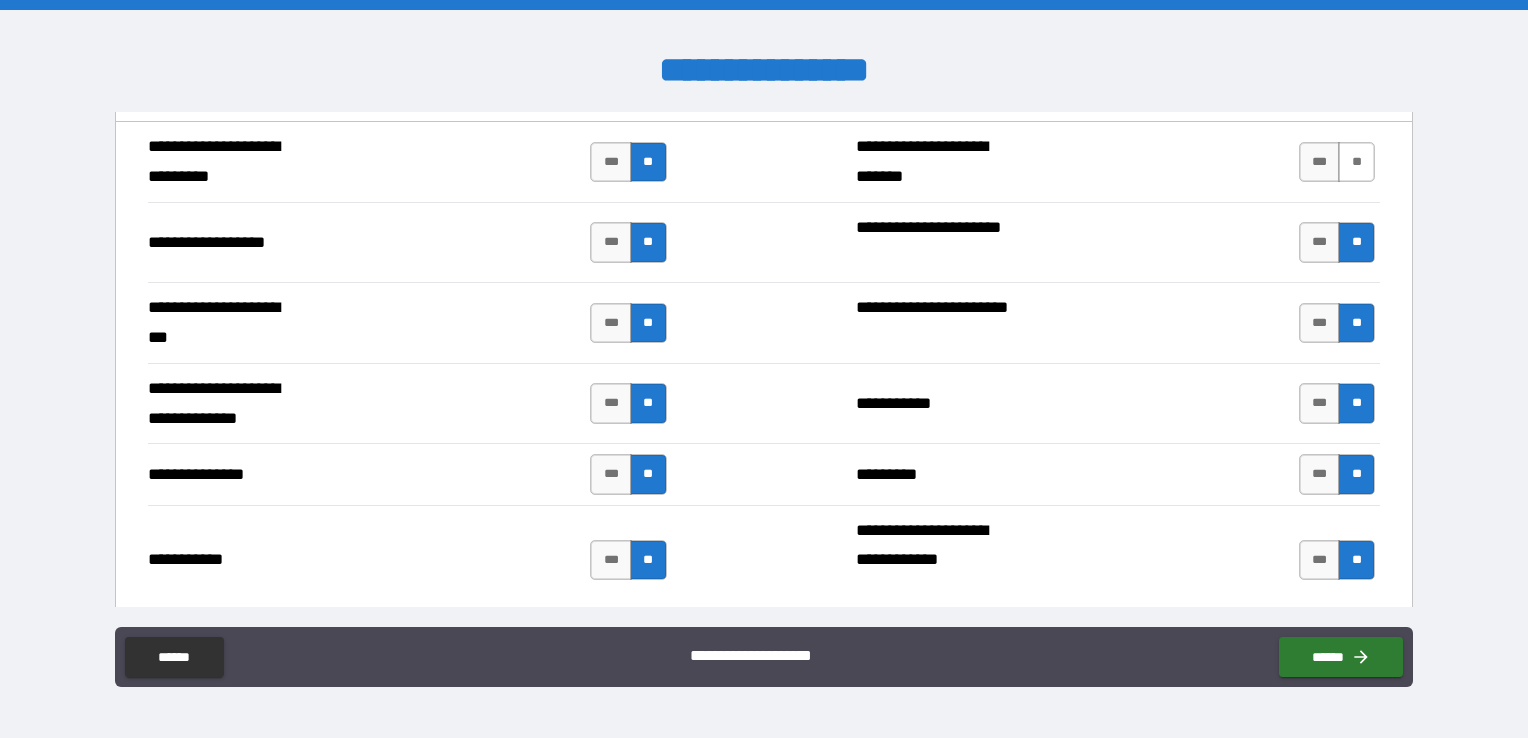 click on "**" at bounding box center [1356, 162] 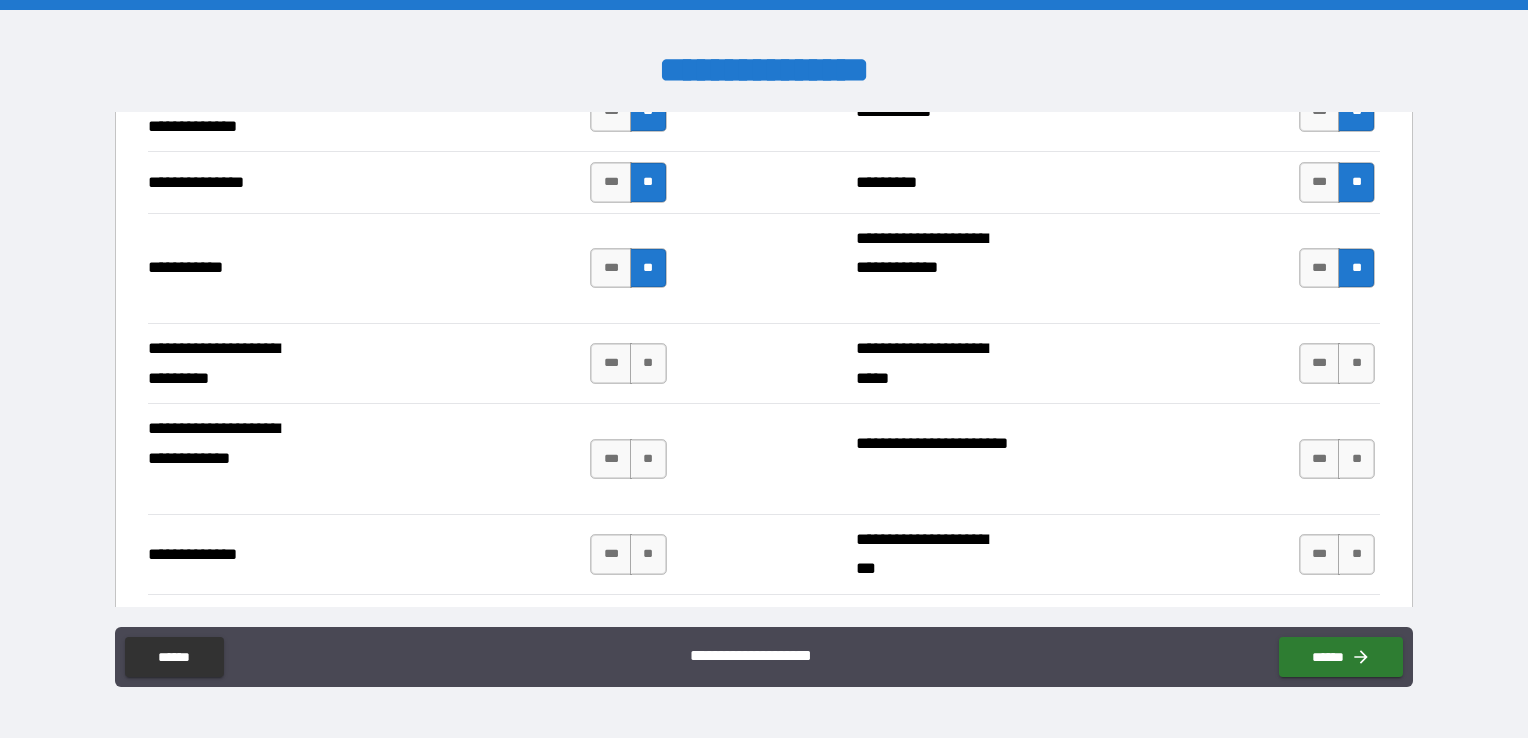 scroll, scrollTop: 4400, scrollLeft: 0, axis: vertical 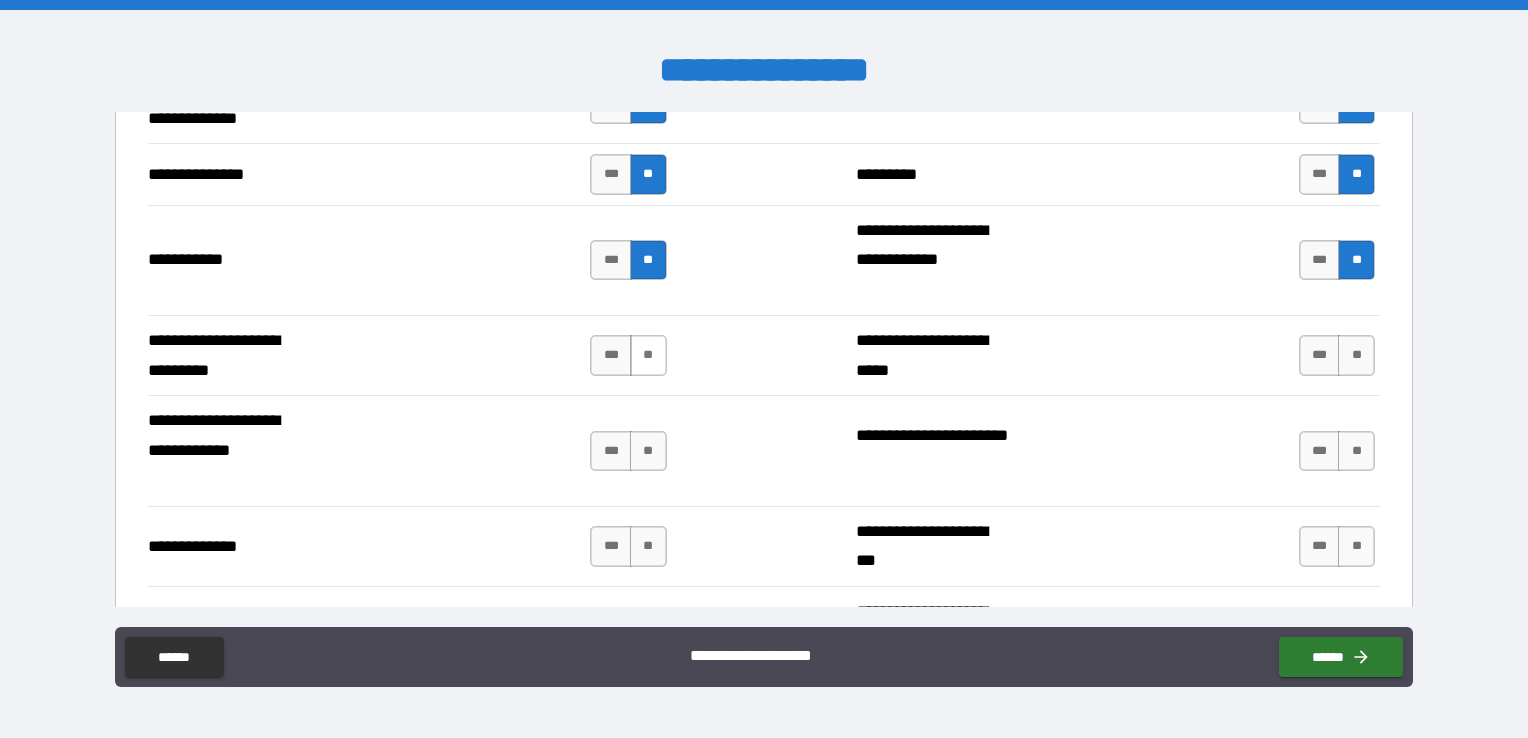 click on "**" at bounding box center (648, 355) 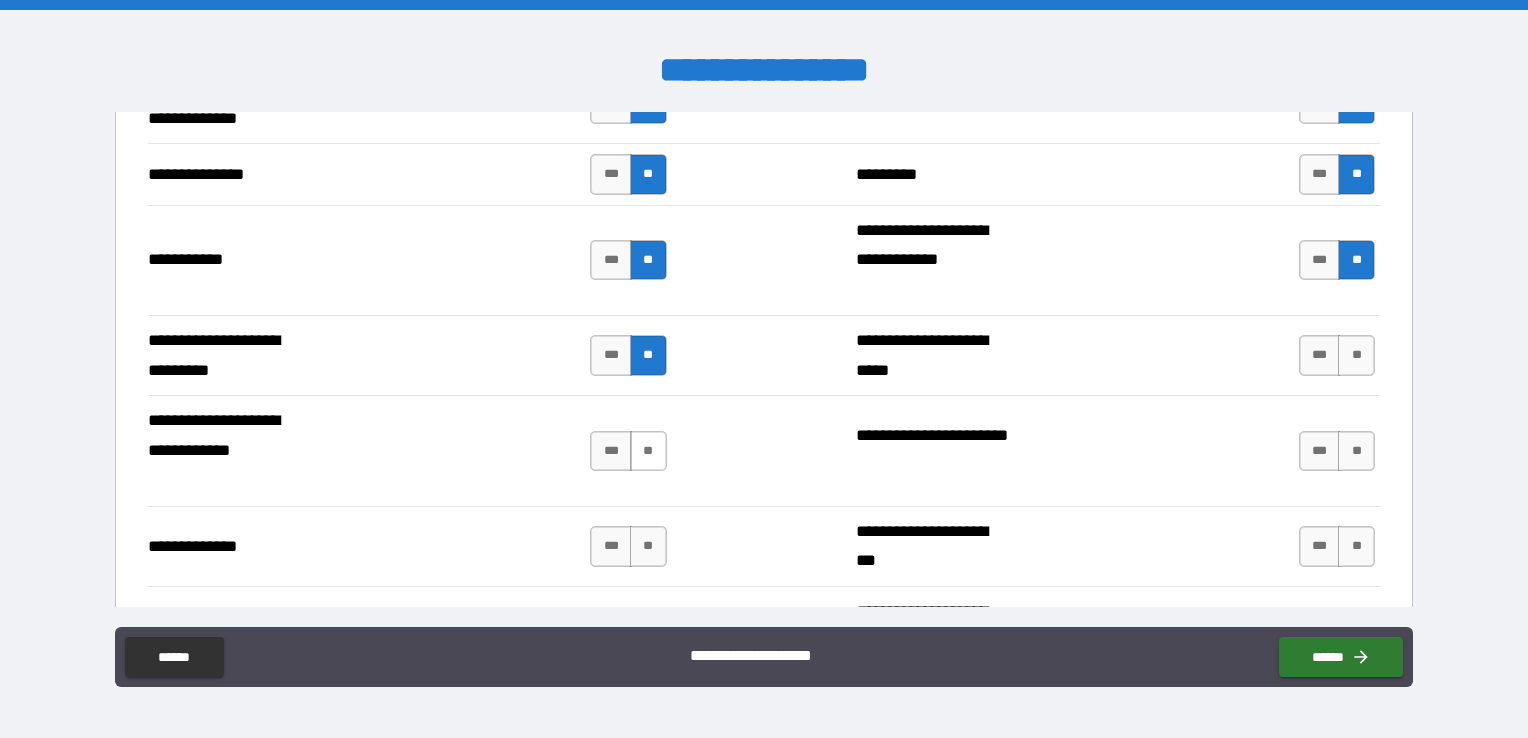 click on "**" at bounding box center [648, 451] 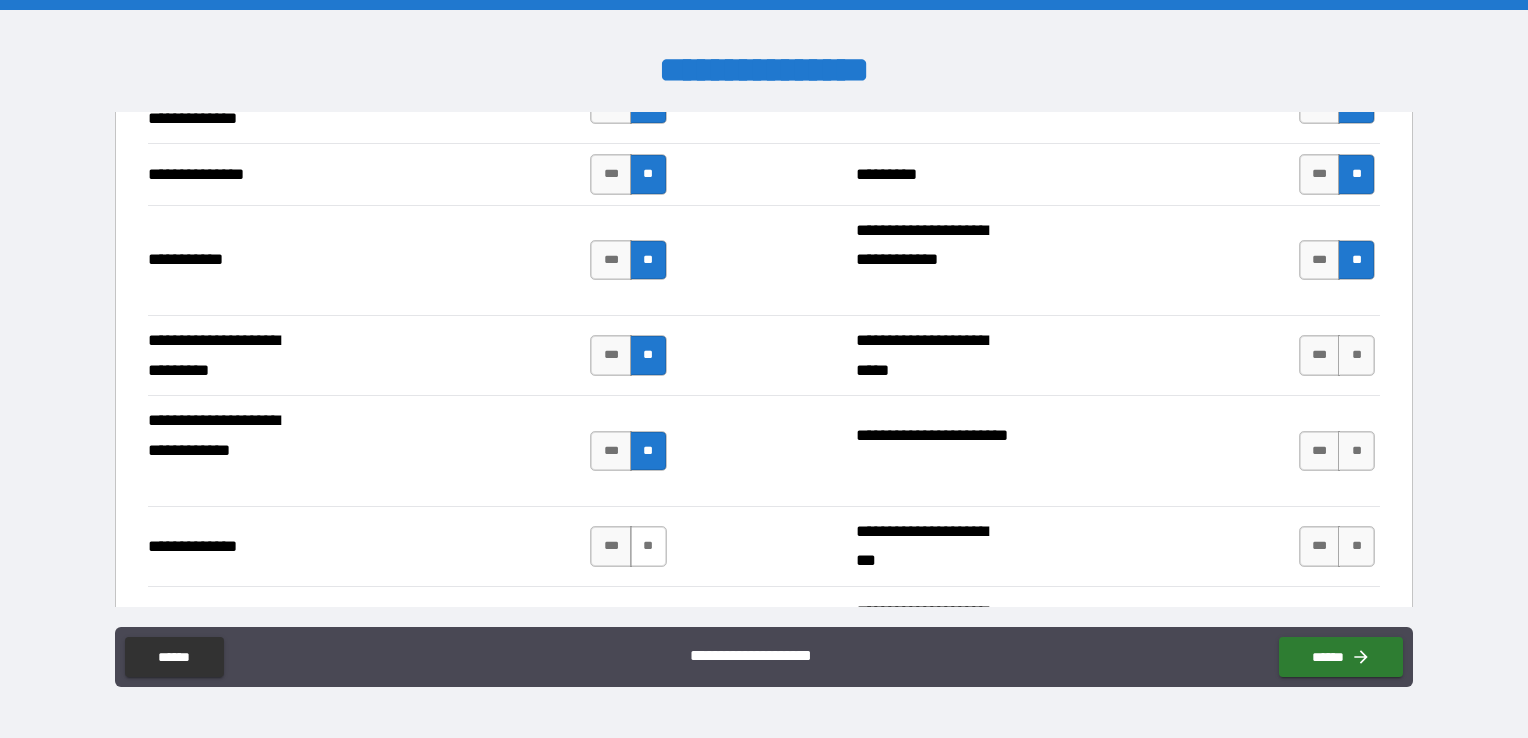 click on "**" at bounding box center [648, 546] 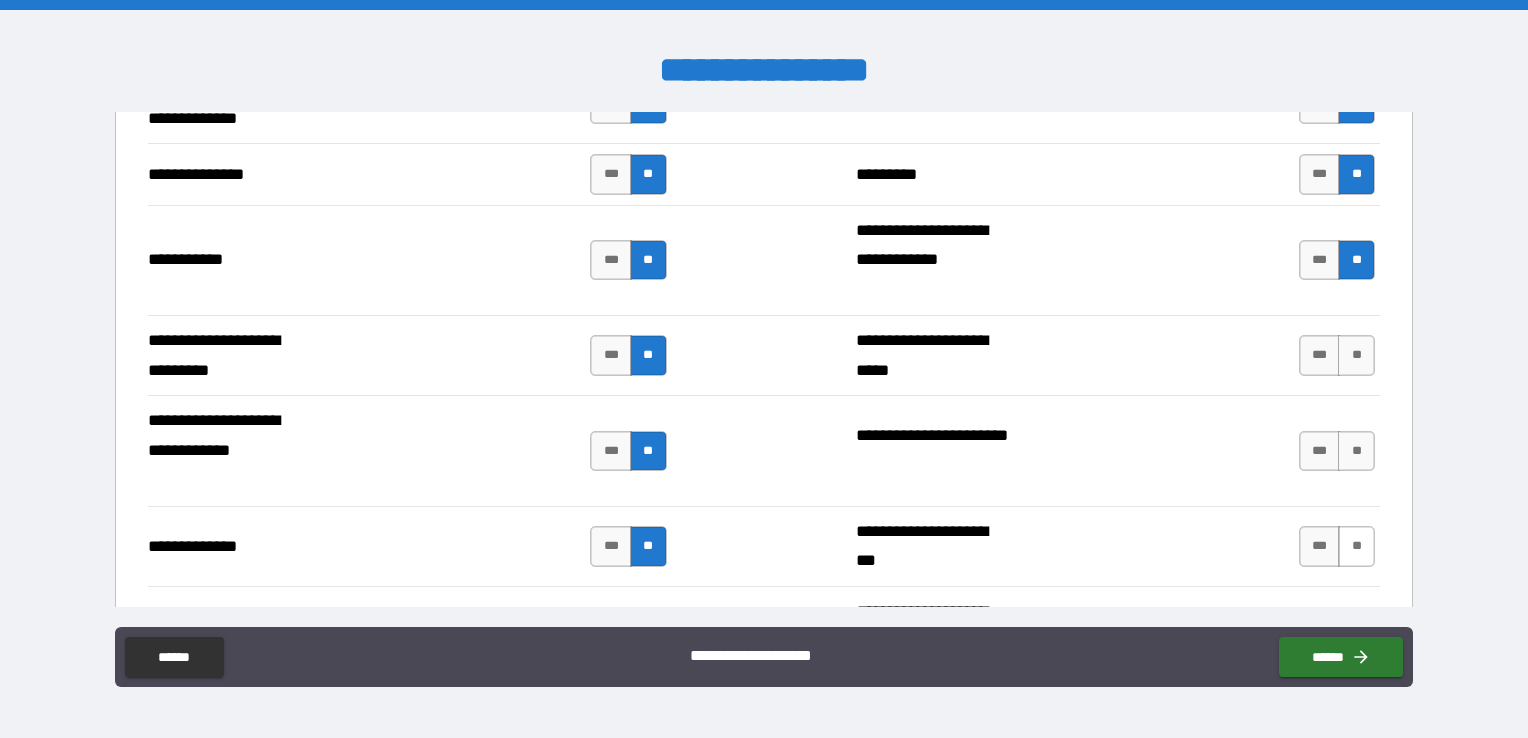 click on "**" at bounding box center (1356, 546) 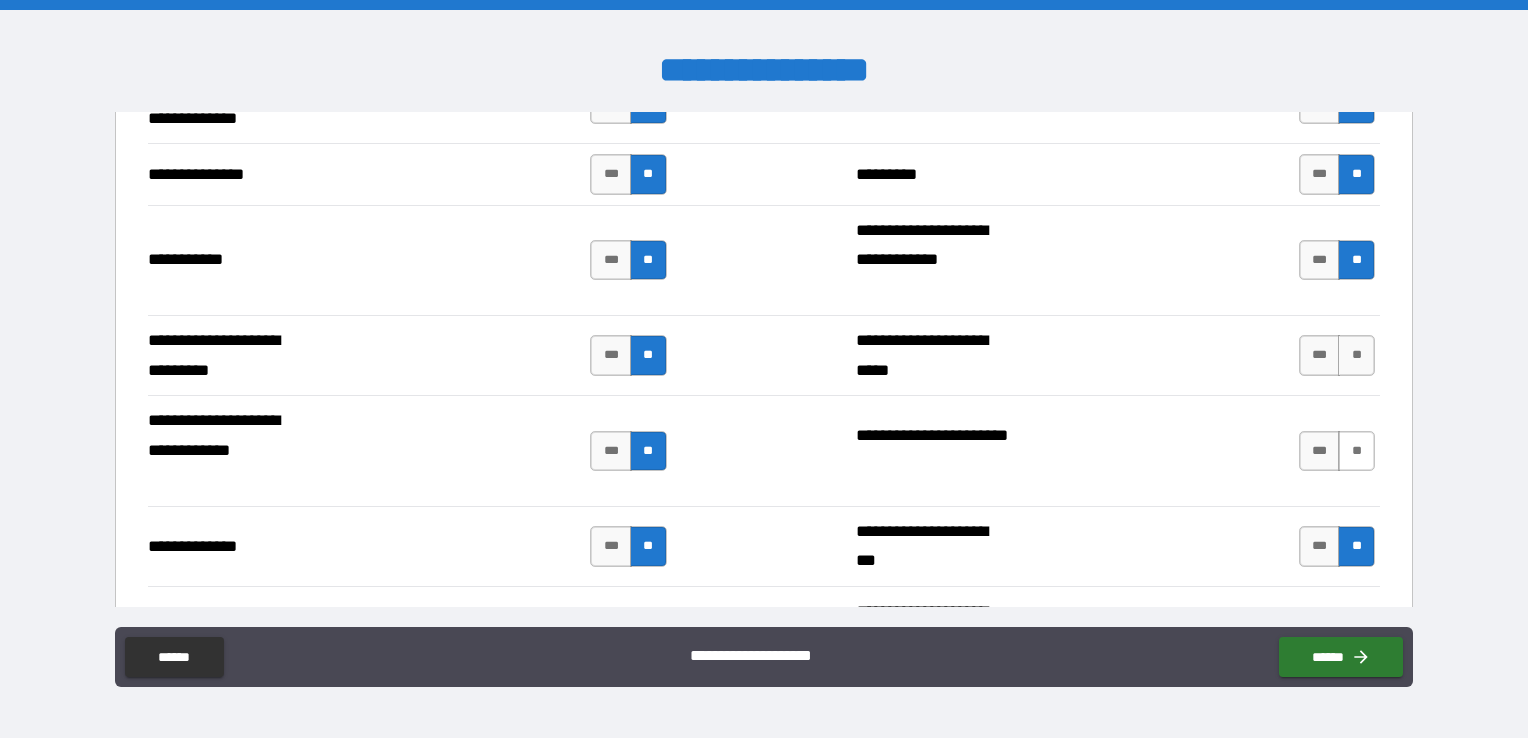 click on "**" at bounding box center [1356, 451] 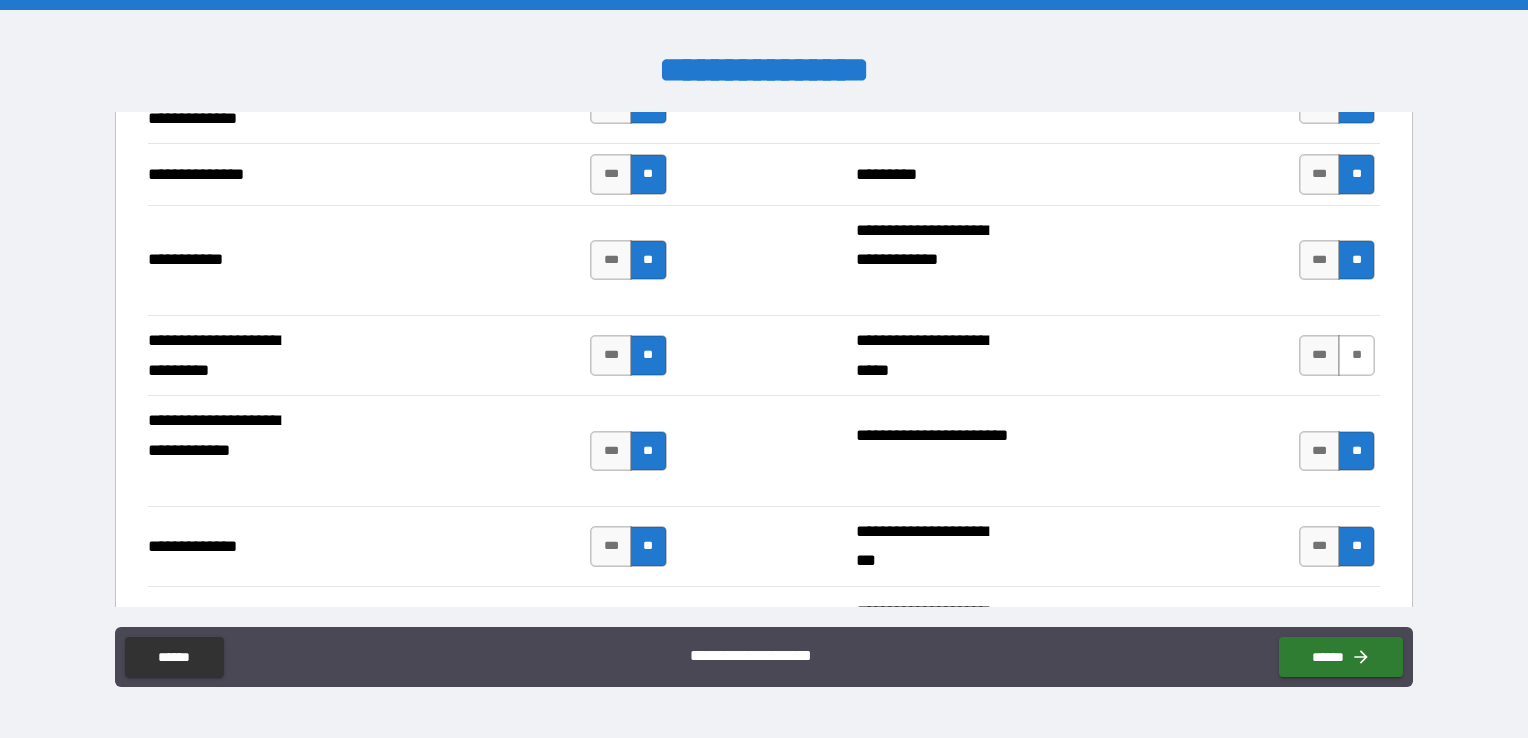 click on "**" at bounding box center [1356, 355] 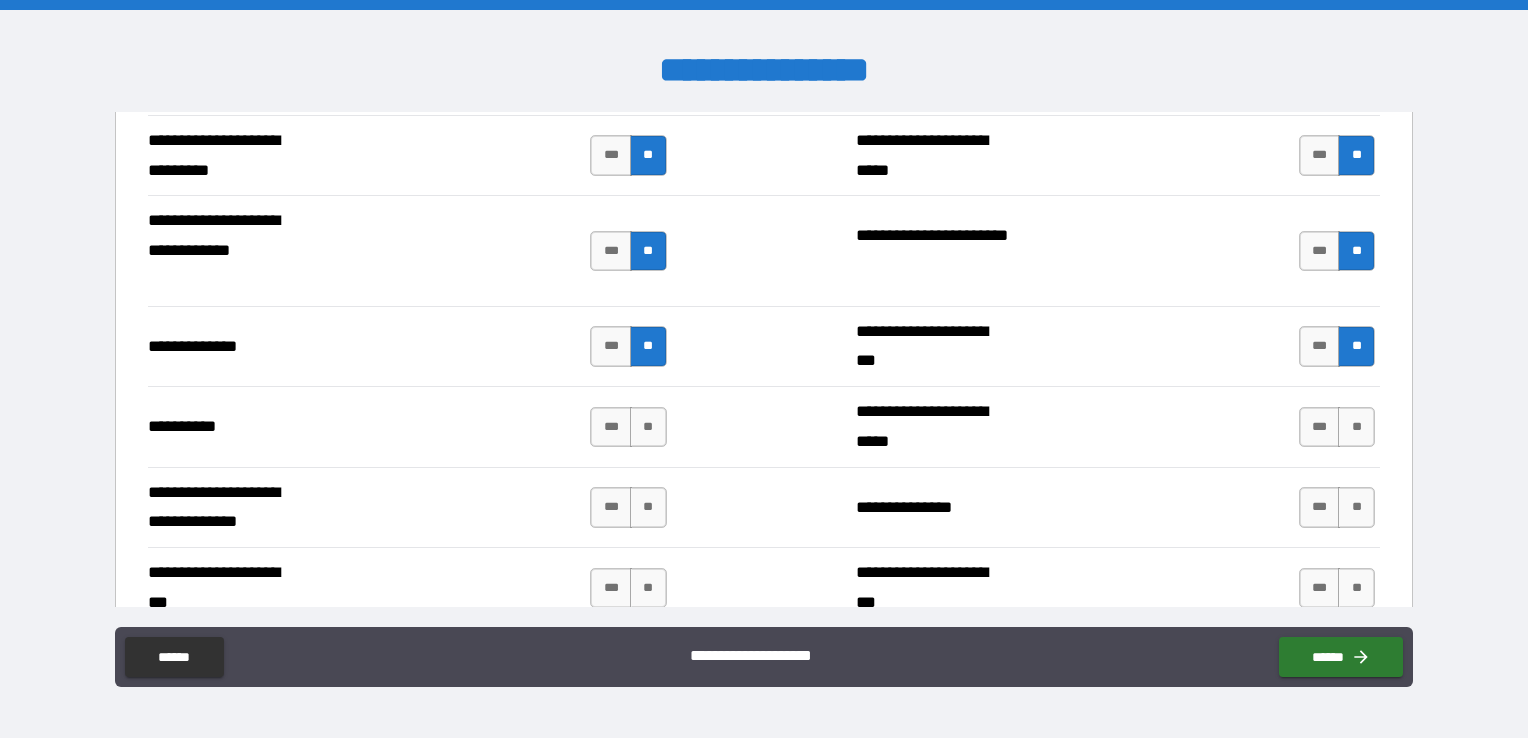 scroll, scrollTop: 4700, scrollLeft: 0, axis: vertical 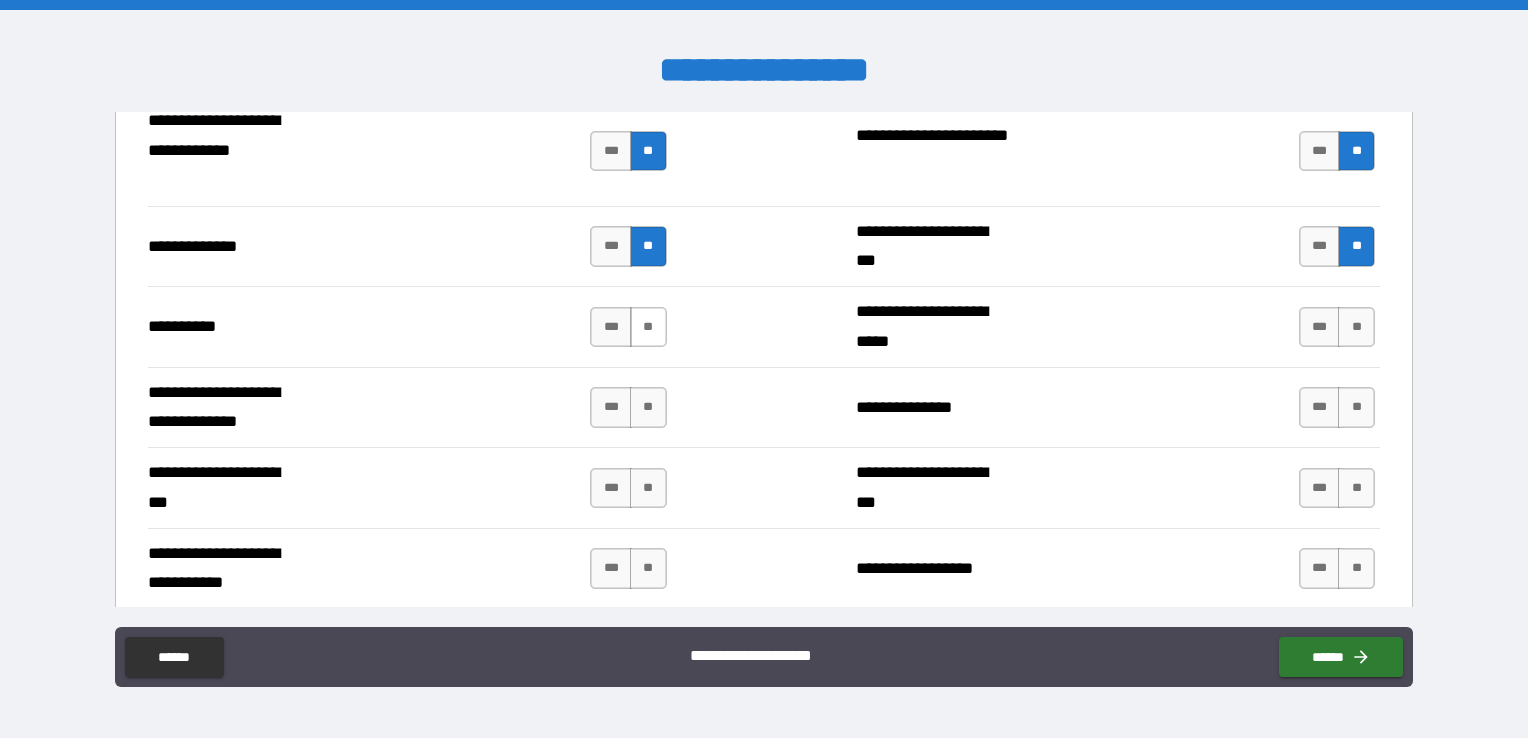click on "**" at bounding box center (648, 327) 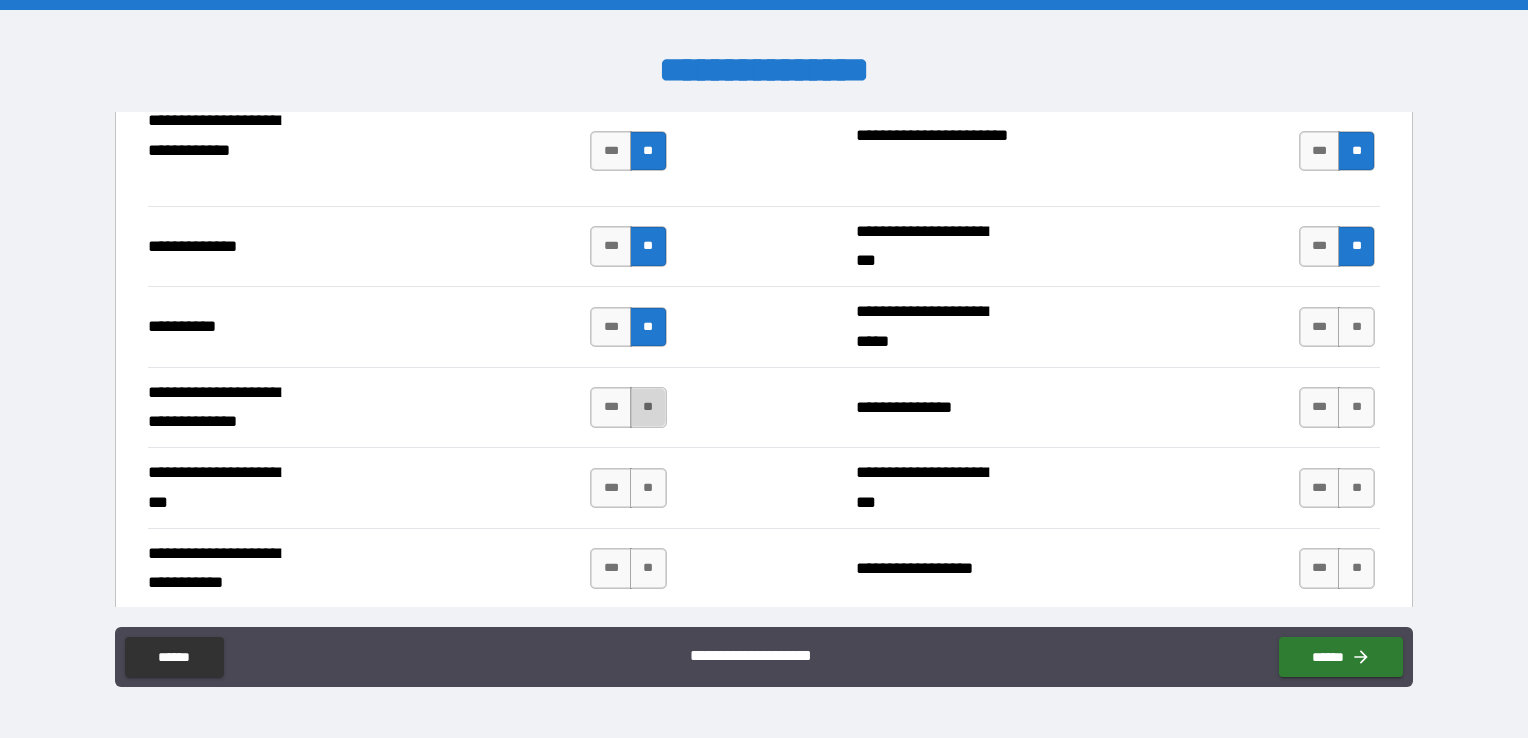 click on "**" at bounding box center [648, 407] 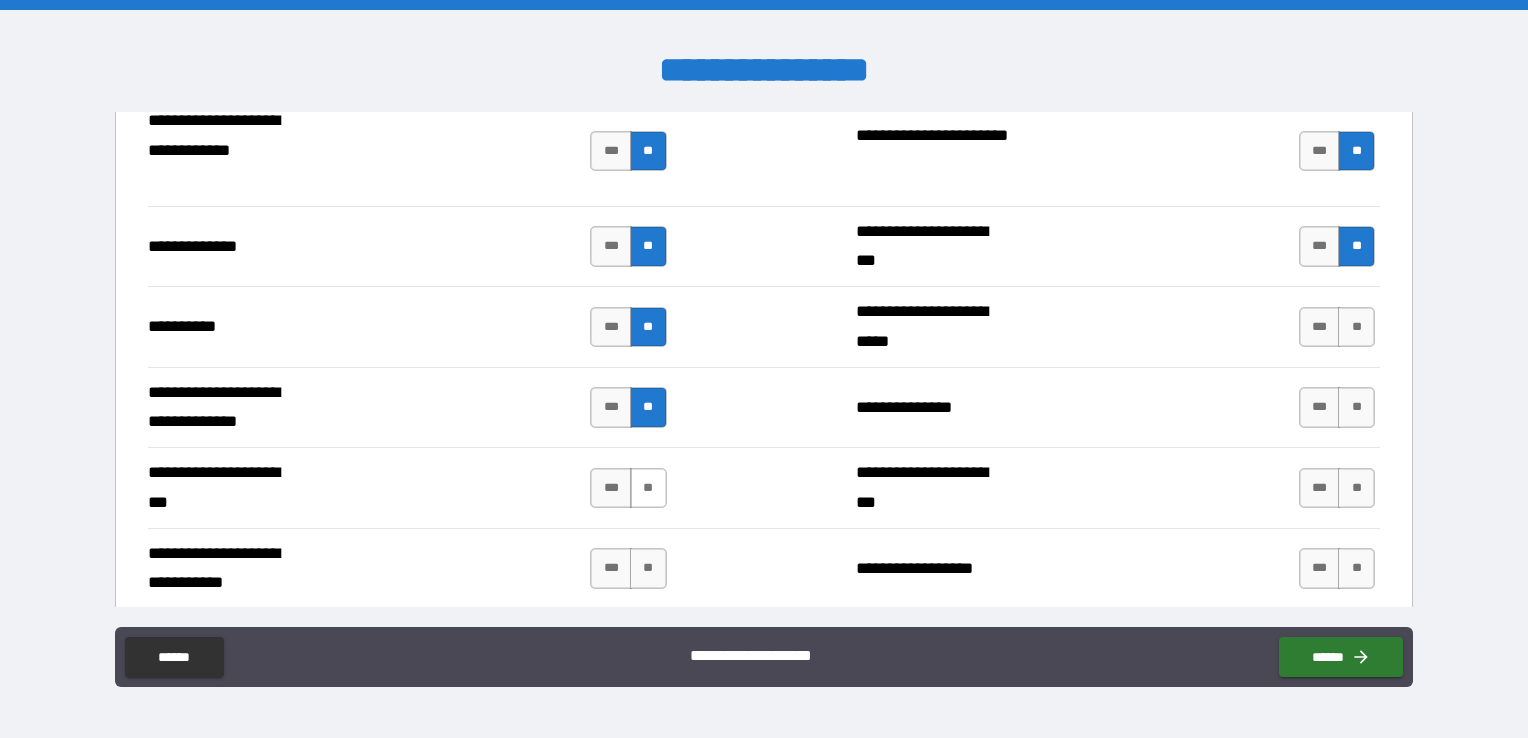 click on "**" at bounding box center (648, 488) 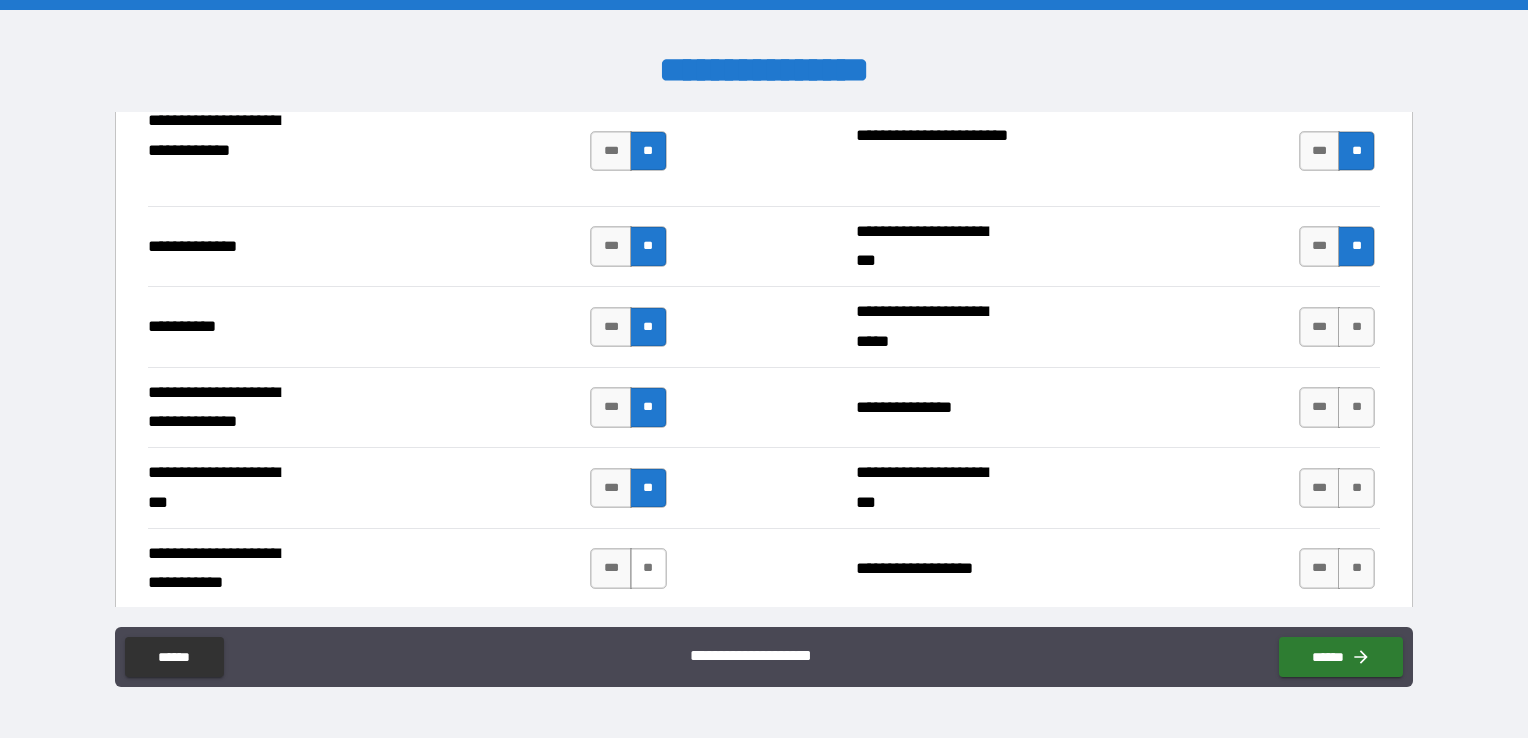 click on "**" at bounding box center (648, 568) 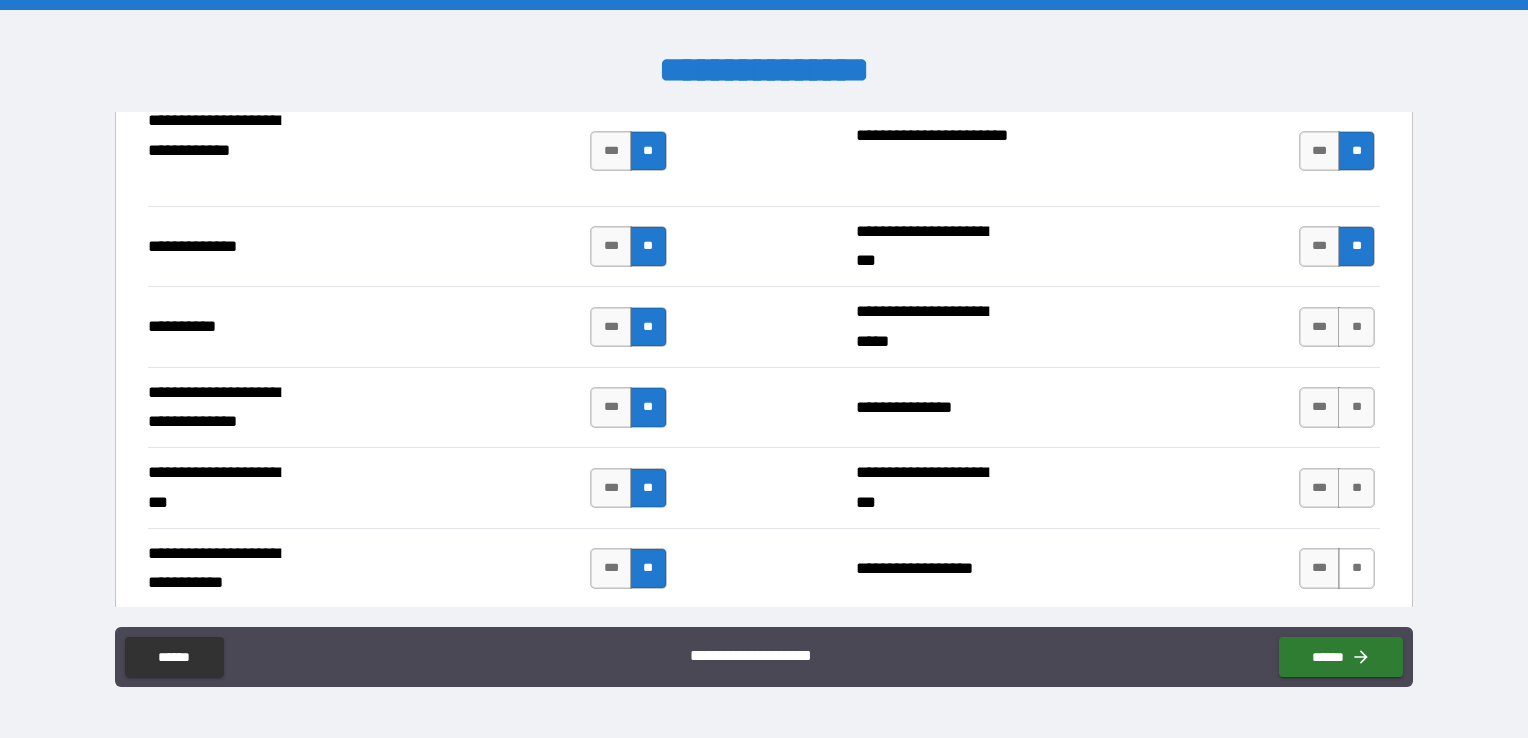 click on "**" at bounding box center (1356, 568) 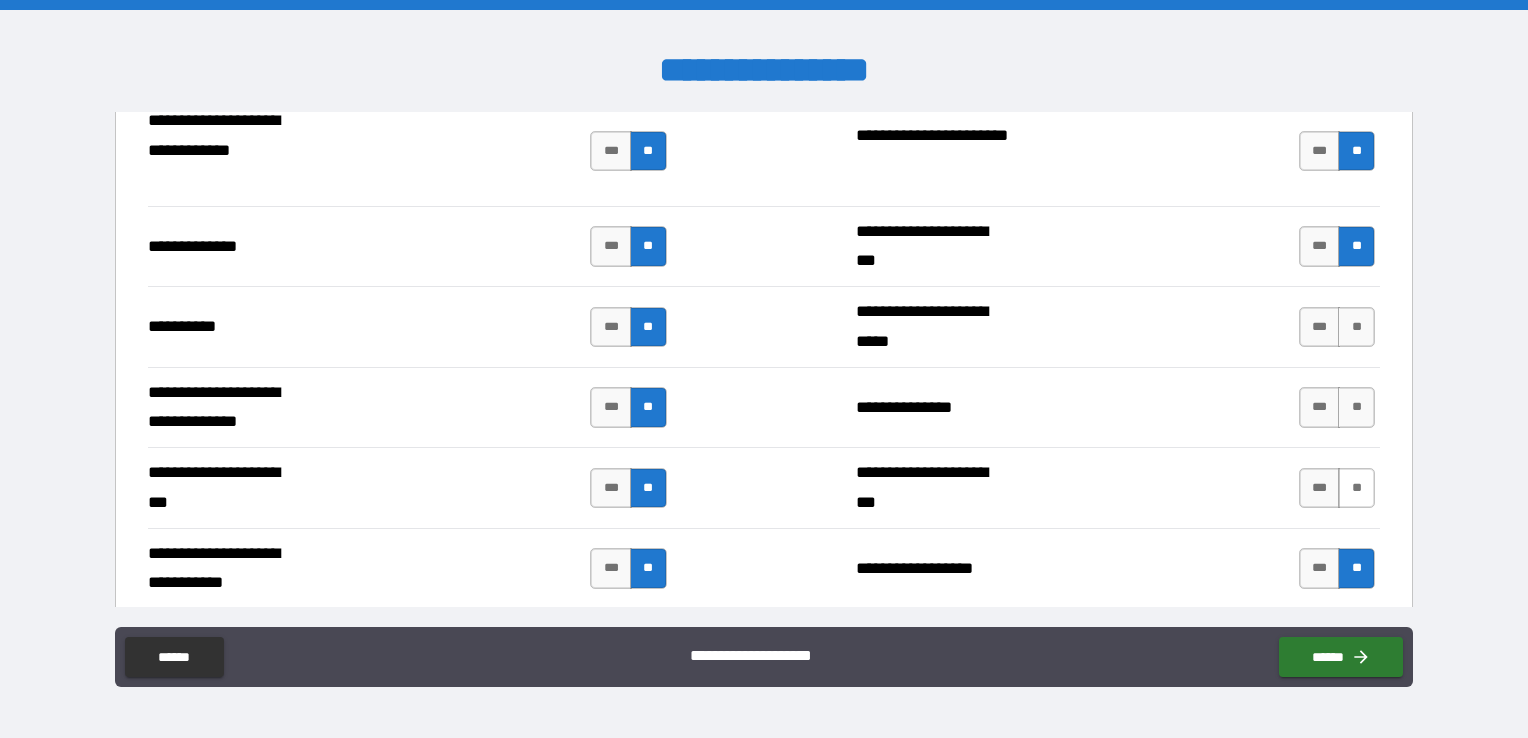 click on "**" at bounding box center [1356, 488] 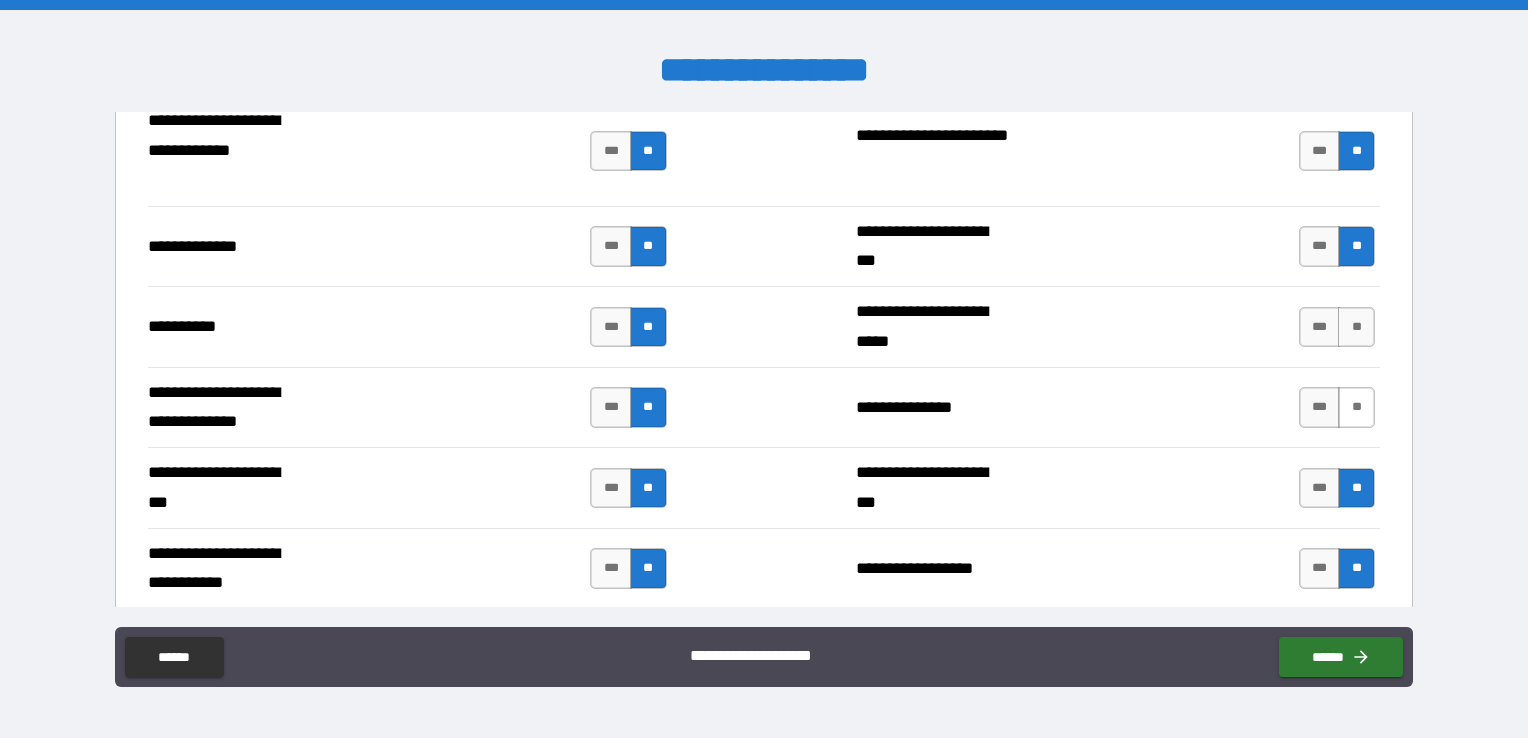 click on "**" at bounding box center [1356, 407] 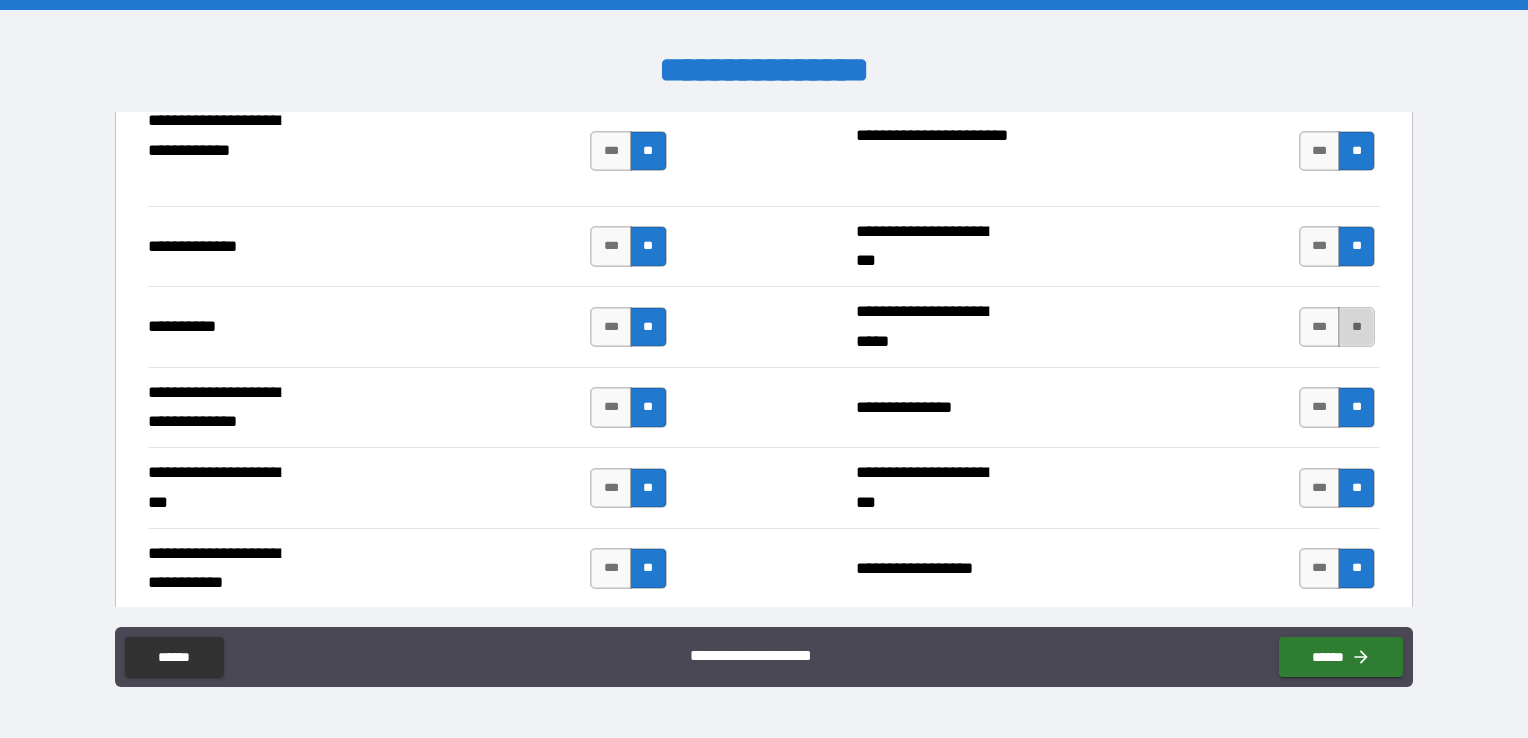 click on "**" at bounding box center (1356, 327) 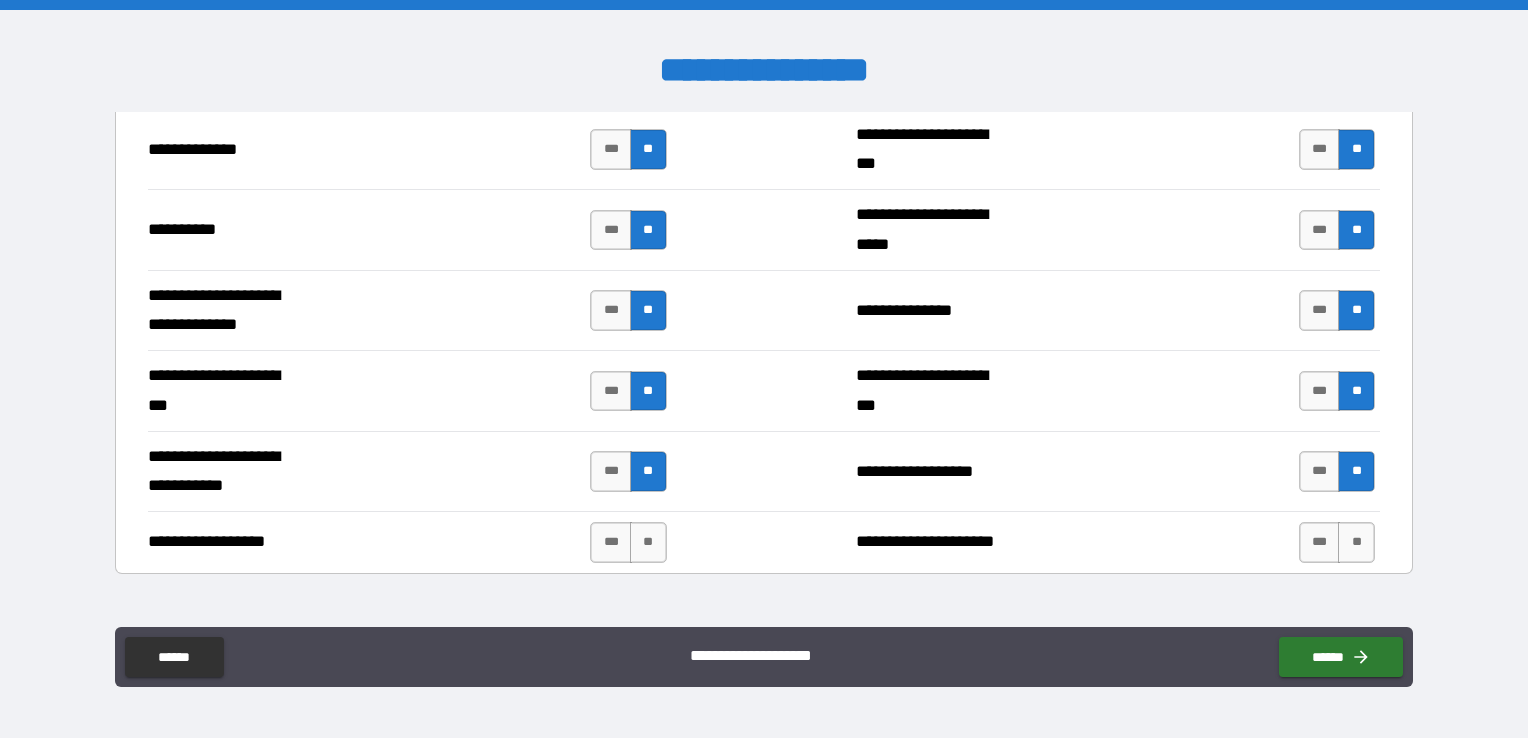 scroll, scrollTop: 4900, scrollLeft: 0, axis: vertical 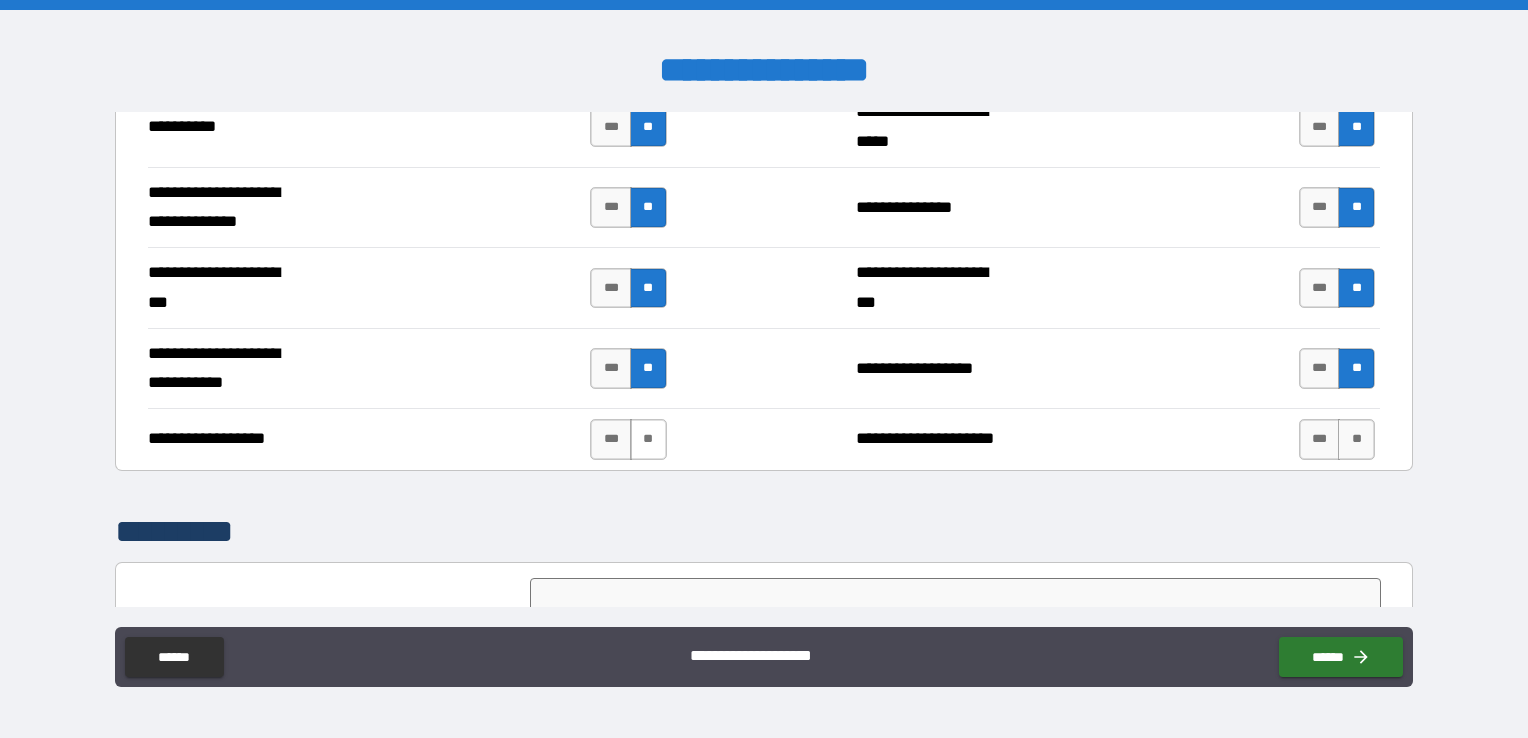 click on "**" at bounding box center (648, 439) 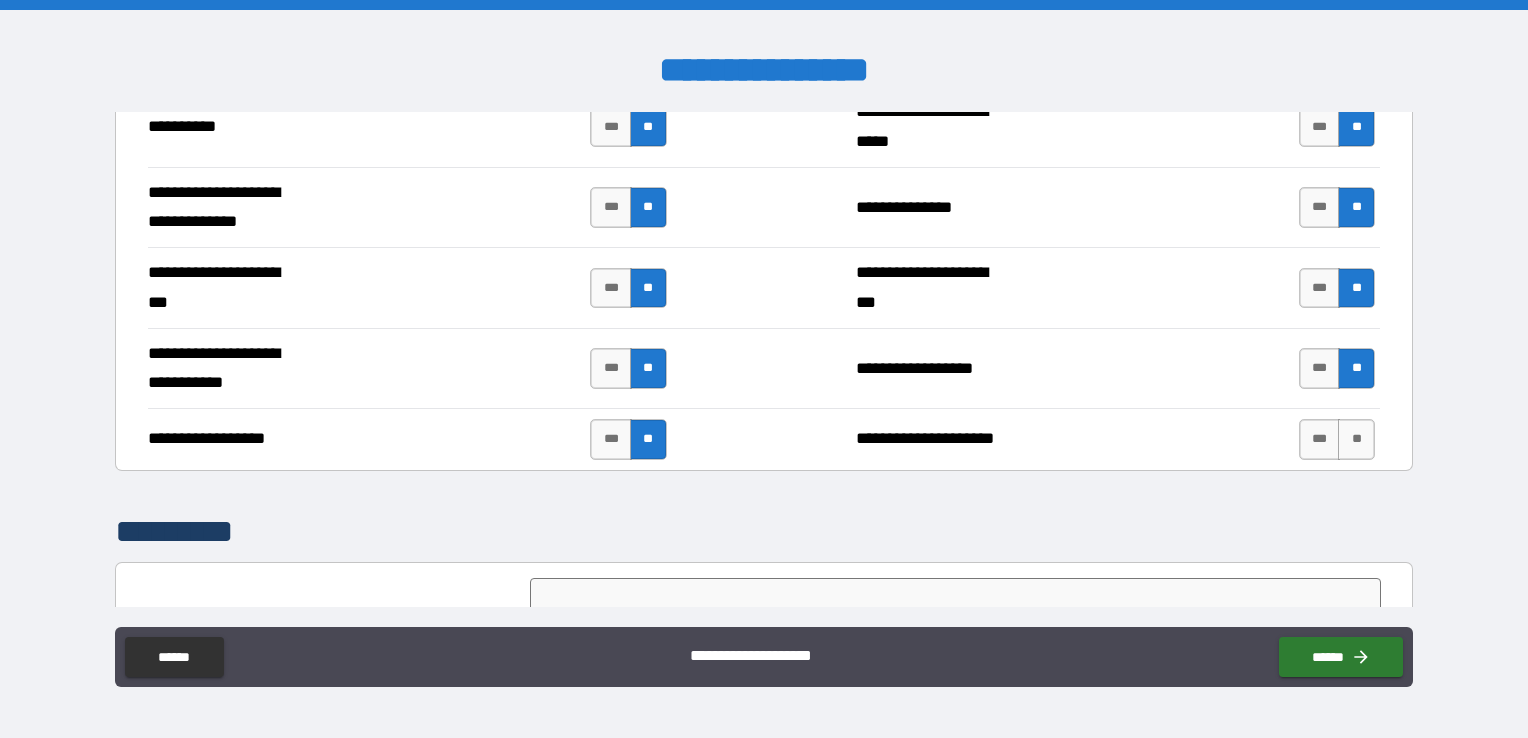 click on "**" at bounding box center (1356, 439) 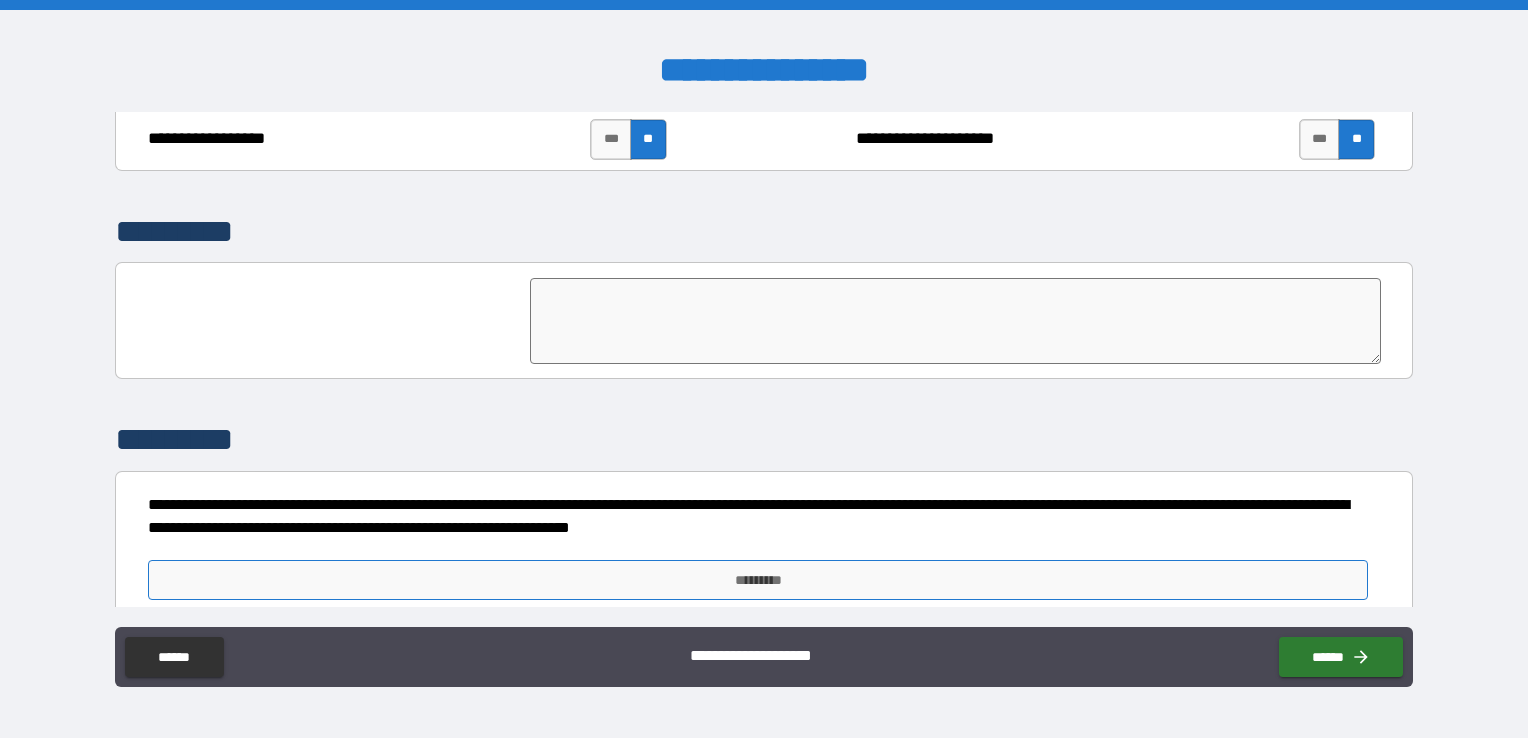 scroll, scrollTop: 5208, scrollLeft: 0, axis: vertical 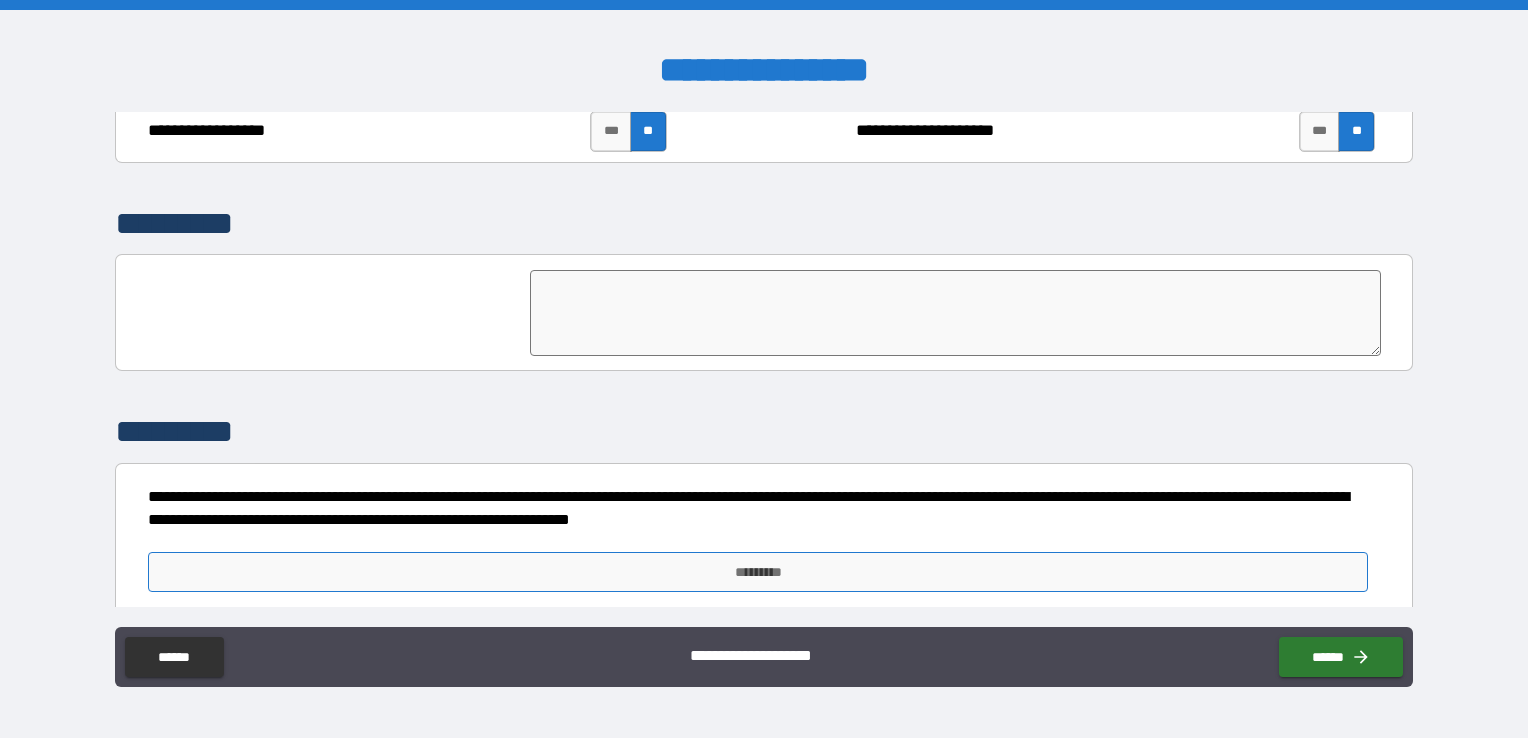 click on "*********" at bounding box center [758, 572] 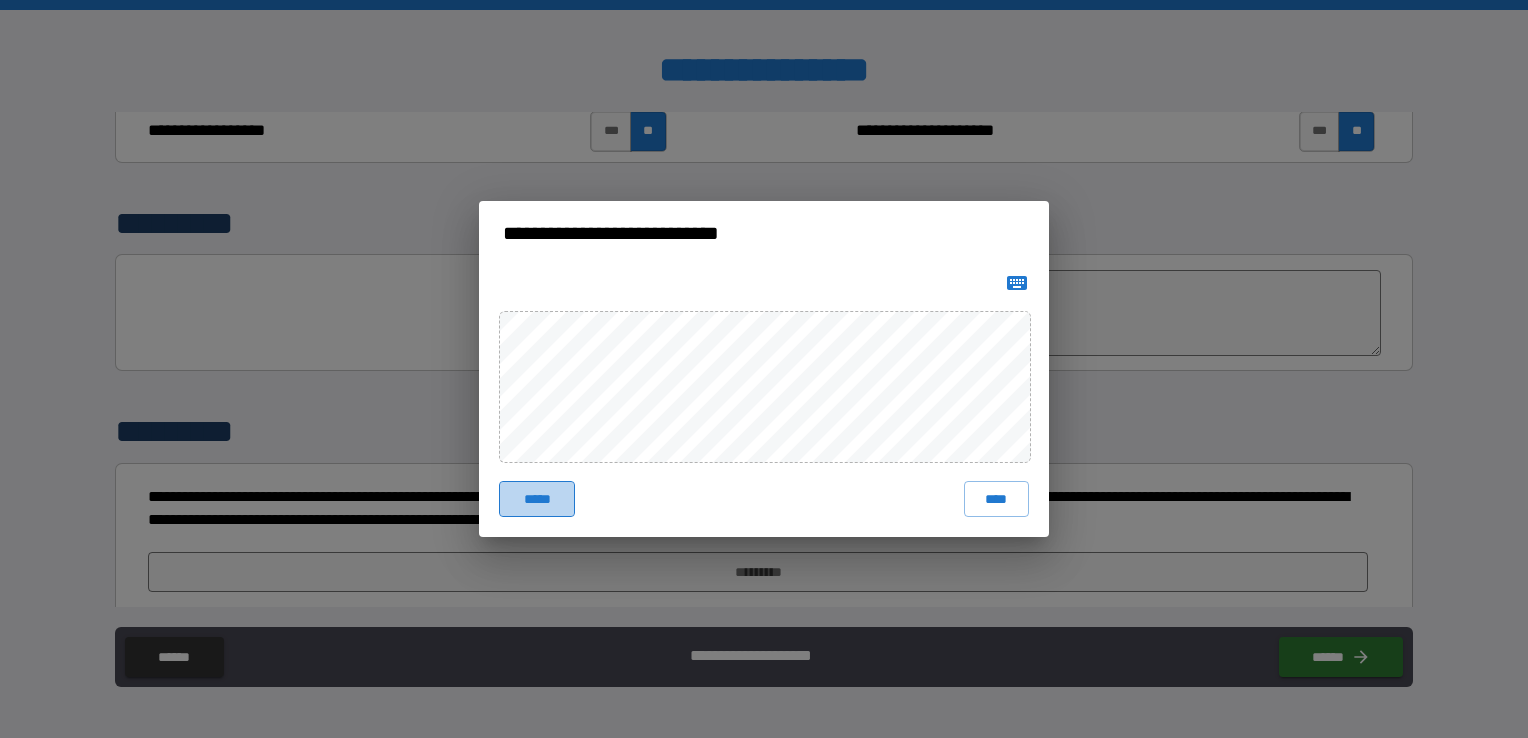 click on "*****" at bounding box center (537, 499) 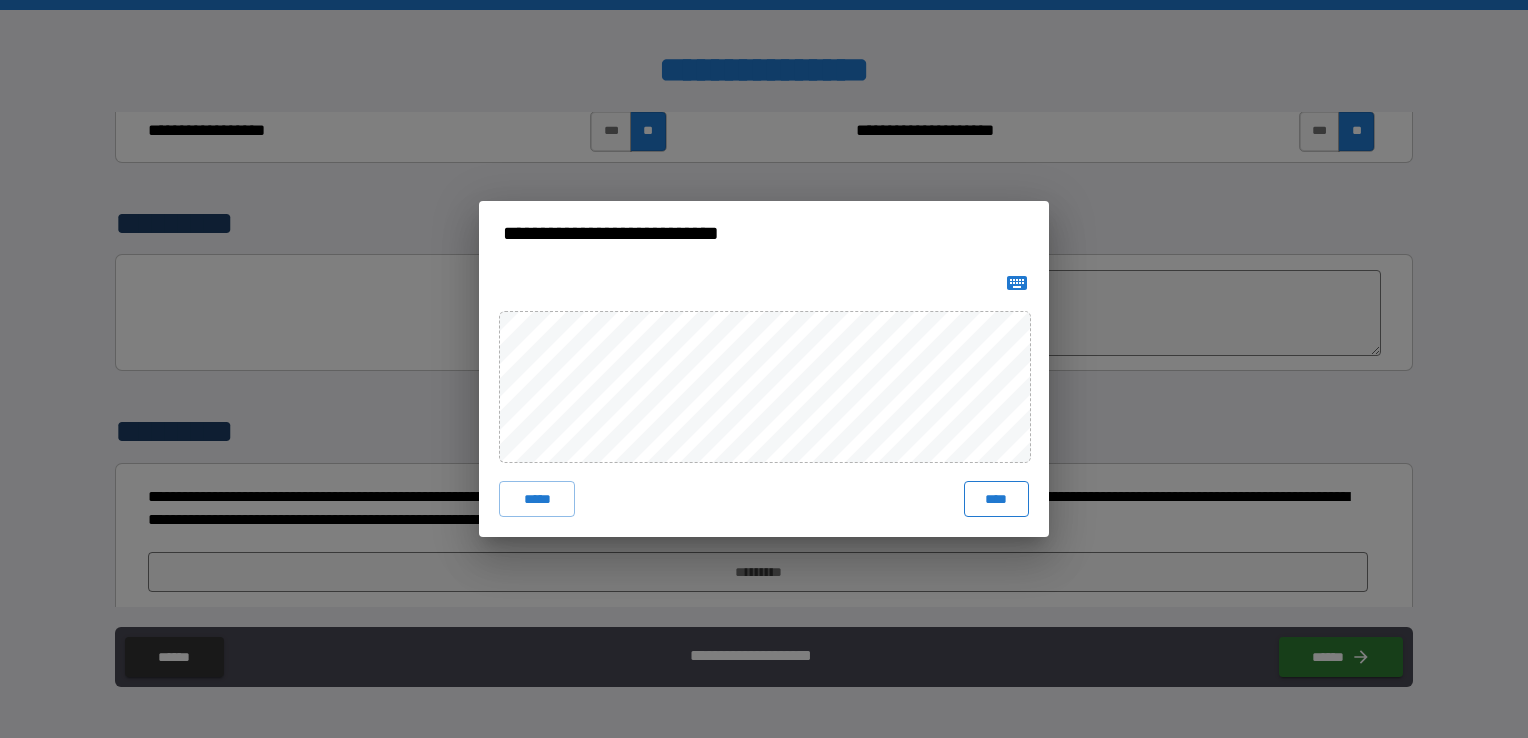 click on "****" at bounding box center [996, 499] 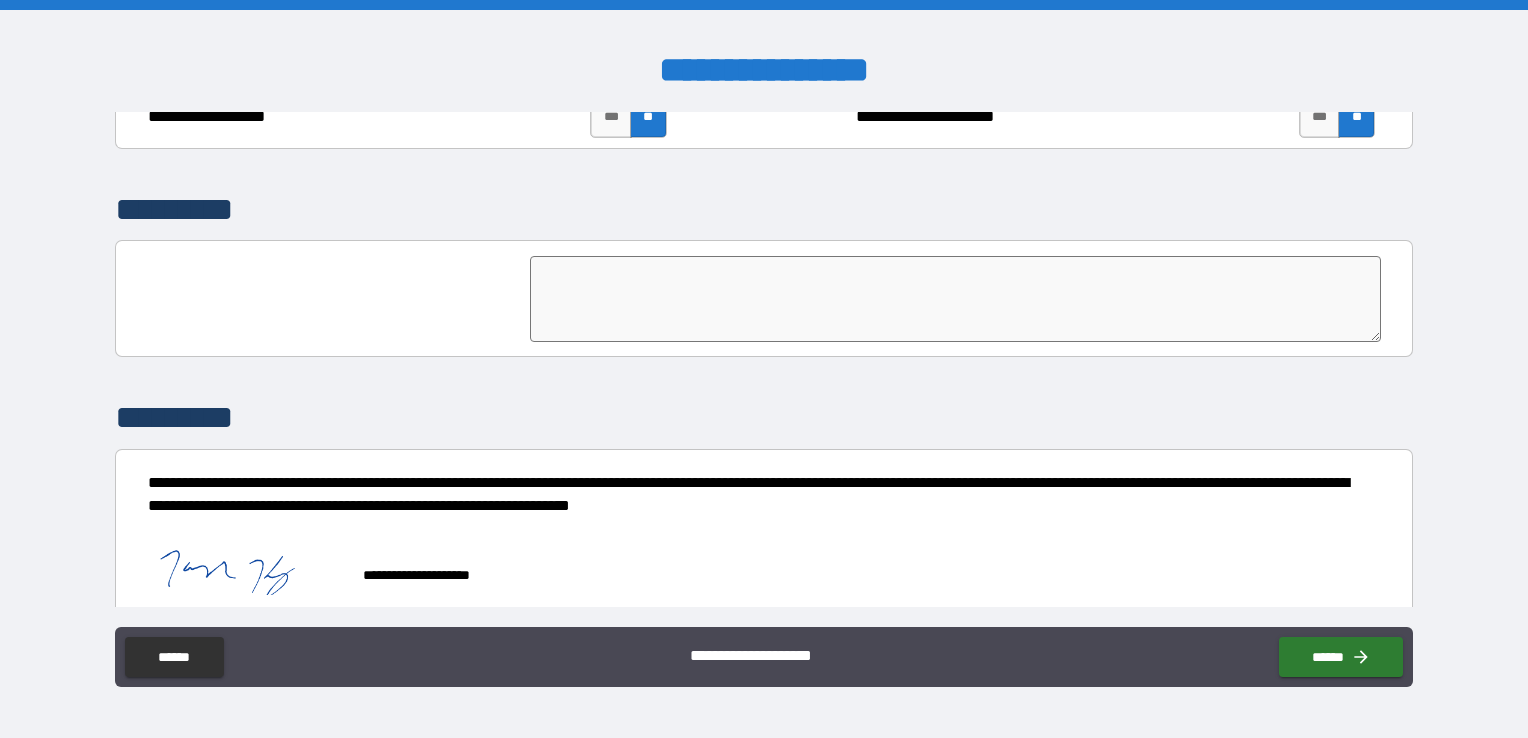 scroll, scrollTop: 5225, scrollLeft: 0, axis: vertical 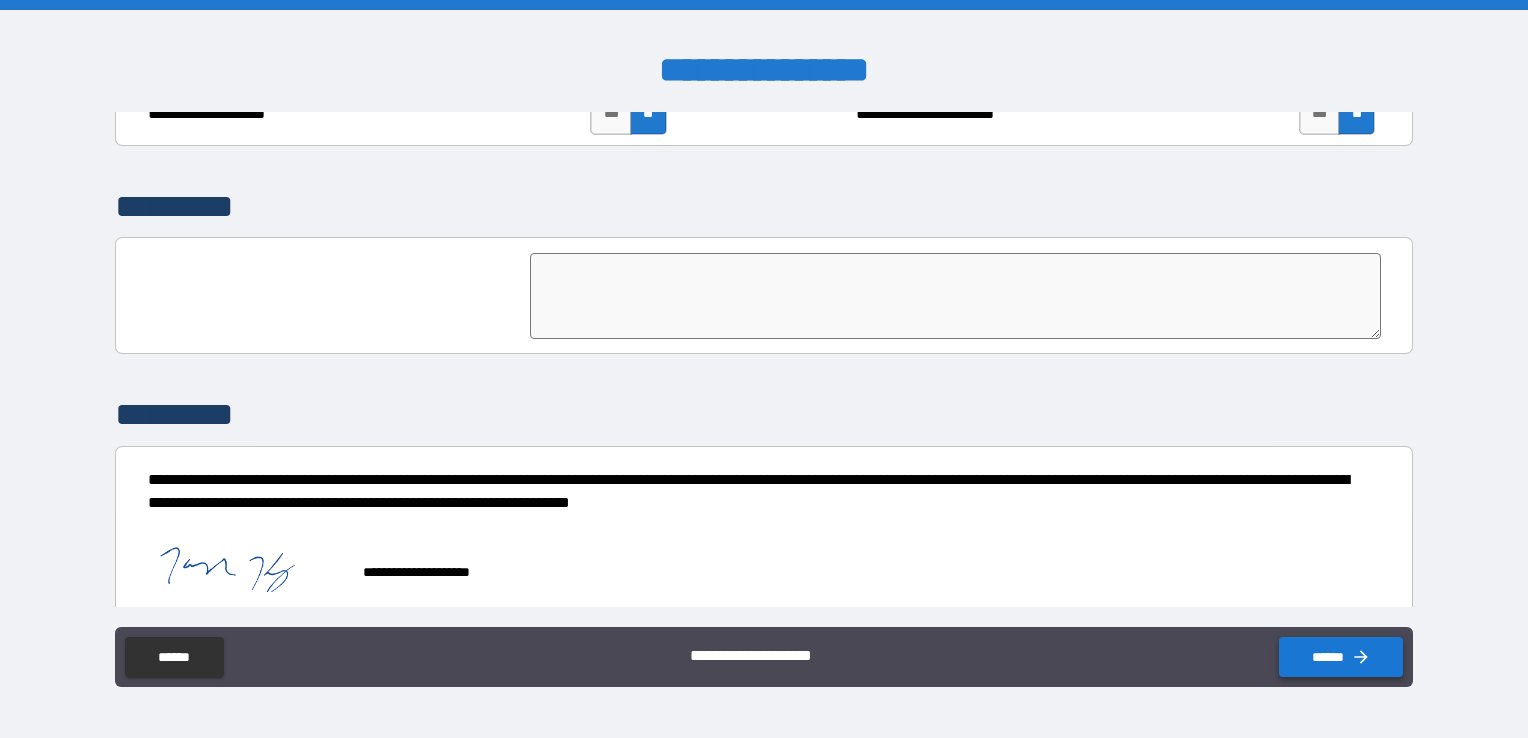 click on "******" at bounding box center [1341, 657] 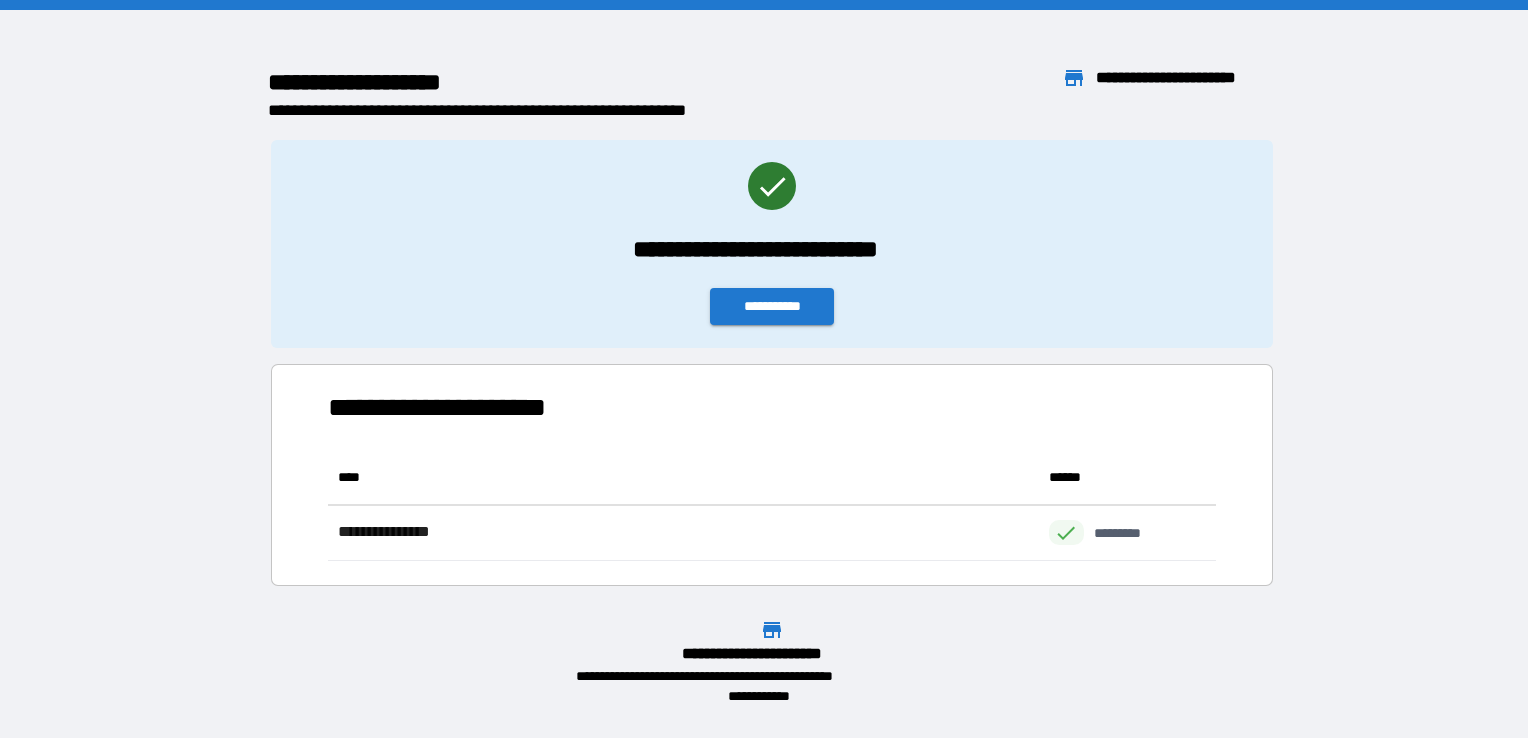 scroll, scrollTop: 16, scrollLeft: 16, axis: both 